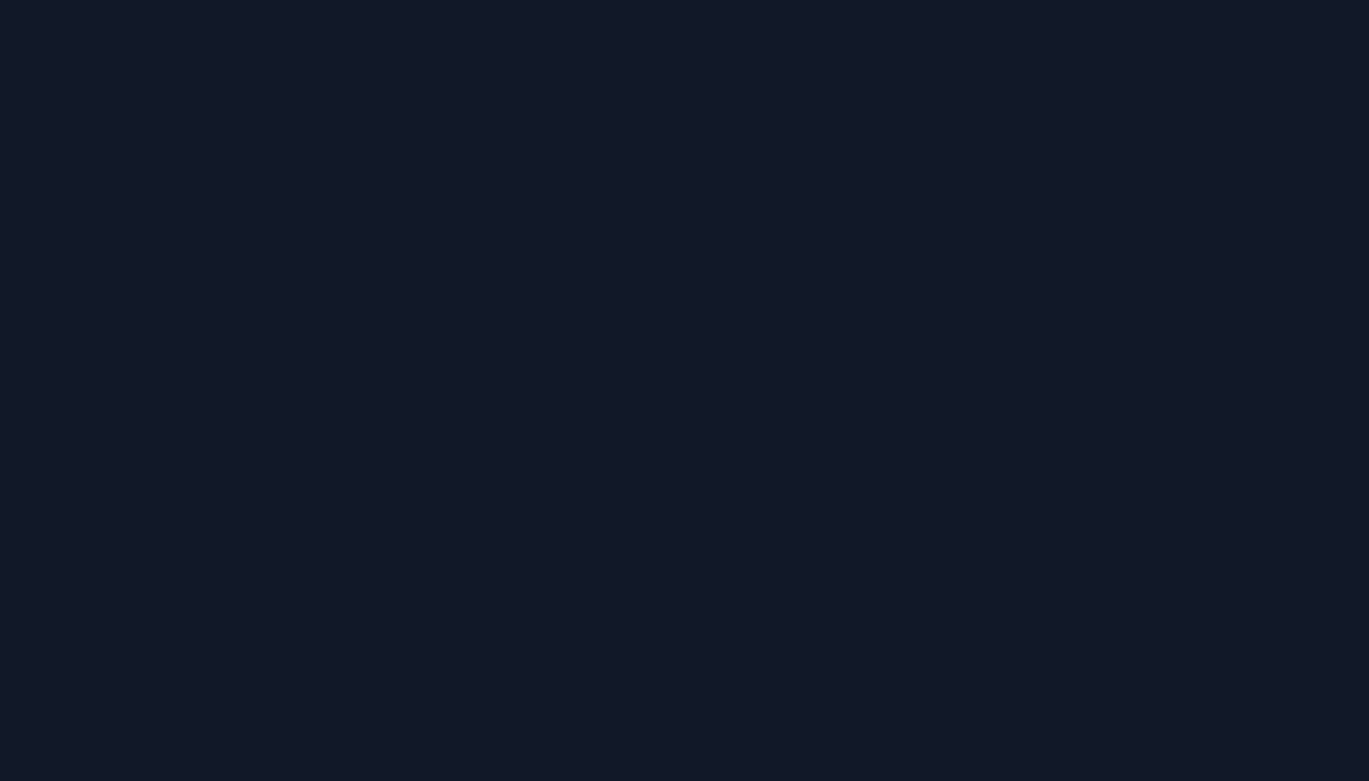 scroll, scrollTop: 0, scrollLeft: 0, axis: both 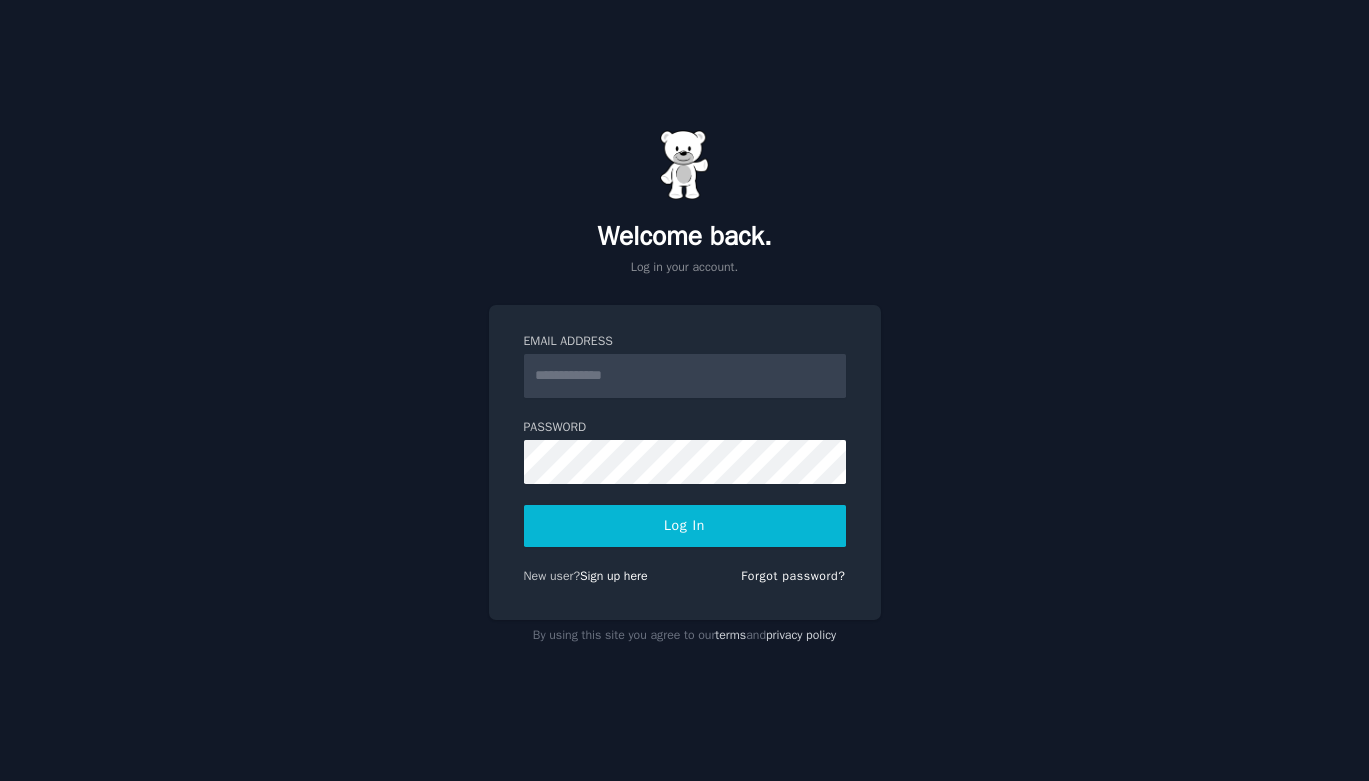 type on "**********" 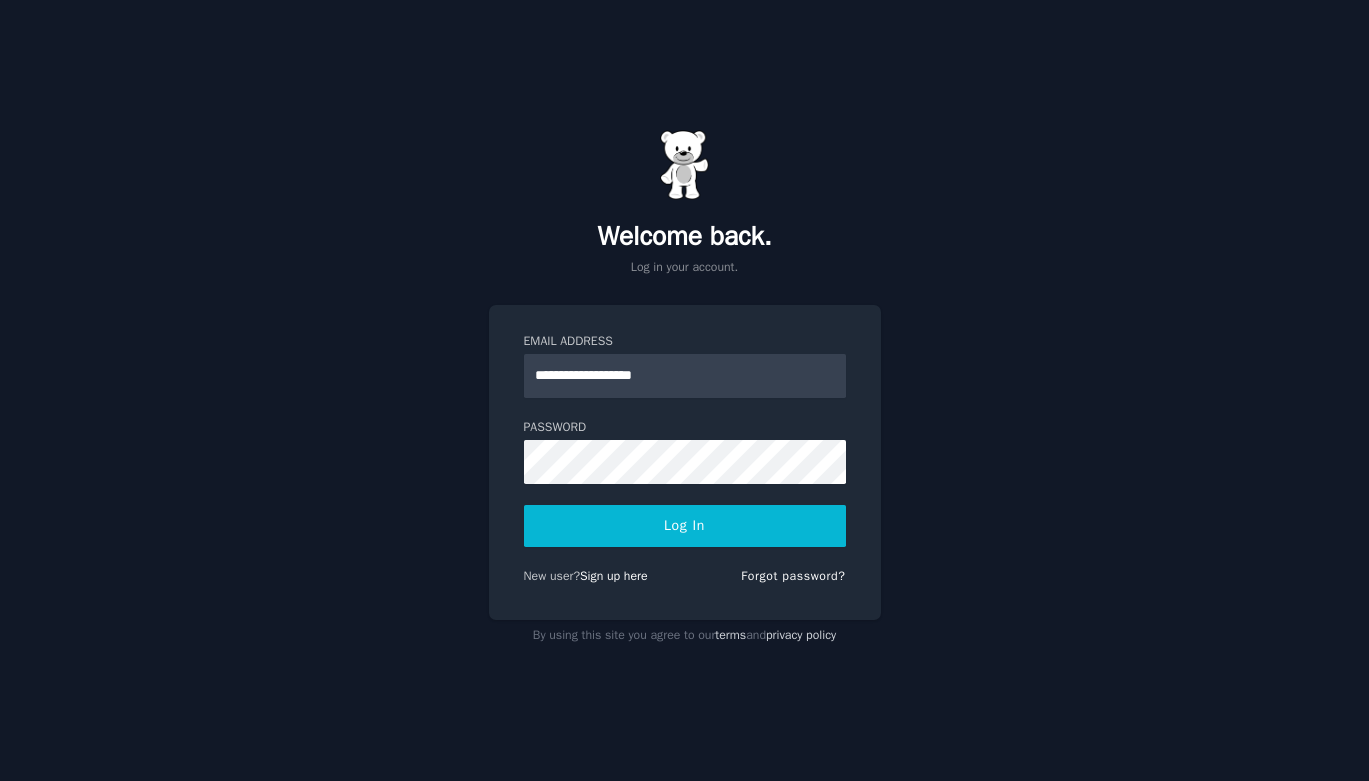 click on "Log In" at bounding box center [685, 526] 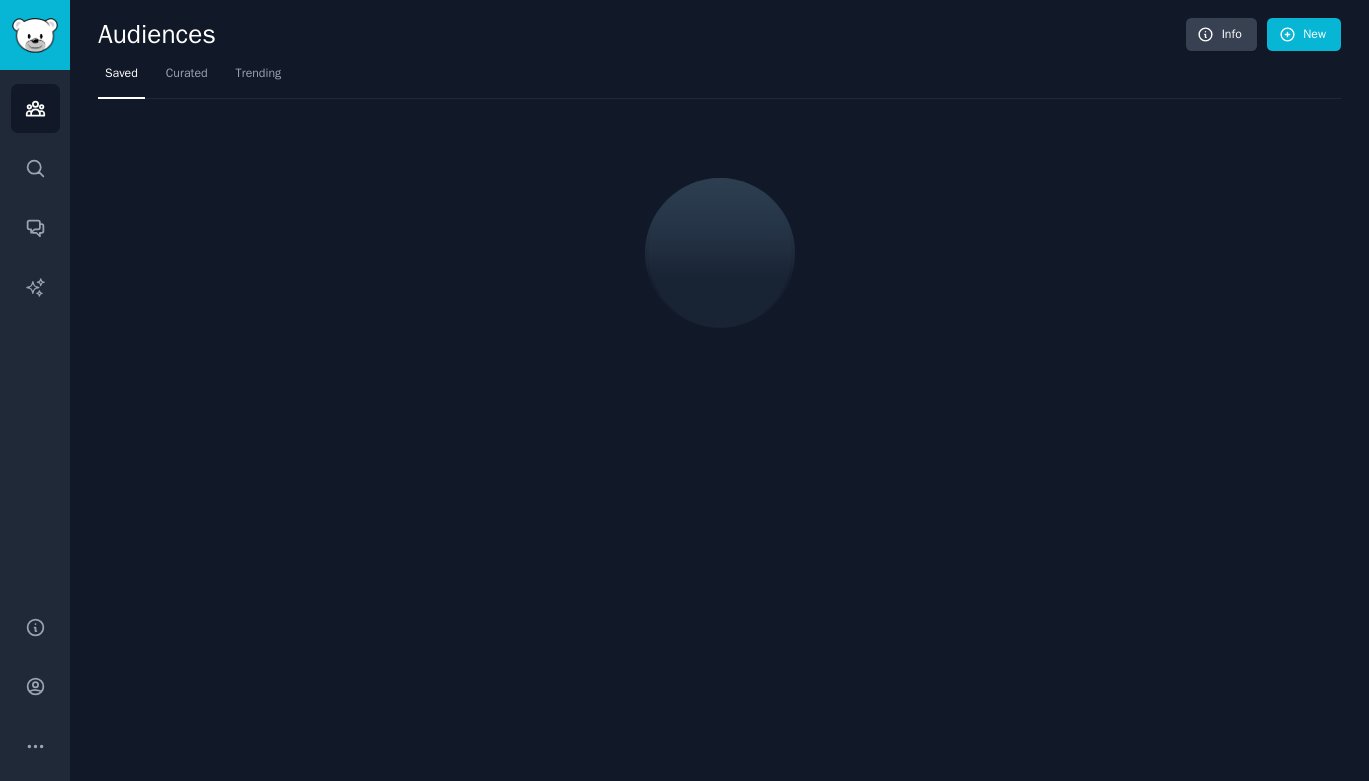 scroll, scrollTop: 0, scrollLeft: 0, axis: both 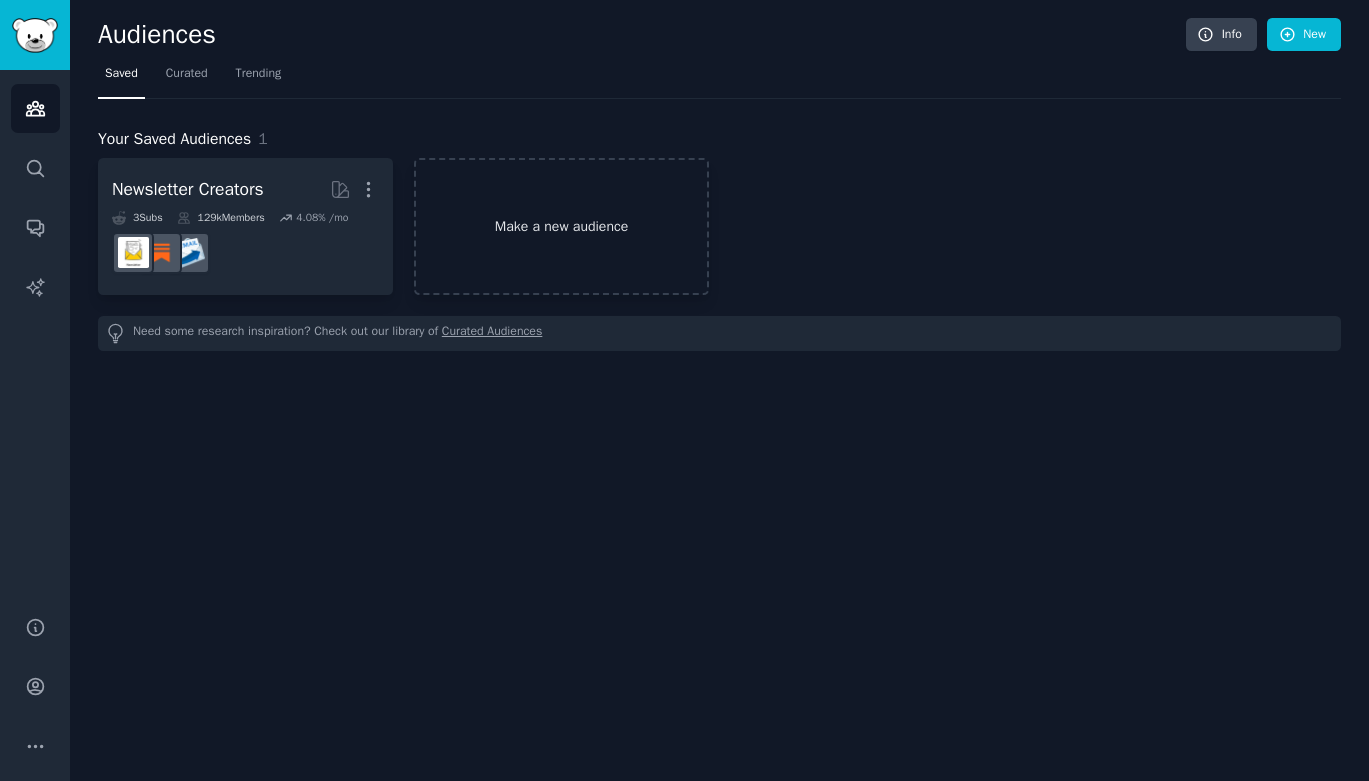 click on "Make a new audience" at bounding box center [561, 226] 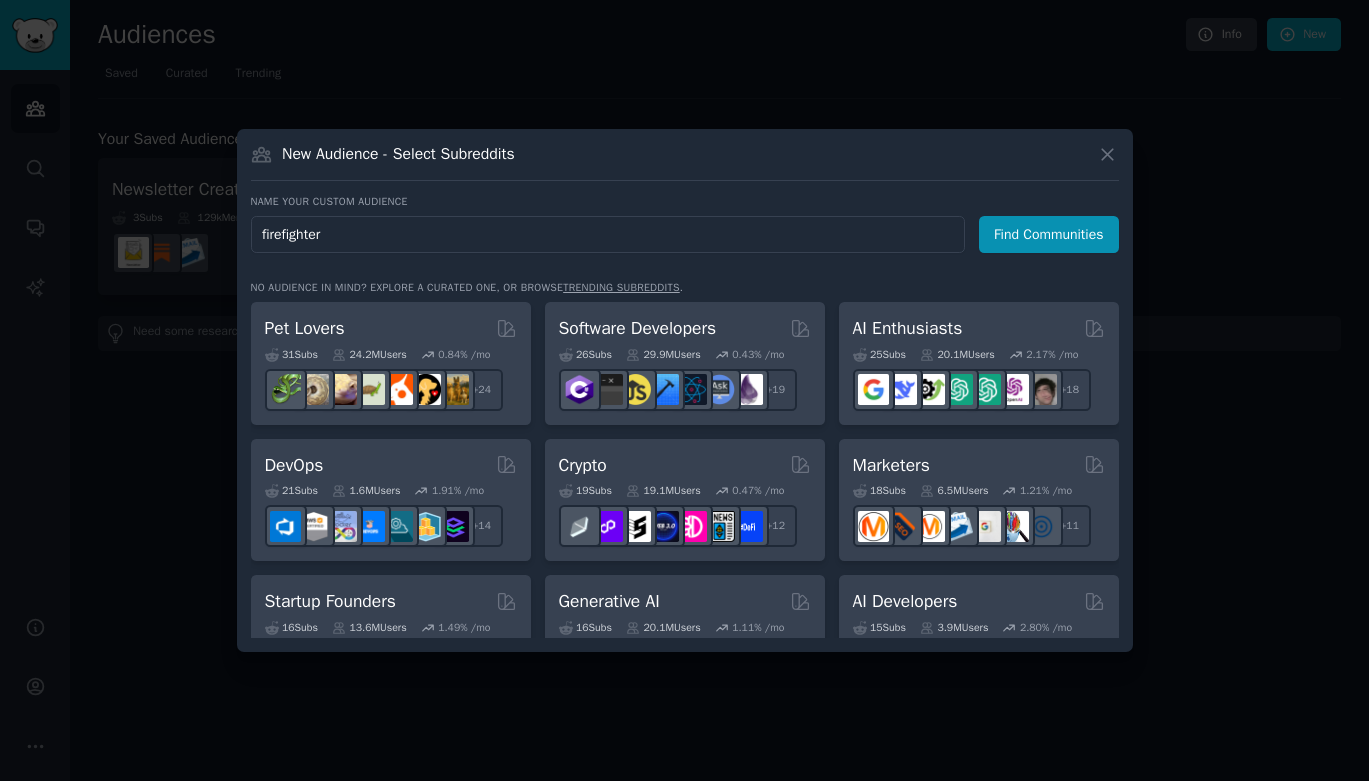 type on "firefighters" 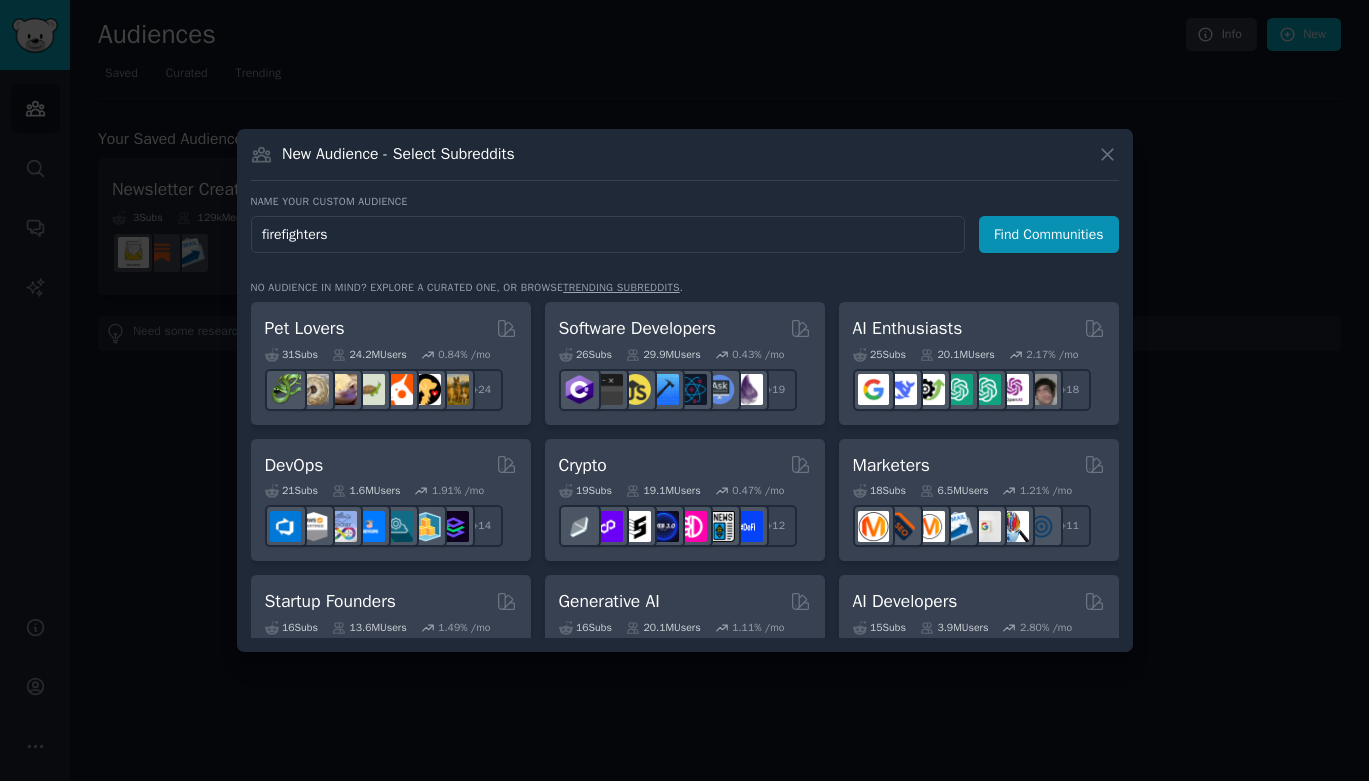 click on "Find Communities" at bounding box center (1049, 234) 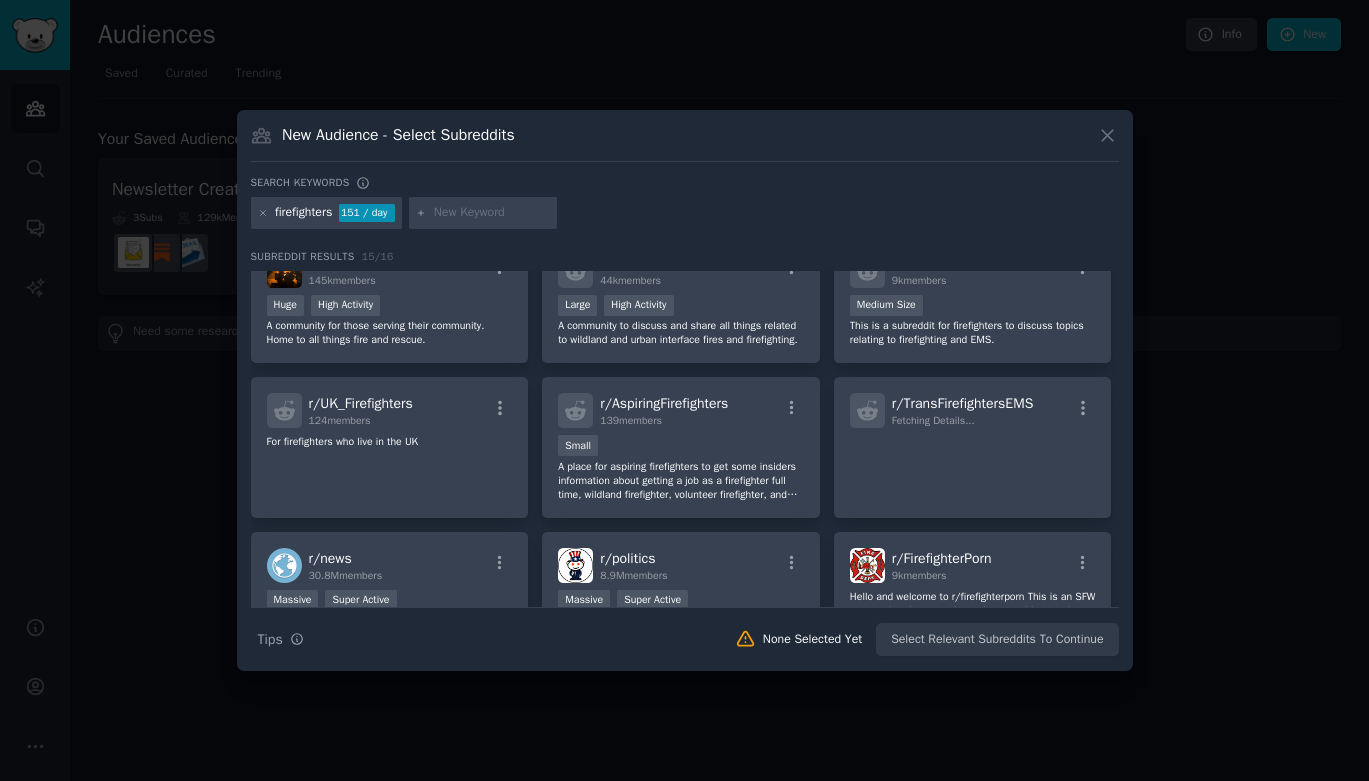 scroll, scrollTop: 0, scrollLeft: 0, axis: both 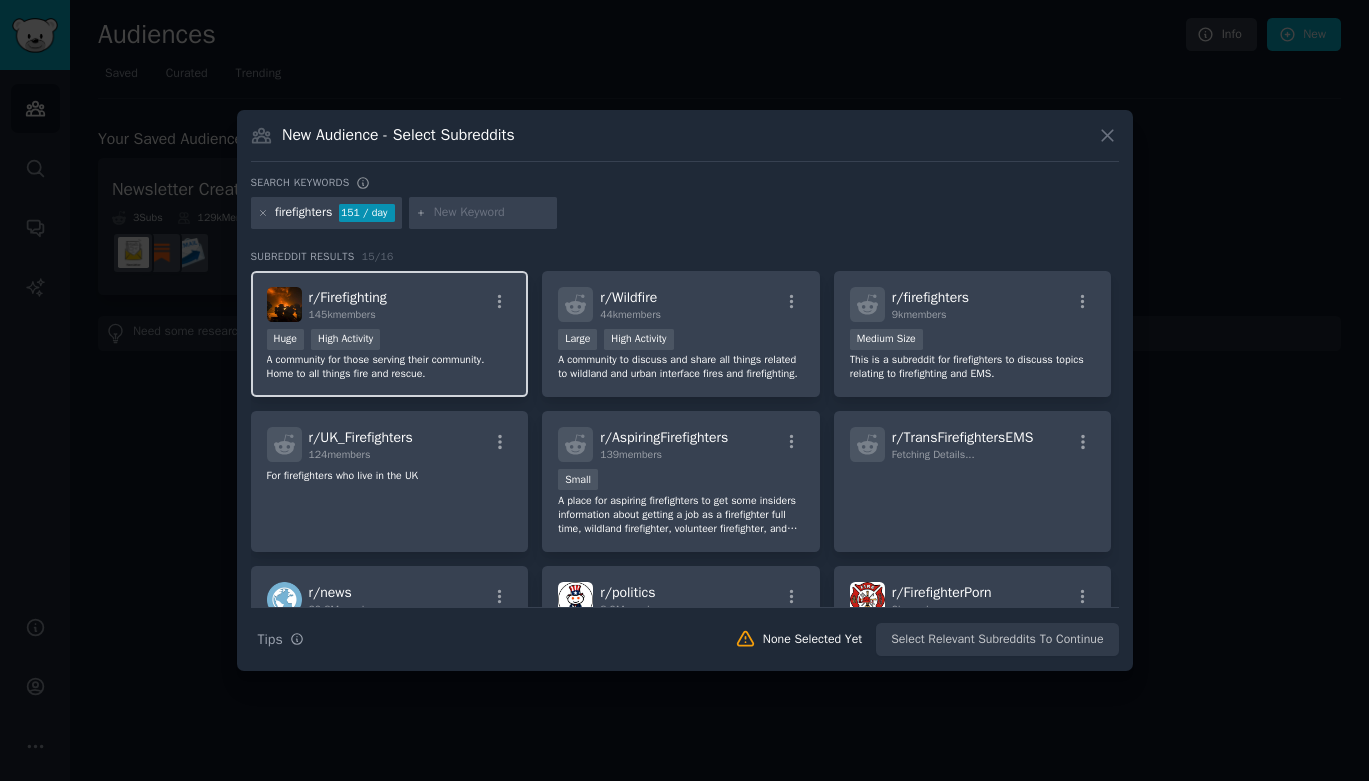 click on "r/ Firefighting [NUMBER] members" at bounding box center [390, 304] 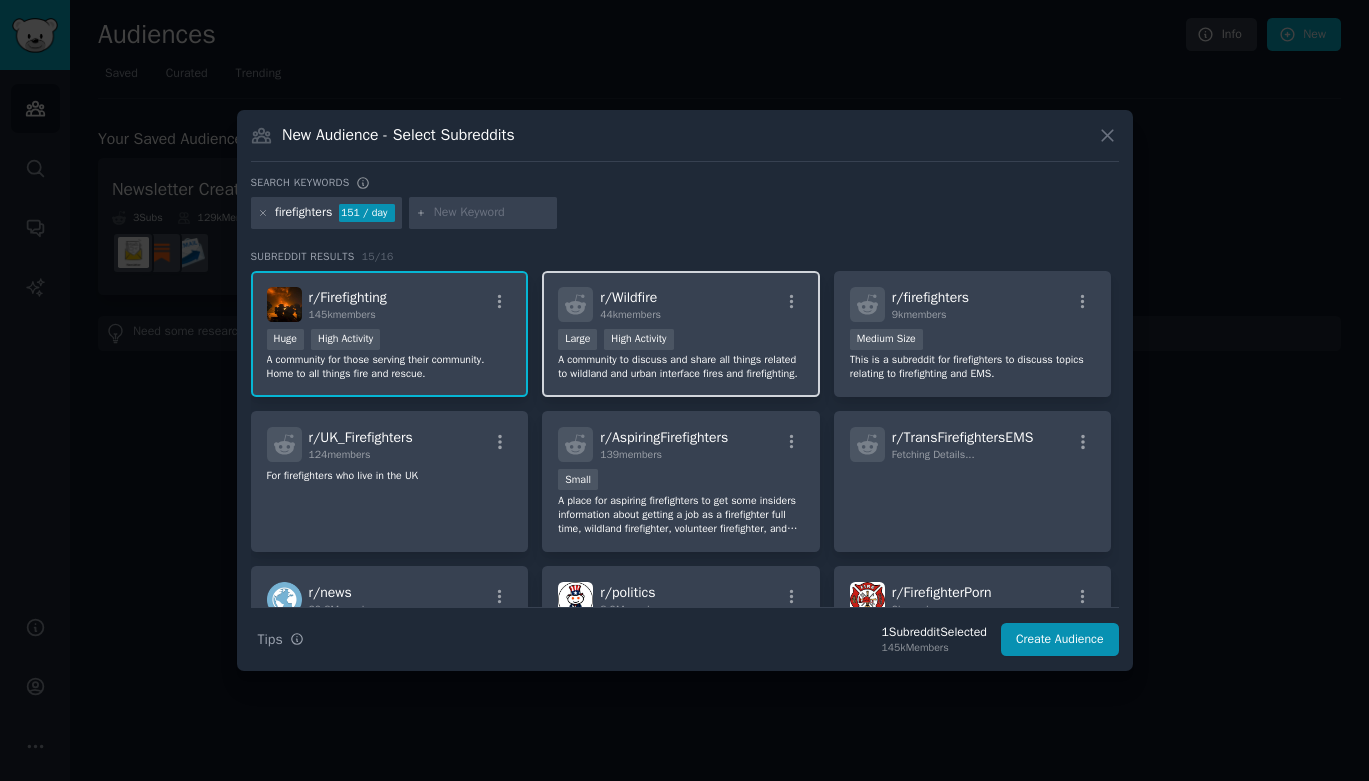 click on "r/ Wildfire 44k  members Large High Activity A community to discuss and share all things related to wildland and urban interface fires and firefighting." at bounding box center [681, 334] 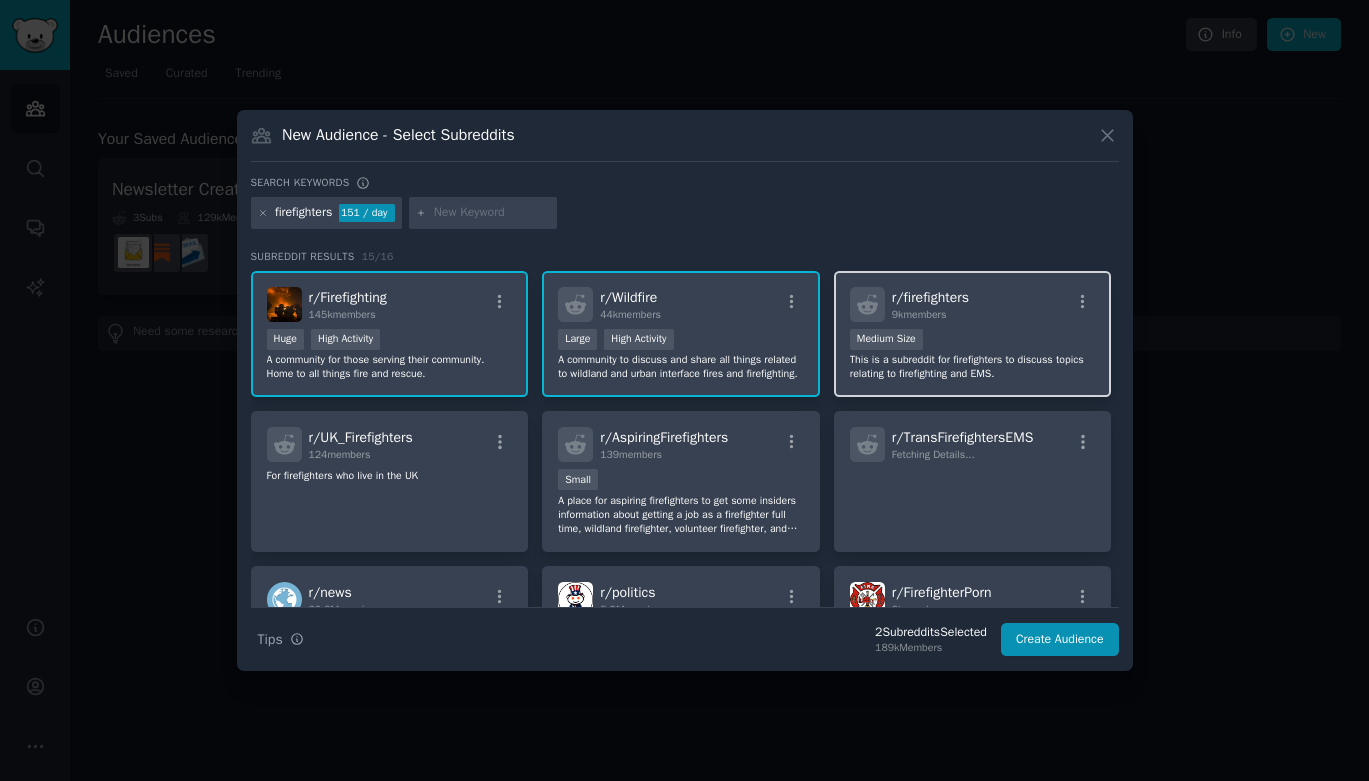 click on "Medium Size" at bounding box center [973, 341] 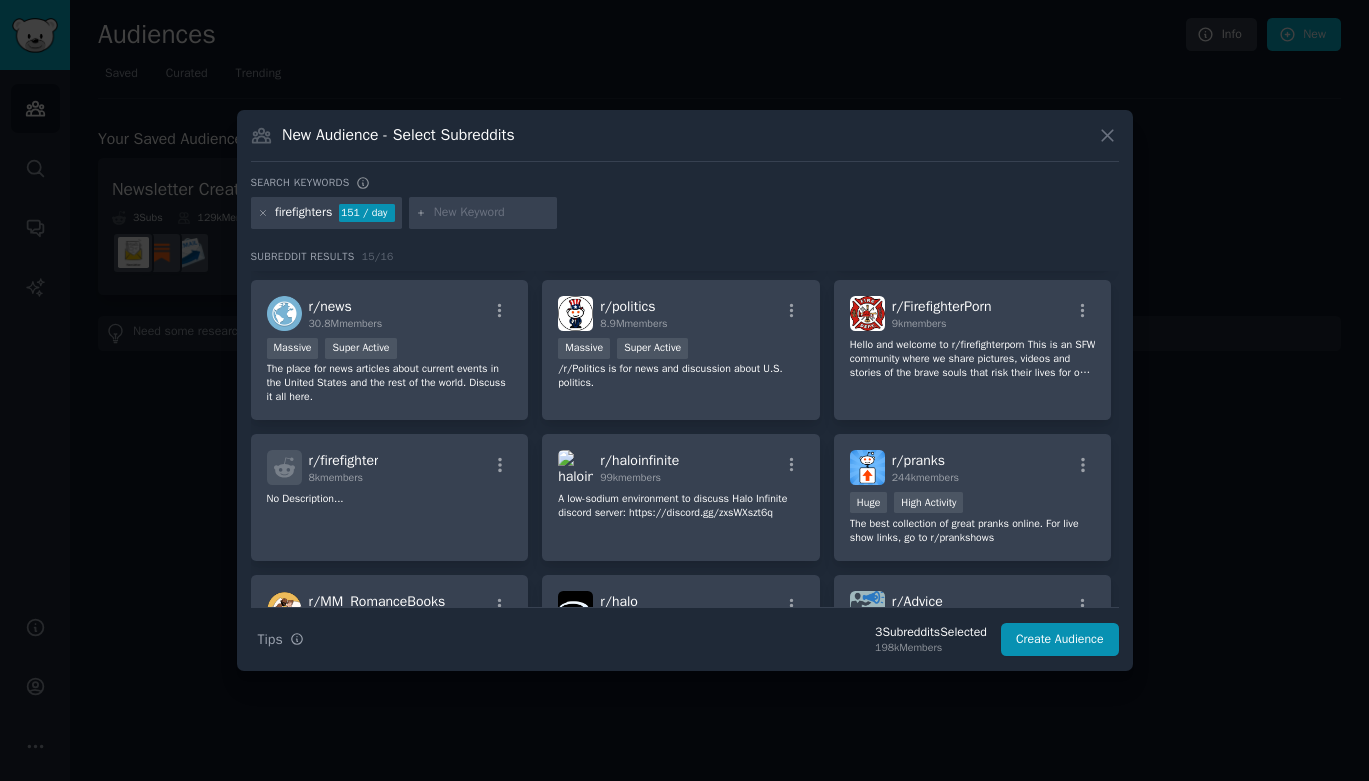 scroll, scrollTop: 290, scrollLeft: 0, axis: vertical 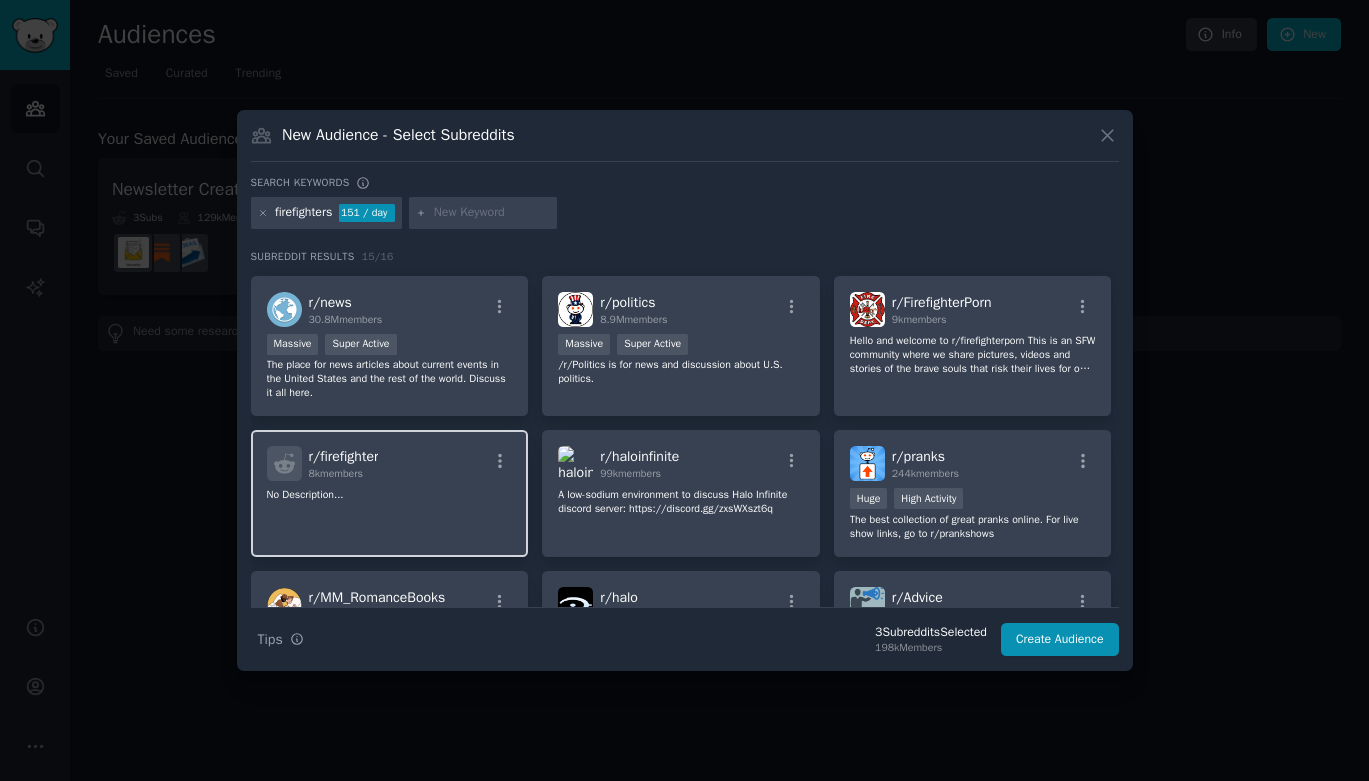 click on "r/ firefighter 8k  members" at bounding box center (390, 463) 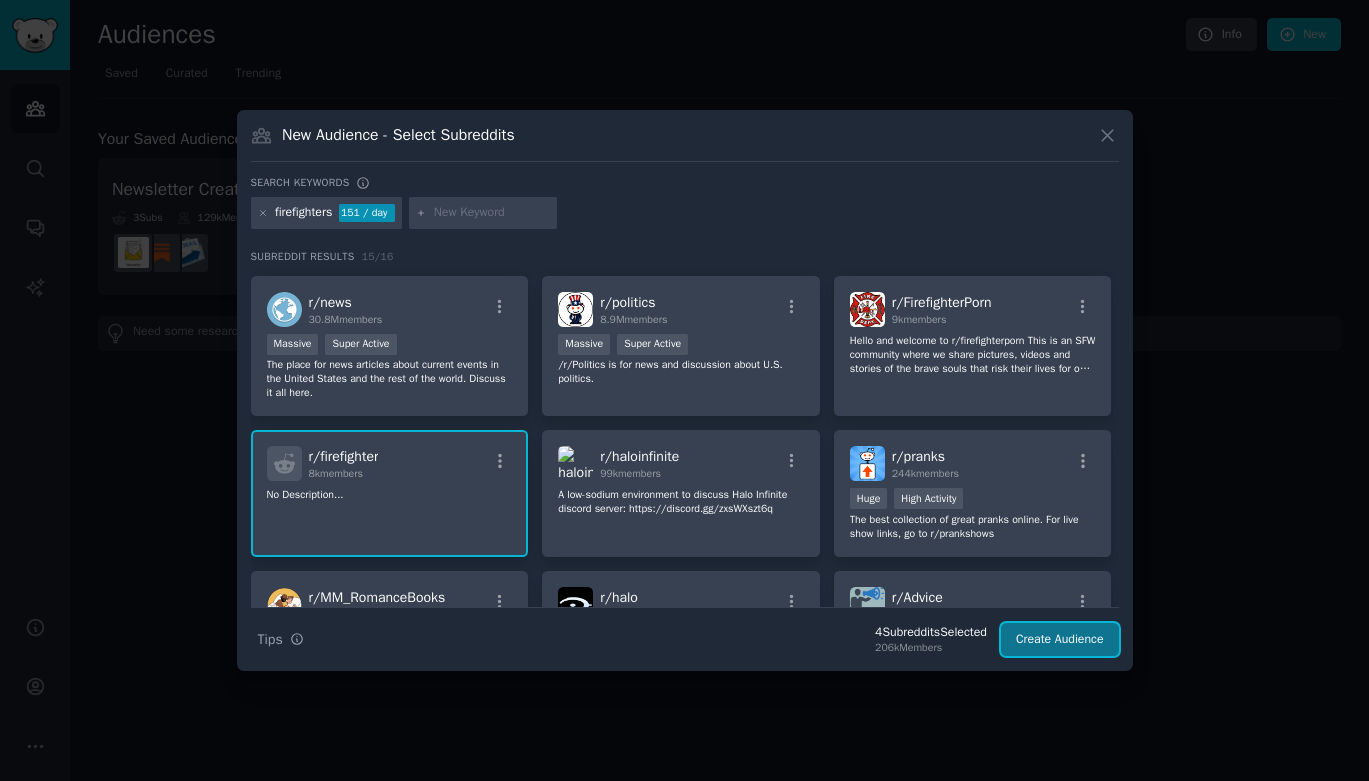 click on "Create Audience" at bounding box center (1060, 640) 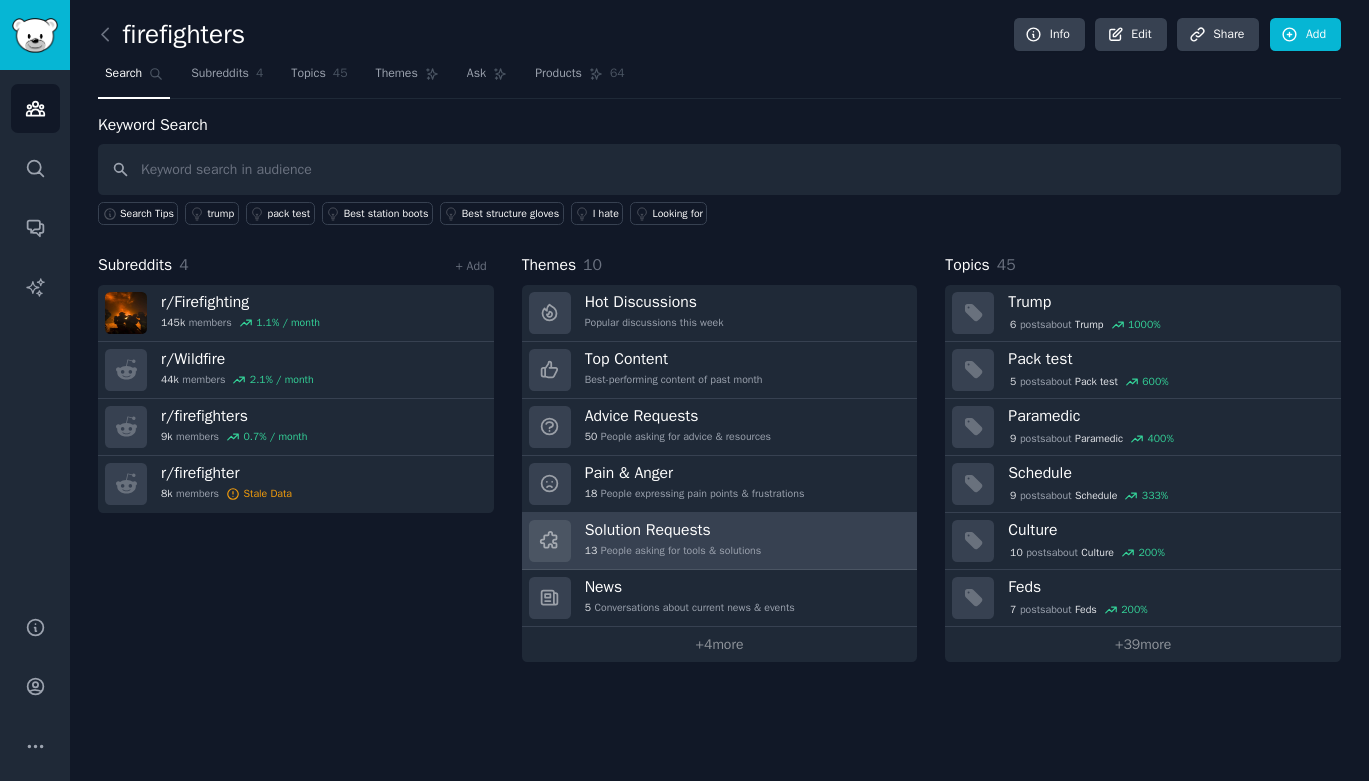 click on "Solution Requests" at bounding box center [673, 530] 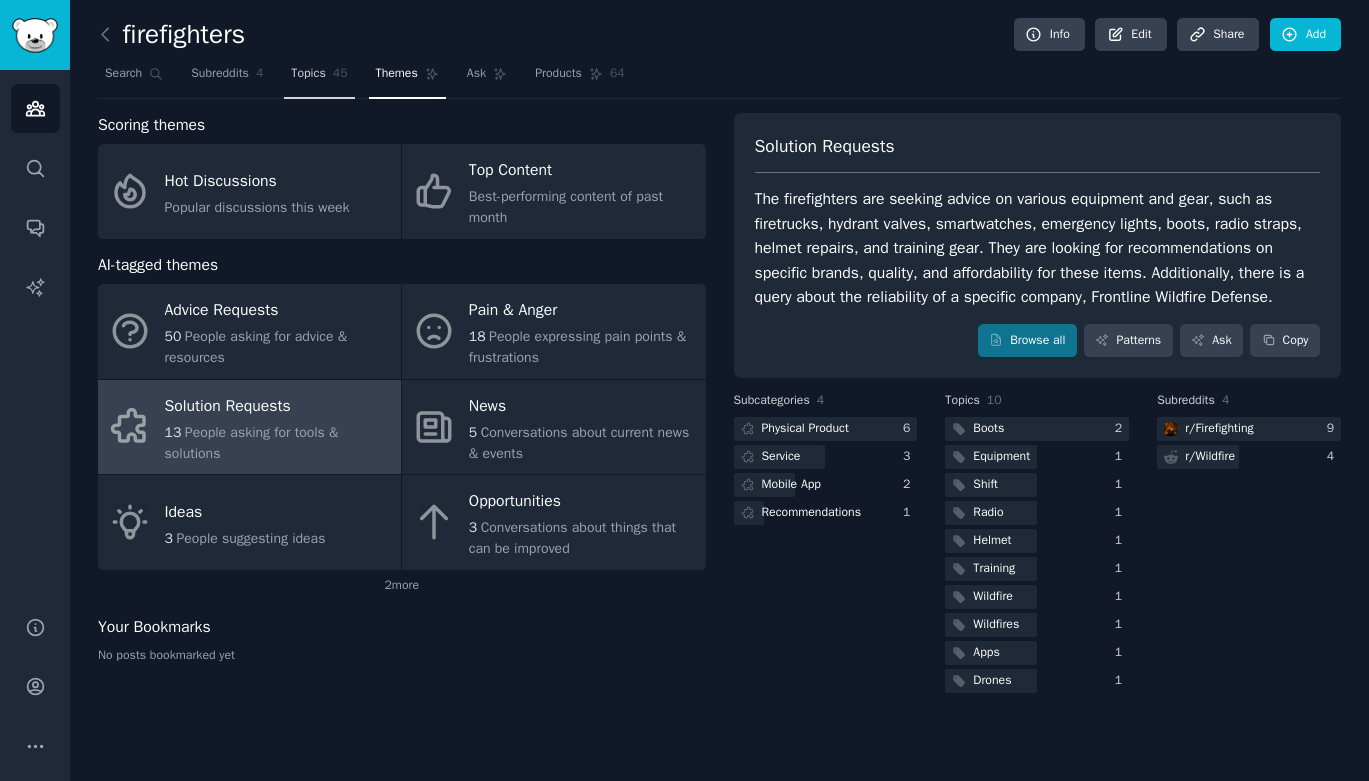 click on "Topics" at bounding box center (308, 74) 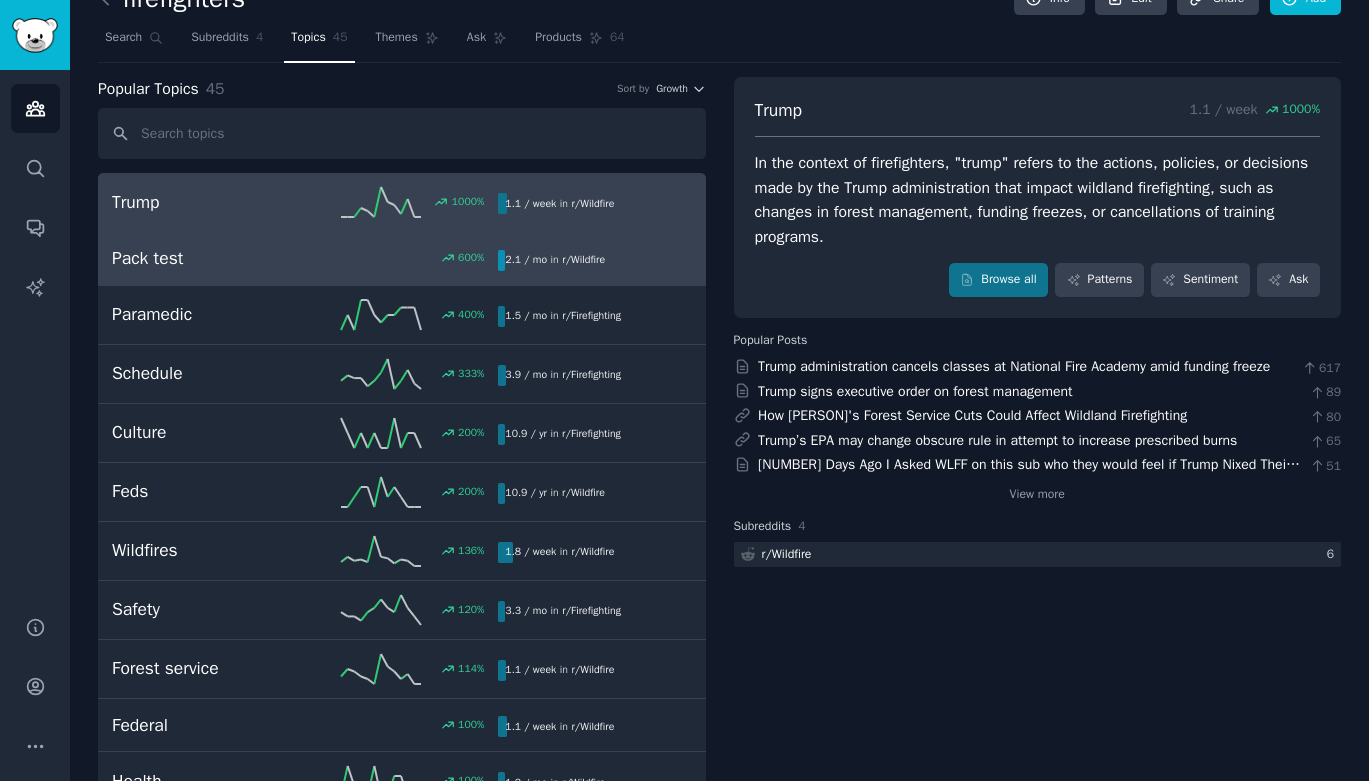 scroll, scrollTop: 31, scrollLeft: 0, axis: vertical 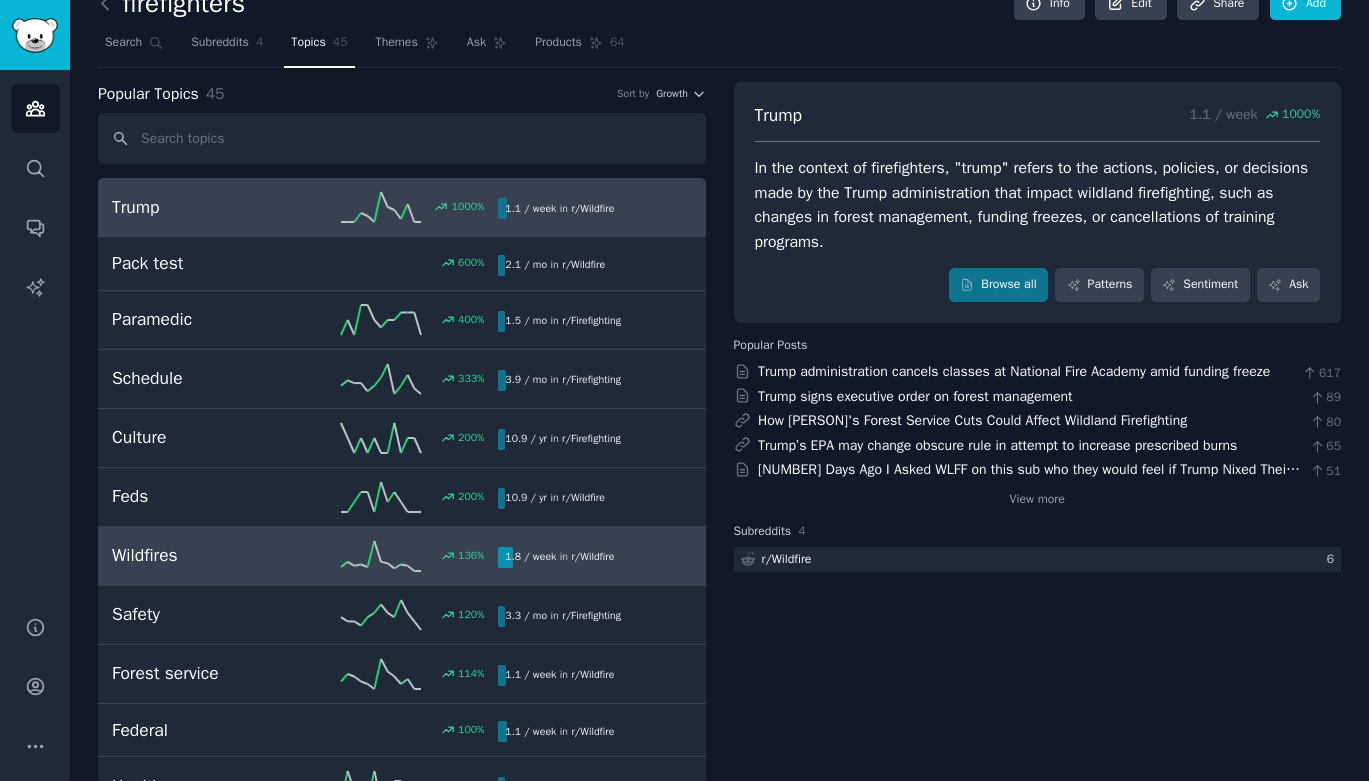click on "Wildfires" at bounding box center [208, 555] 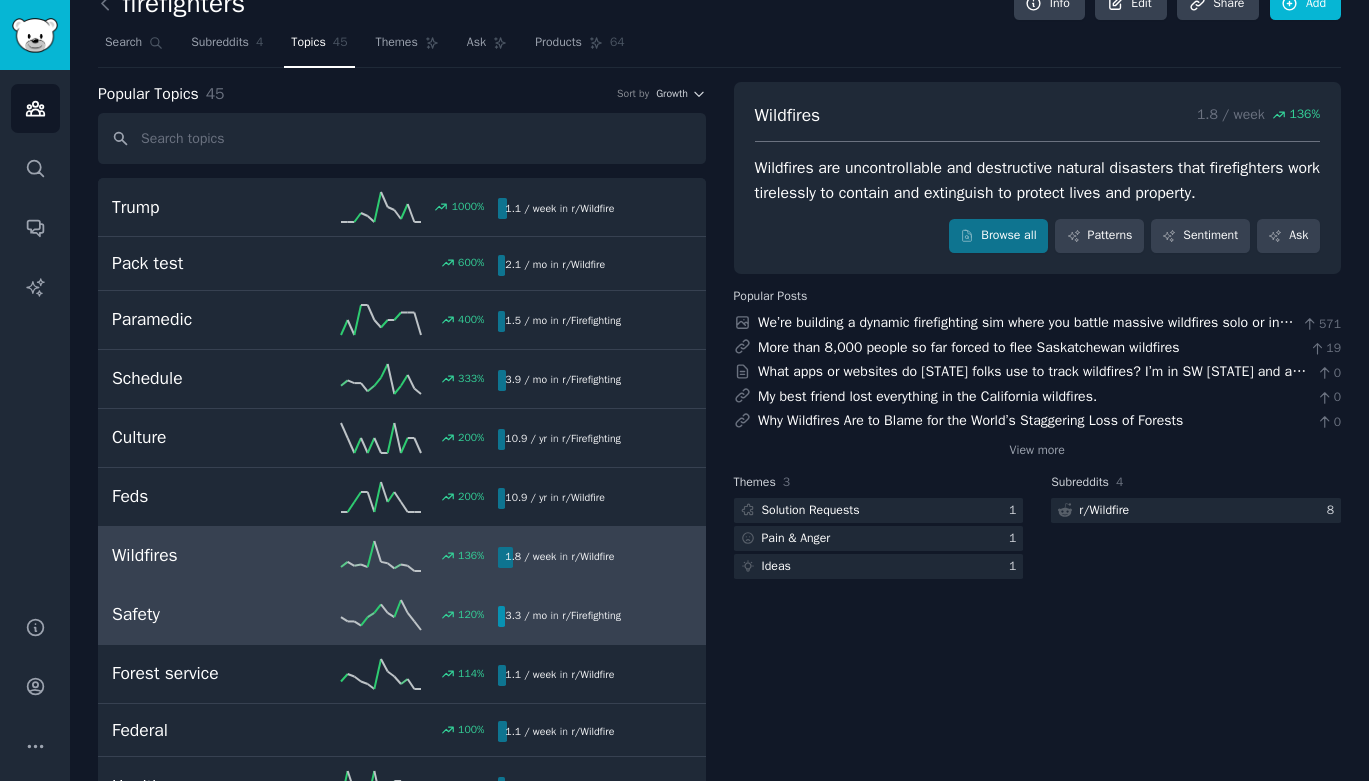 click on "Safety" at bounding box center [208, 614] 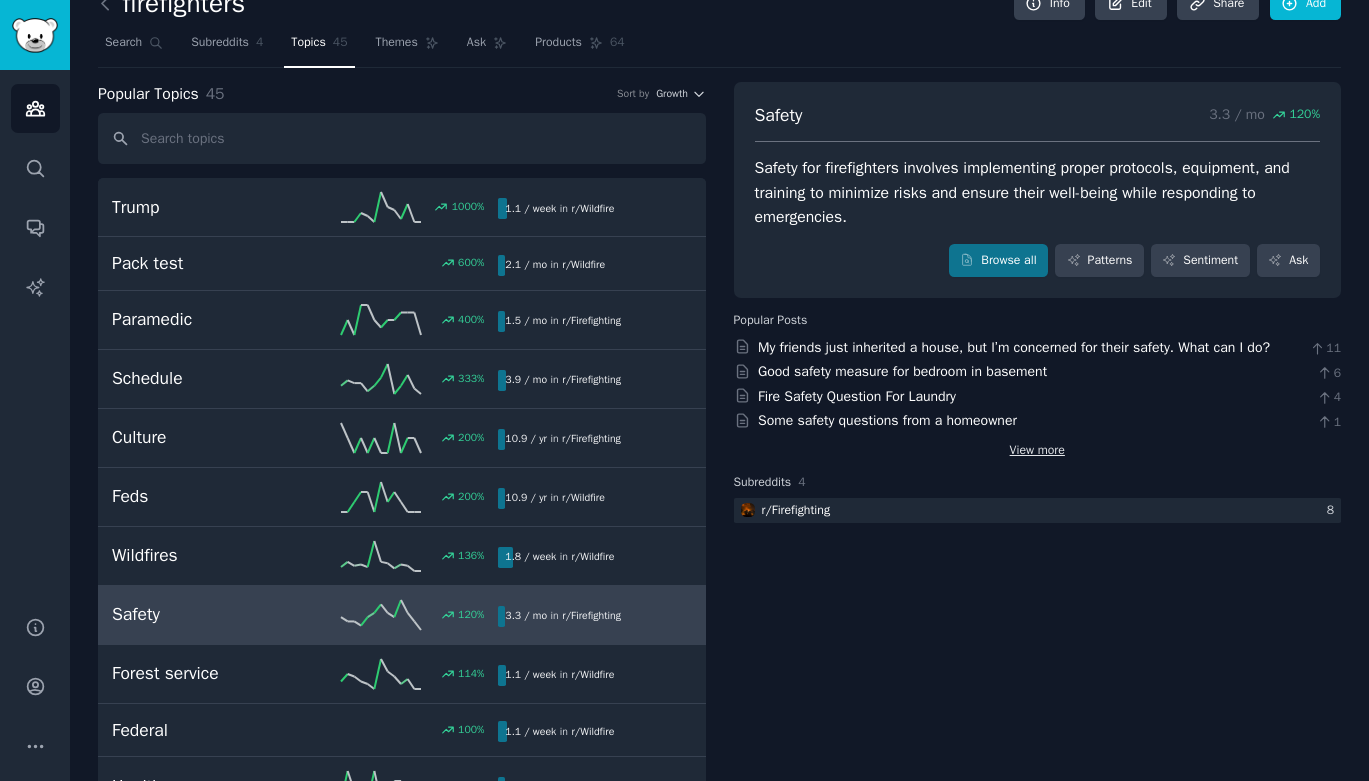 click on "View more" at bounding box center [1037, 451] 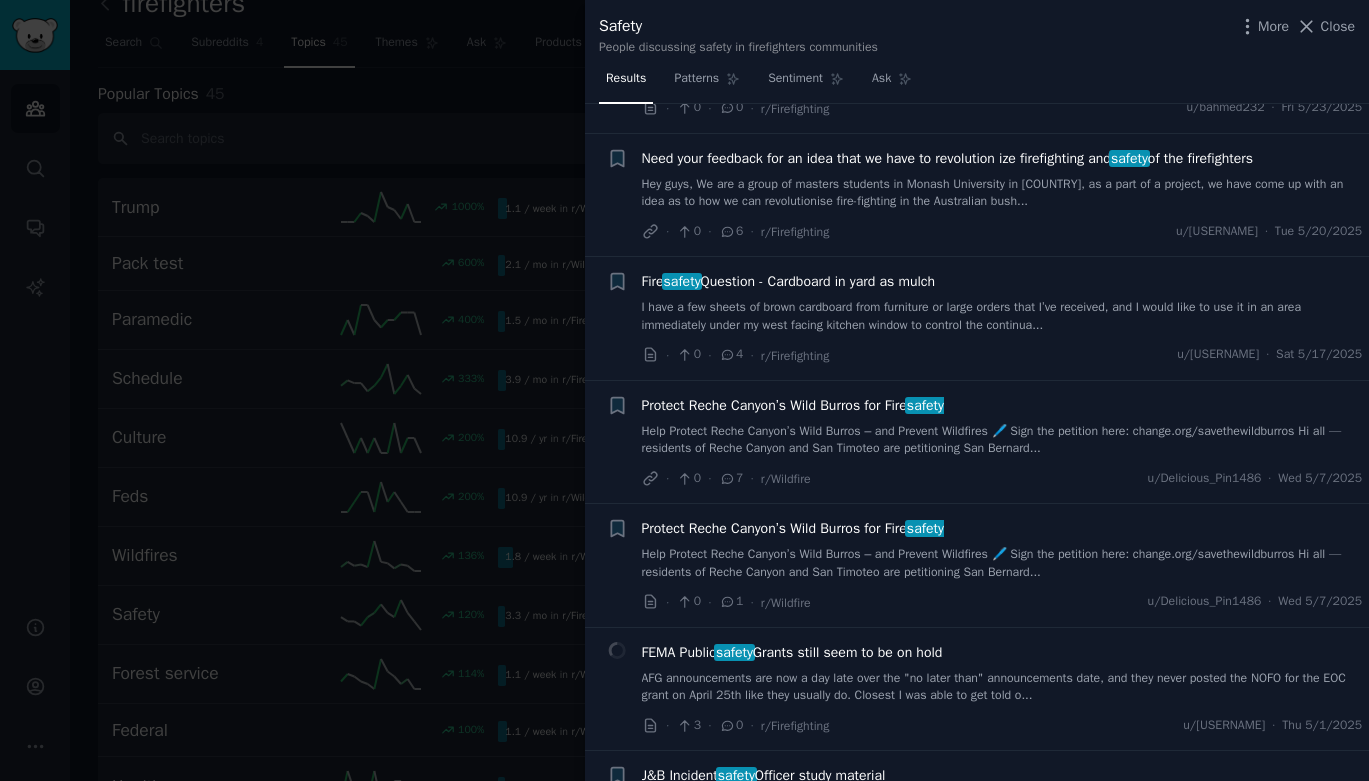 scroll, scrollTop: 1983, scrollLeft: 0, axis: vertical 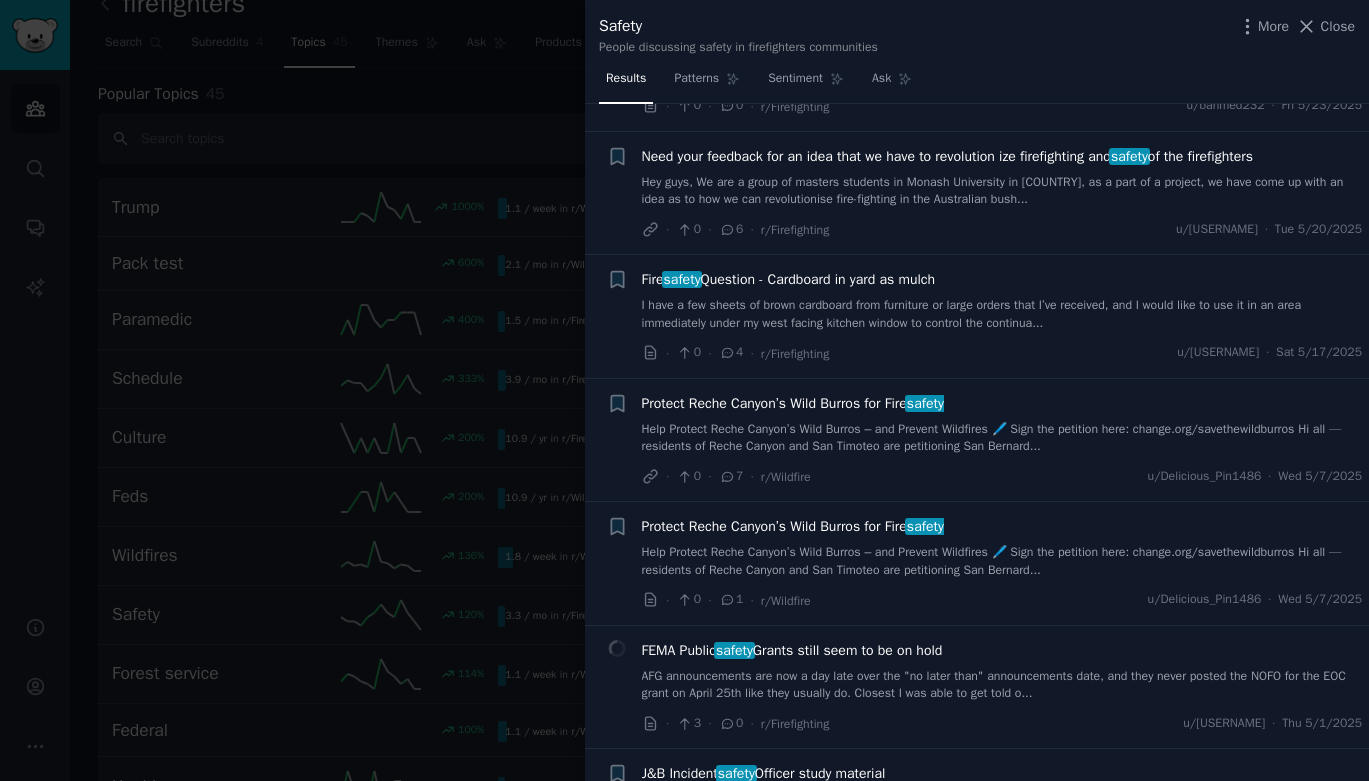 click on "Hey guys, We are a group of masters students in Monash University in [COUNTRY], as a part of a project, we have come up with an idea as to how we can revolutionise fire-fighting in the Australian bush..." at bounding box center (1002, 191) 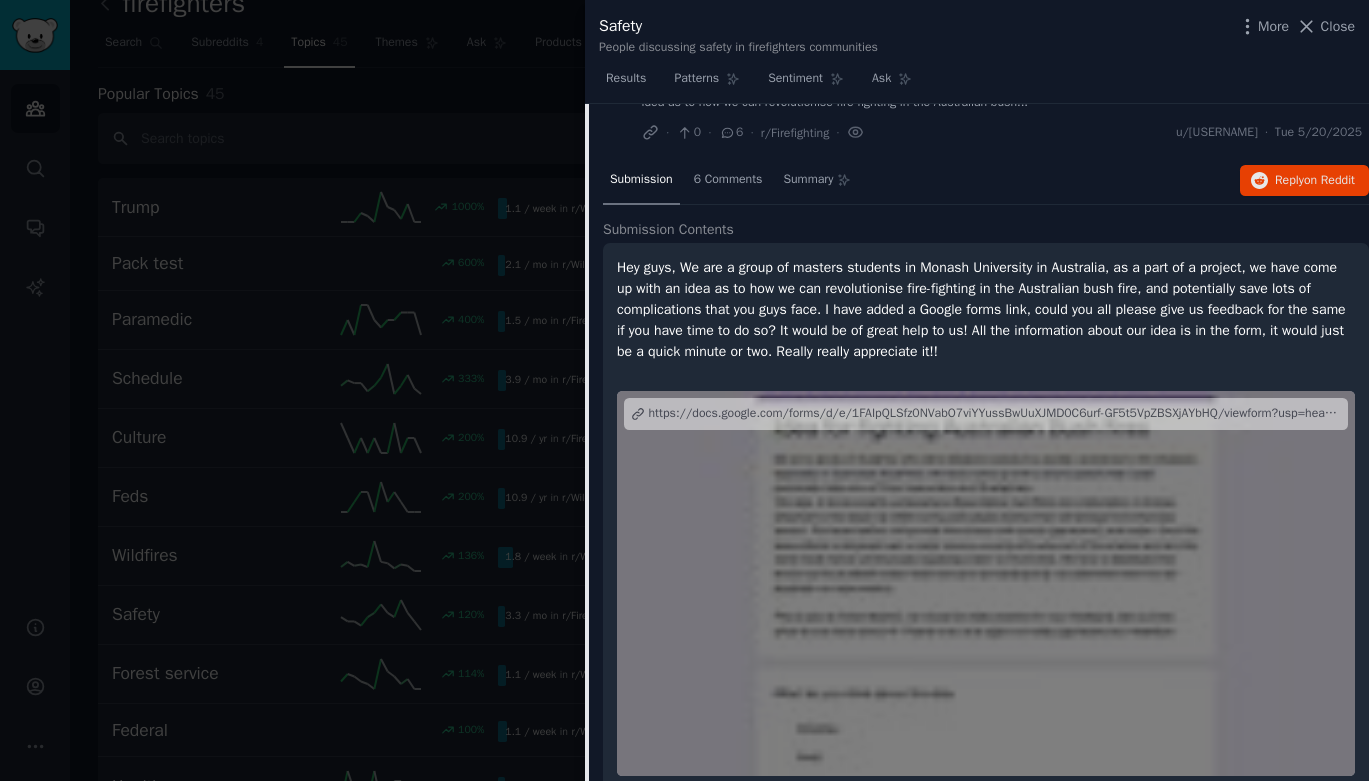 scroll, scrollTop: 2074, scrollLeft: 0, axis: vertical 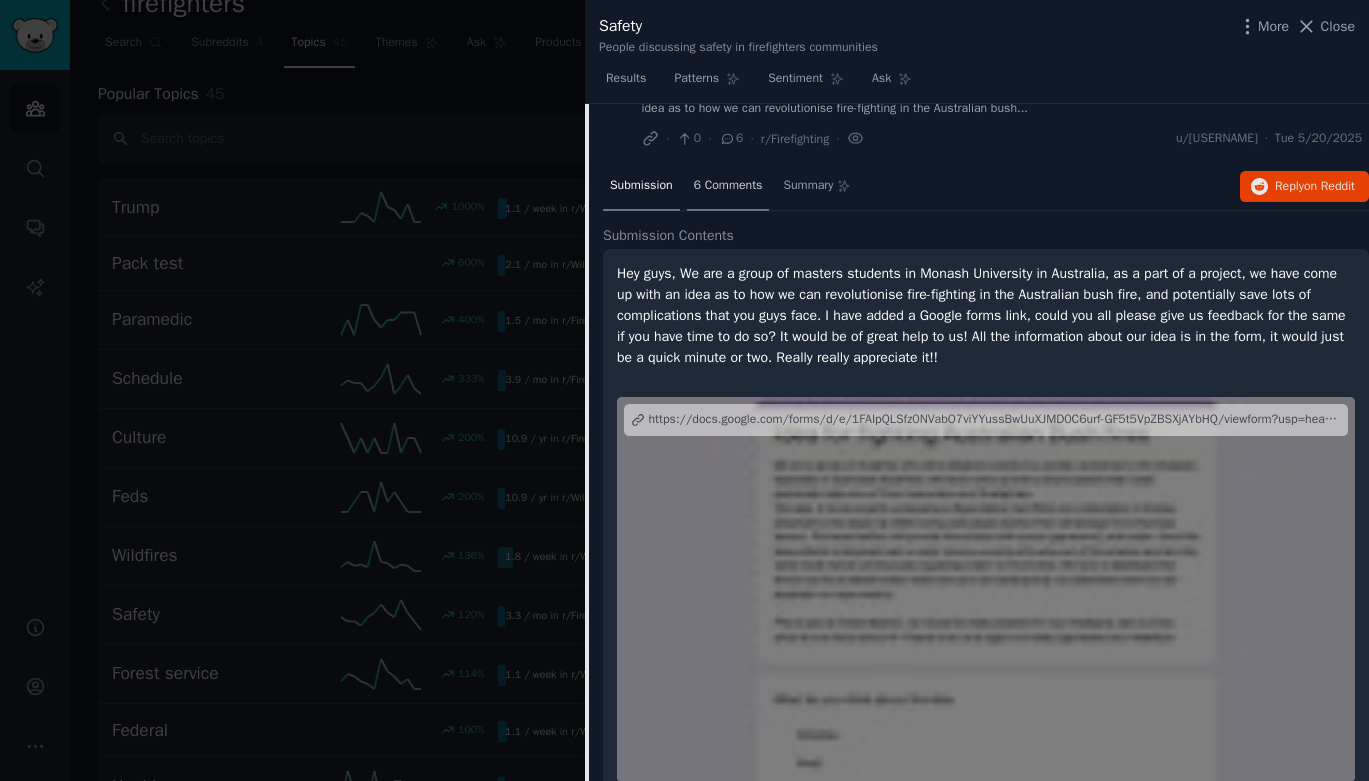 click on "6 Comments" at bounding box center (728, 186) 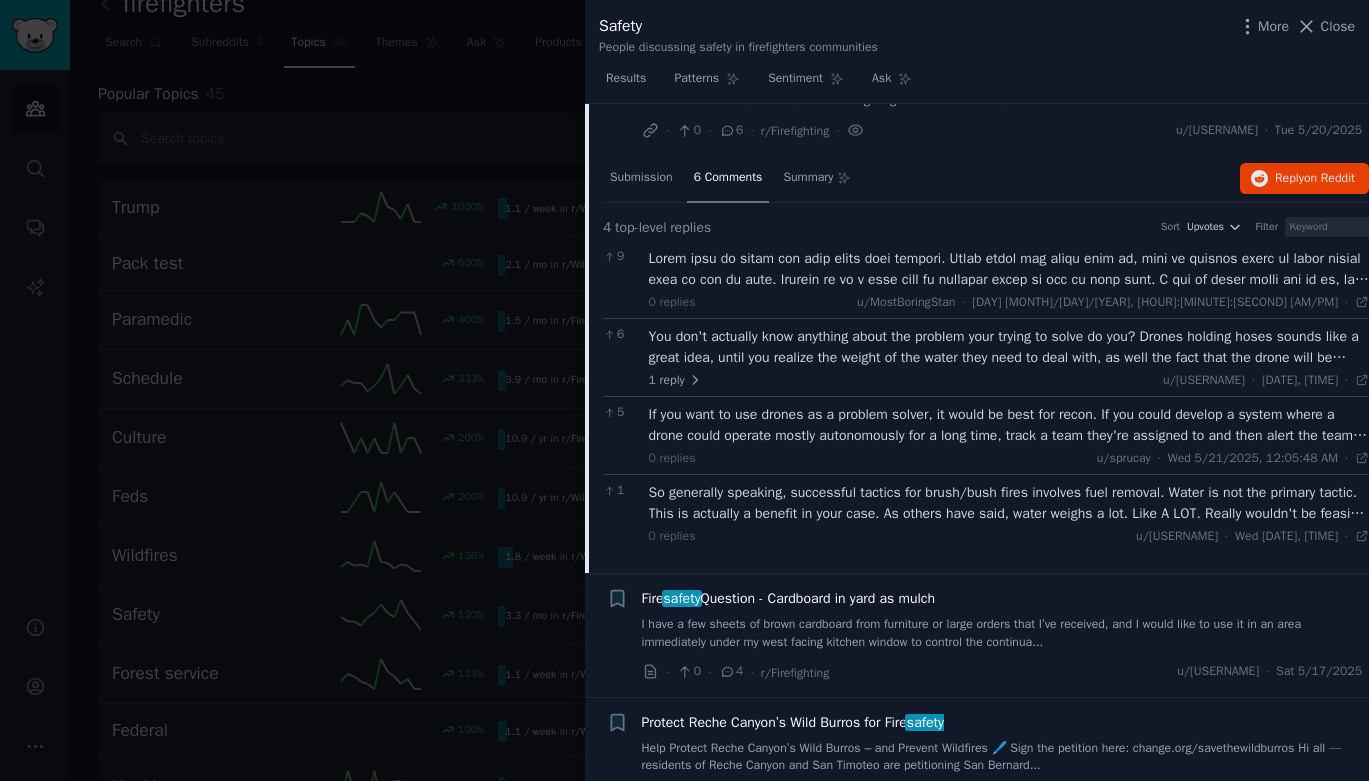 scroll, scrollTop: 2072, scrollLeft: 0, axis: vertical 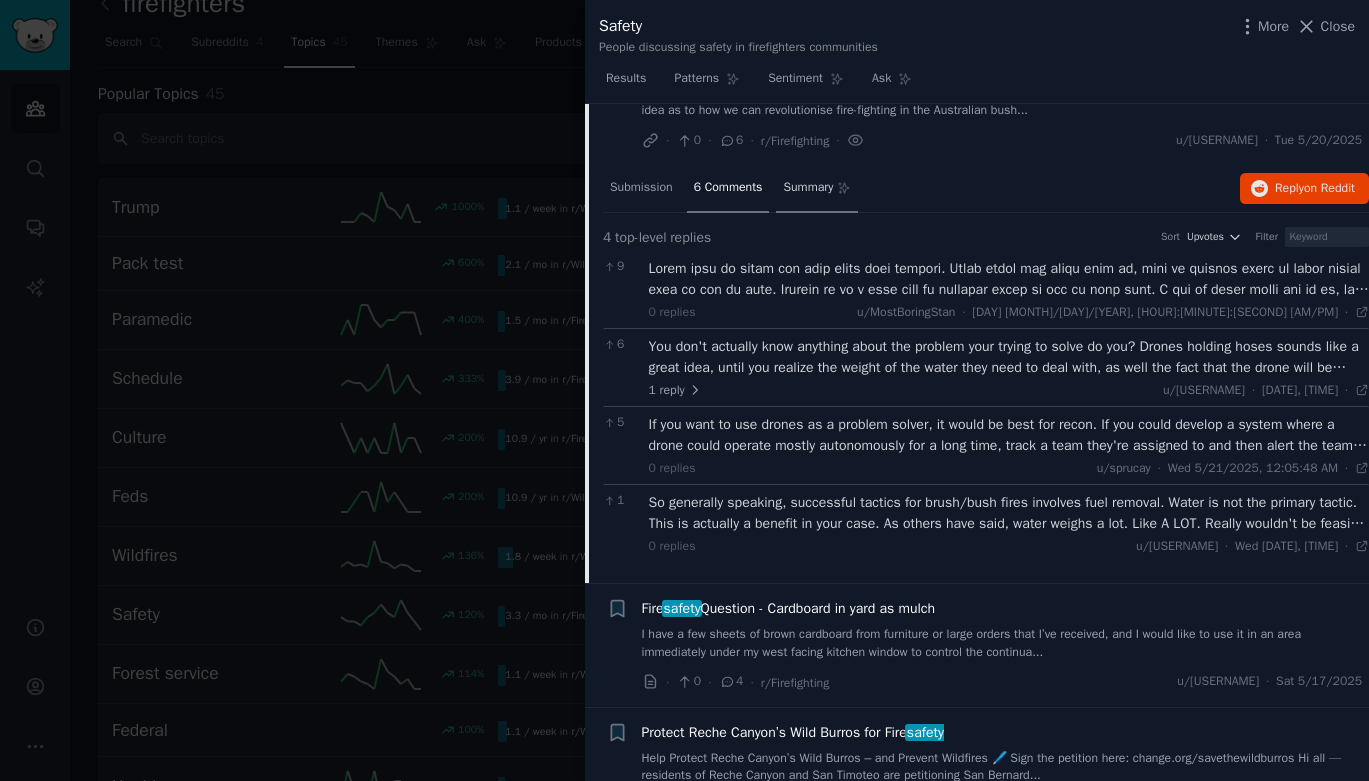 click on "Summary" at bounding box center [808, 188] 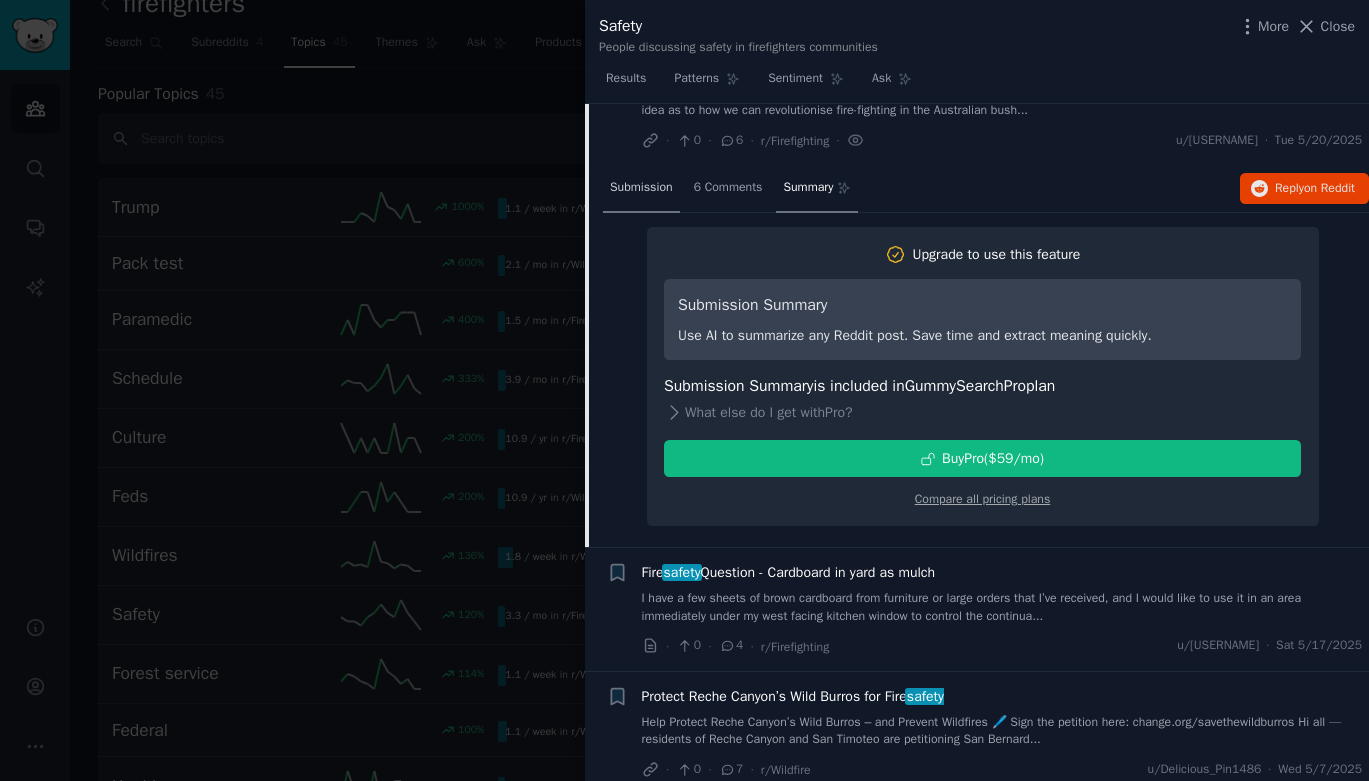 click on "Submission" at bounding box center [641, 188] 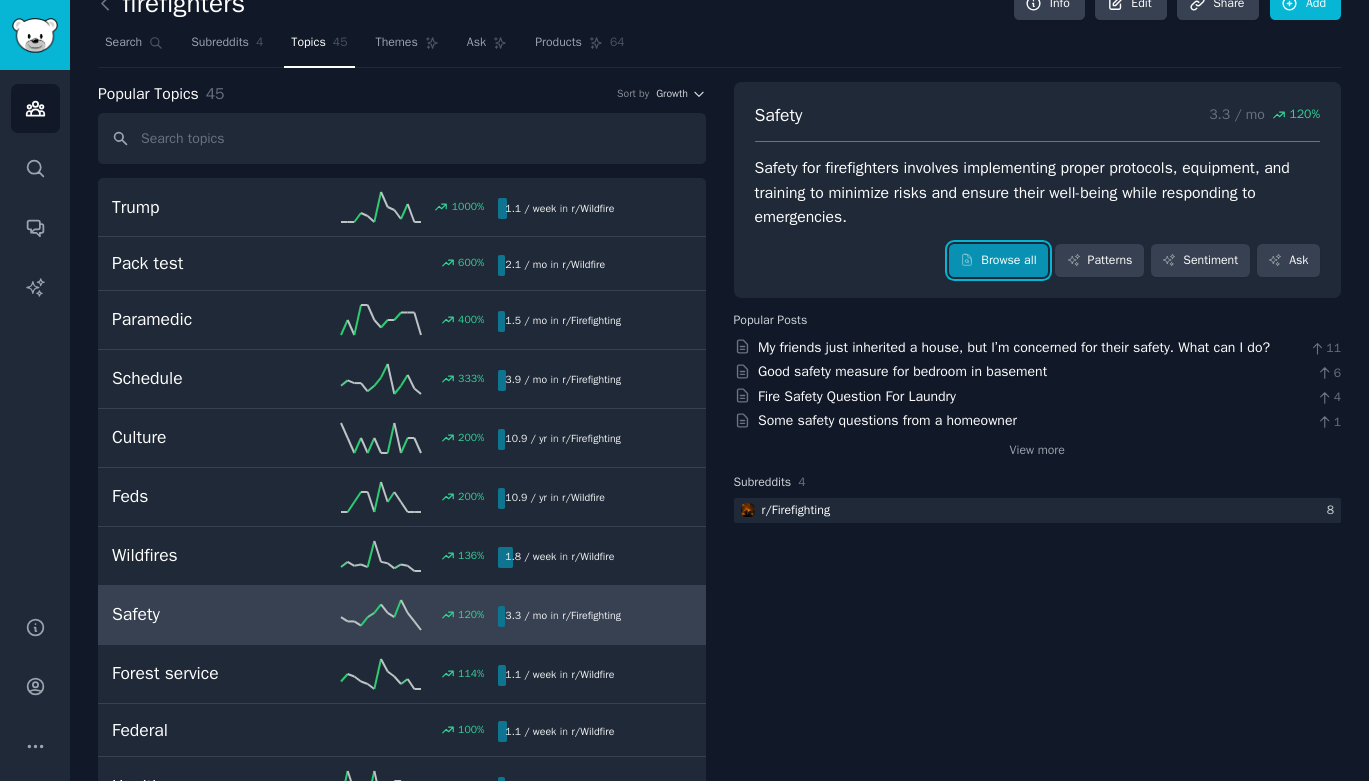 click on "Browse all" at bounding box center [998, 261] 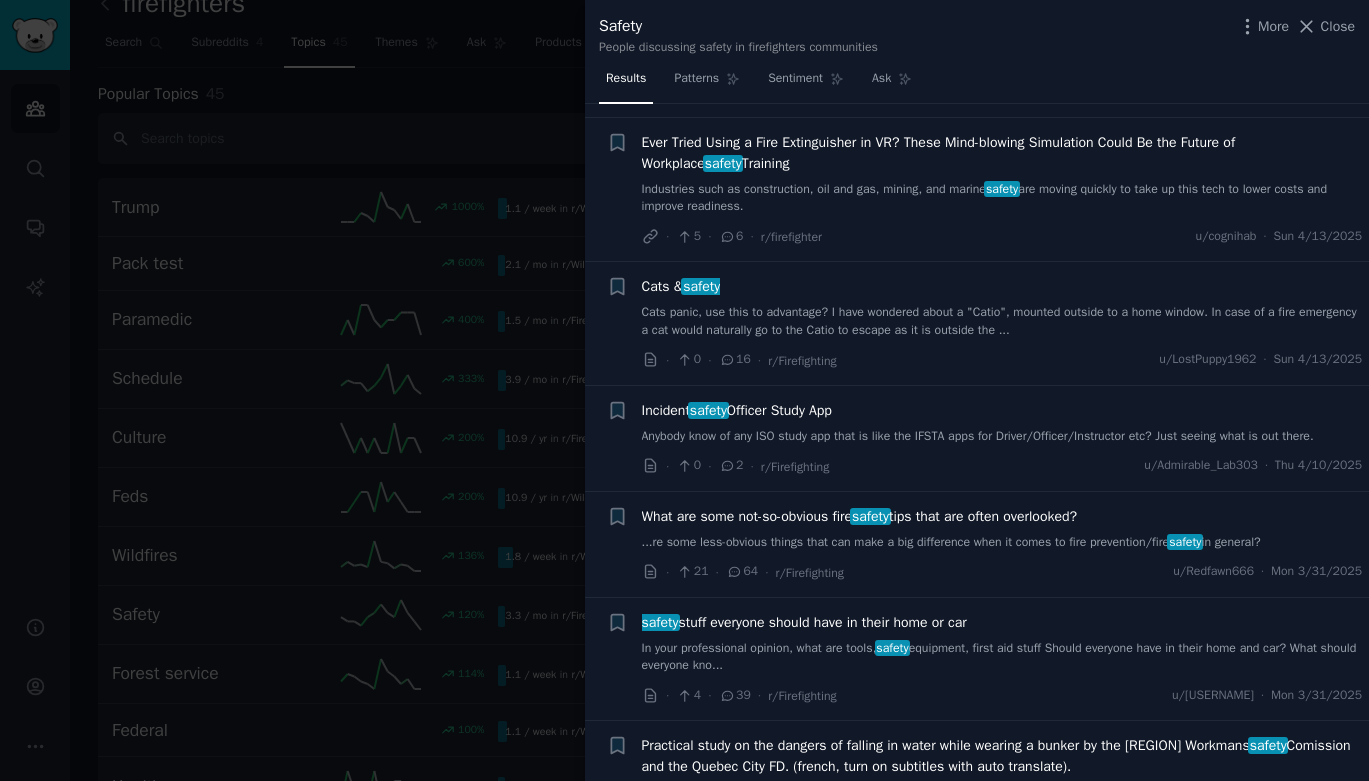 scroll, scrollTop: 2741, scrollLeft: 0, axis: vertical 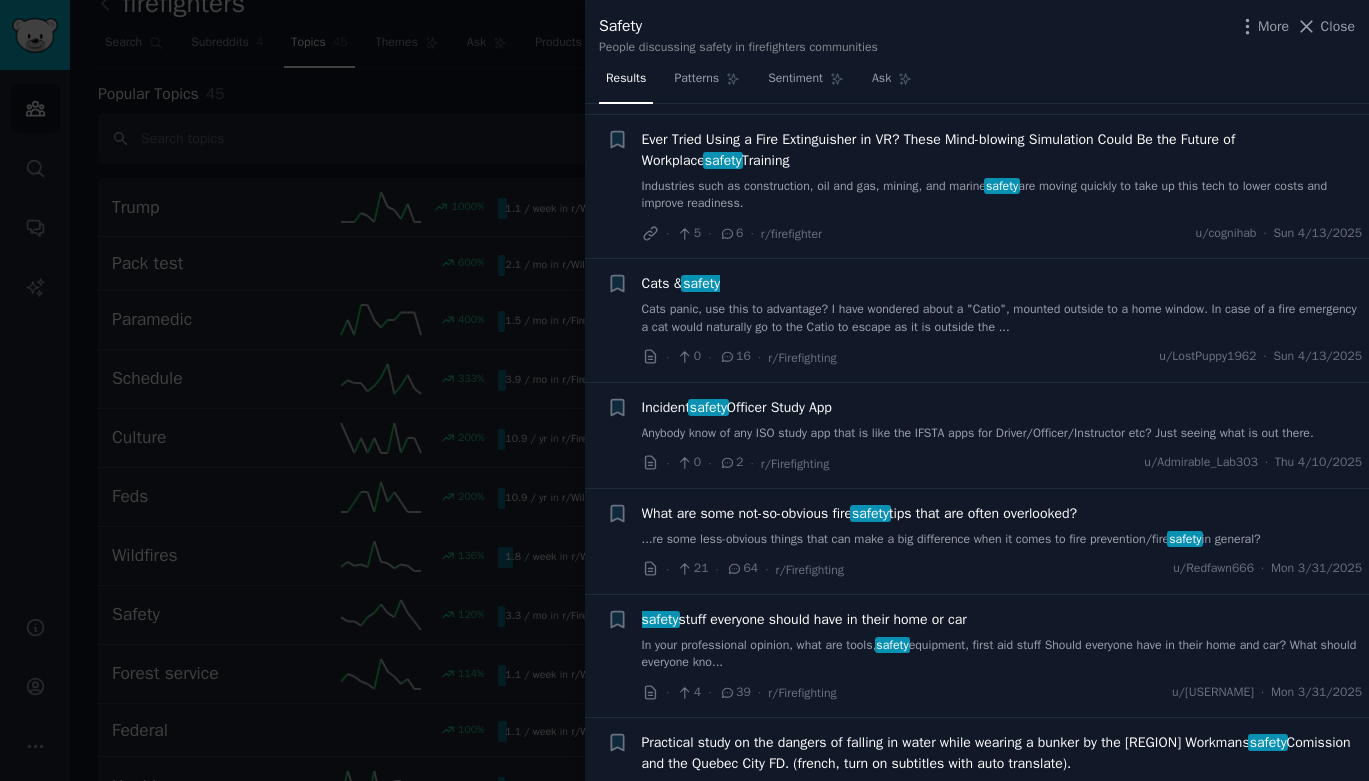 click on "Ever Tried Using a Fire Extinguisher in VR? These Mind-blowing Simulation Could Be the Future of Workplace  safety  Training" at bounding box center (1002, 150) 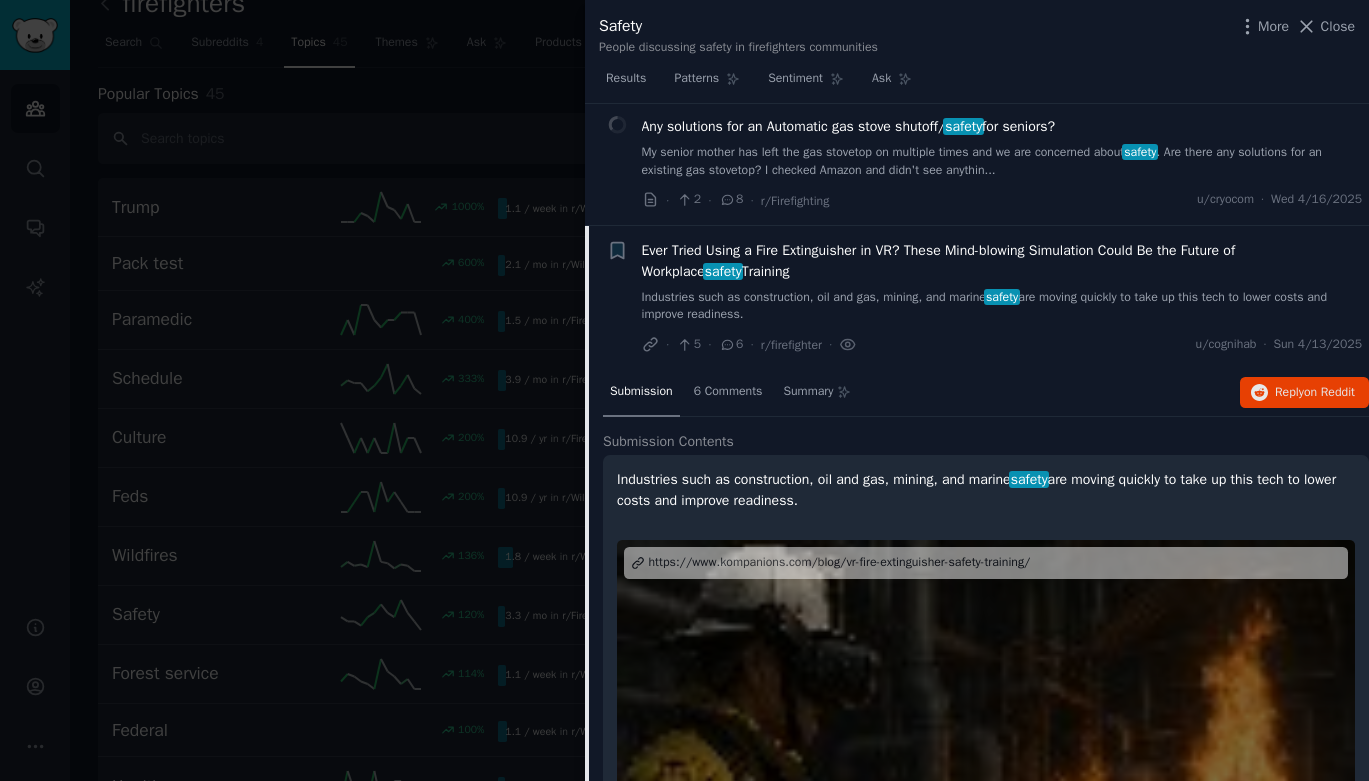 scroll, scrollTop: 2618, scrollLeft: 0, axis: vertical 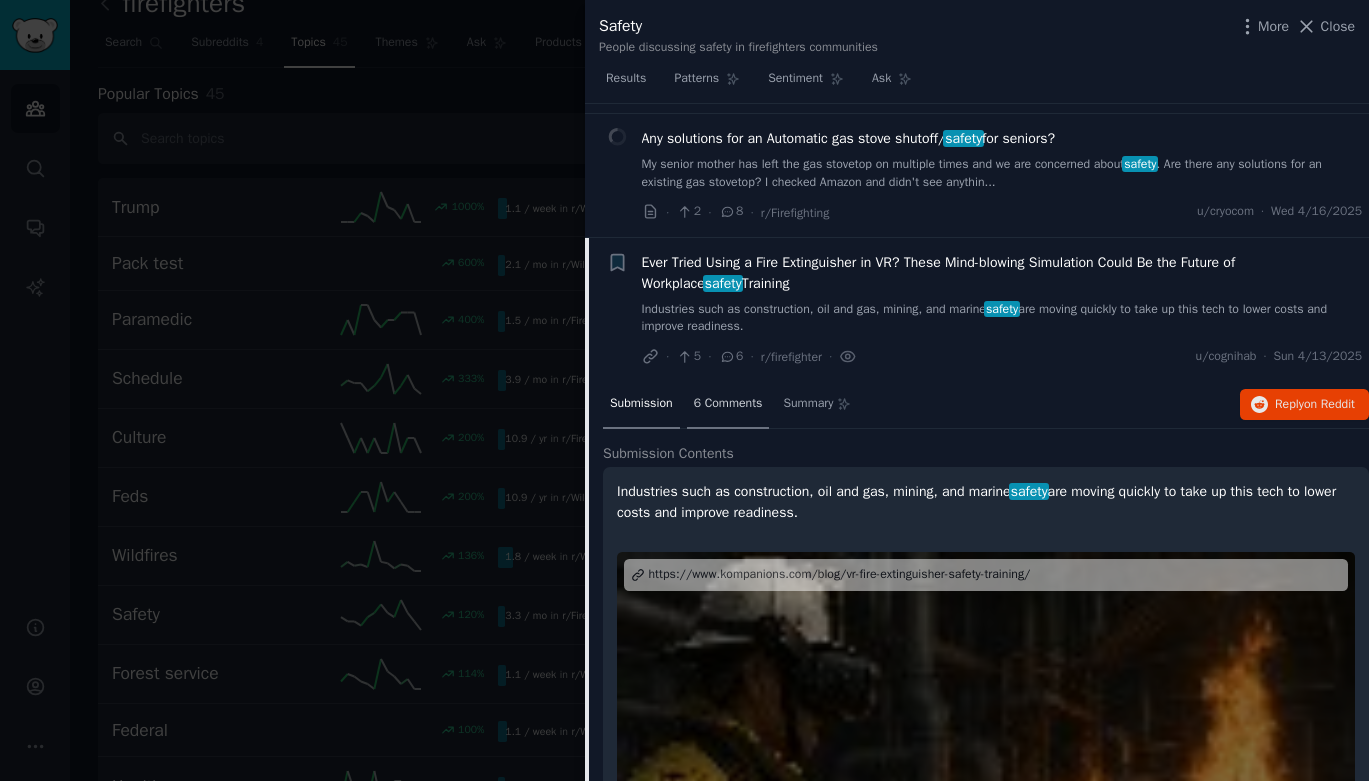 click on "6 Comments" at bounding box center [728, 404] 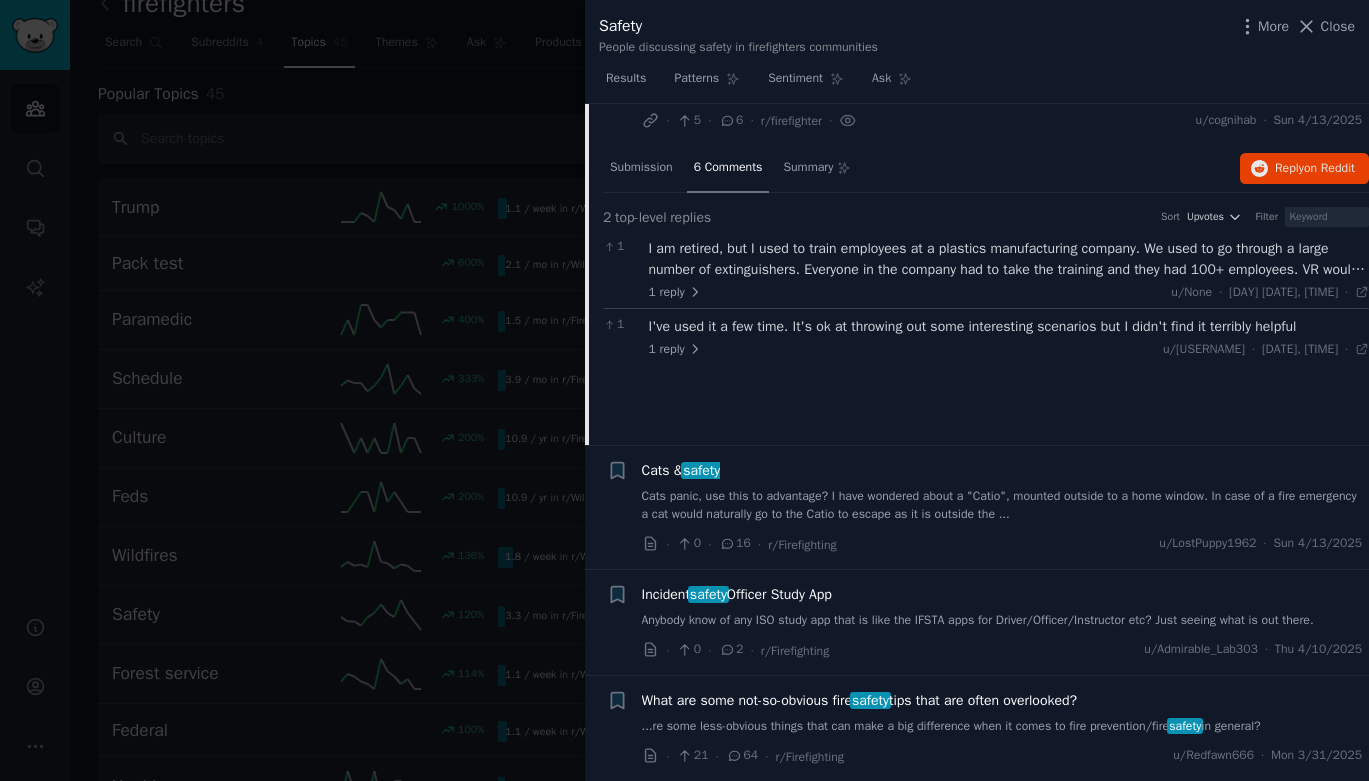 scroll, scrollTop: 2856, scrollLeft: 0, axis: vertical 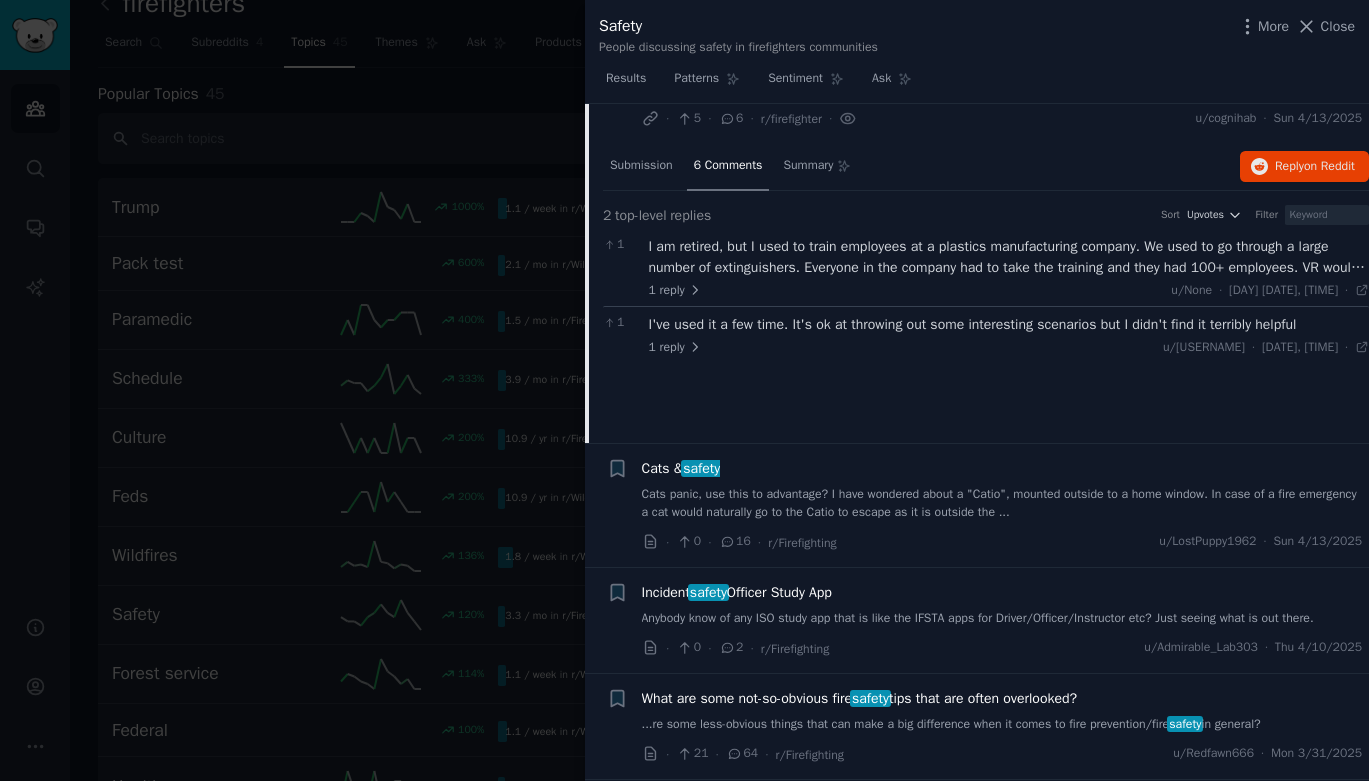 click on "I am retired, but I used to train employees at a plastics manufacturing company. We used to go through a large number of extinguishers. Everyone in the company had to take the training and they had 100+ employees. VR would have saved them a ton of money." at bounding box center [1009, 257] 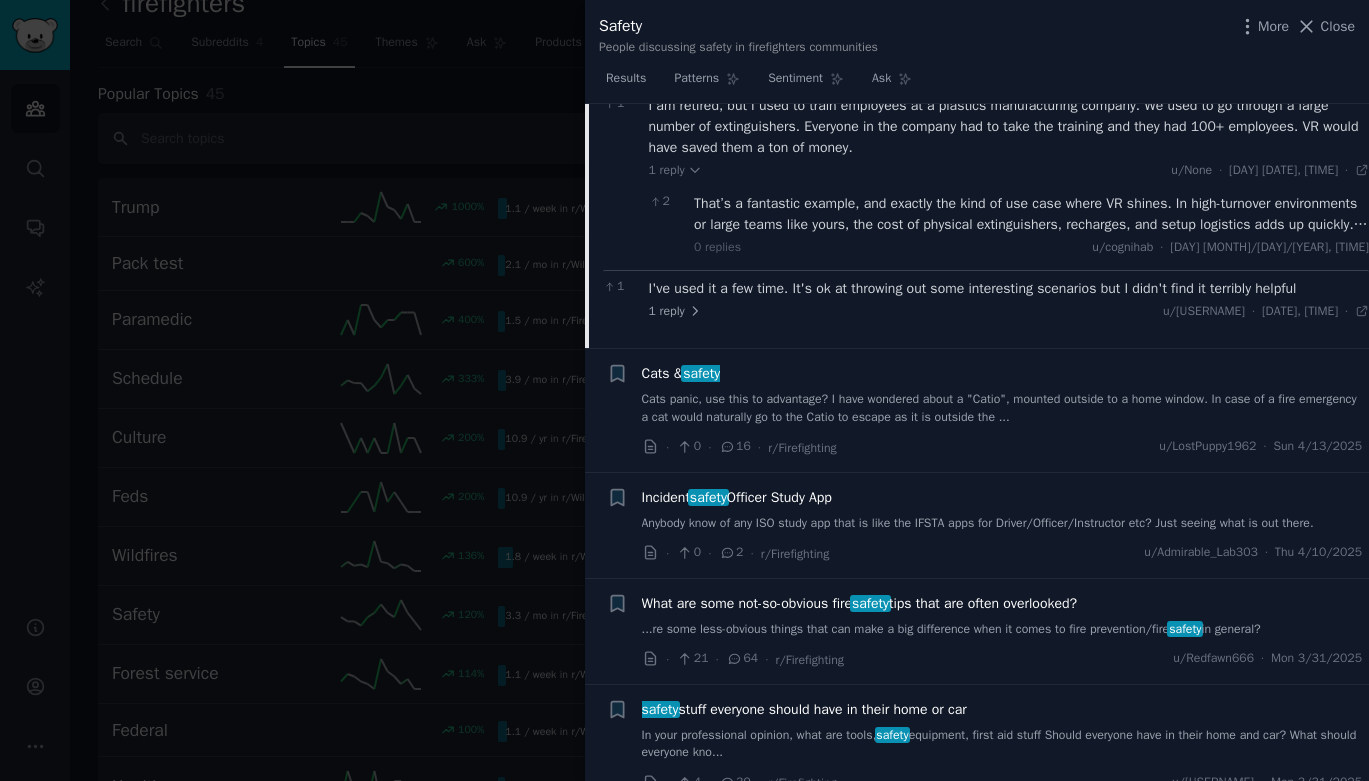 scroll, scrollTop: 3004, scrollLeft: 0, axis: vertical 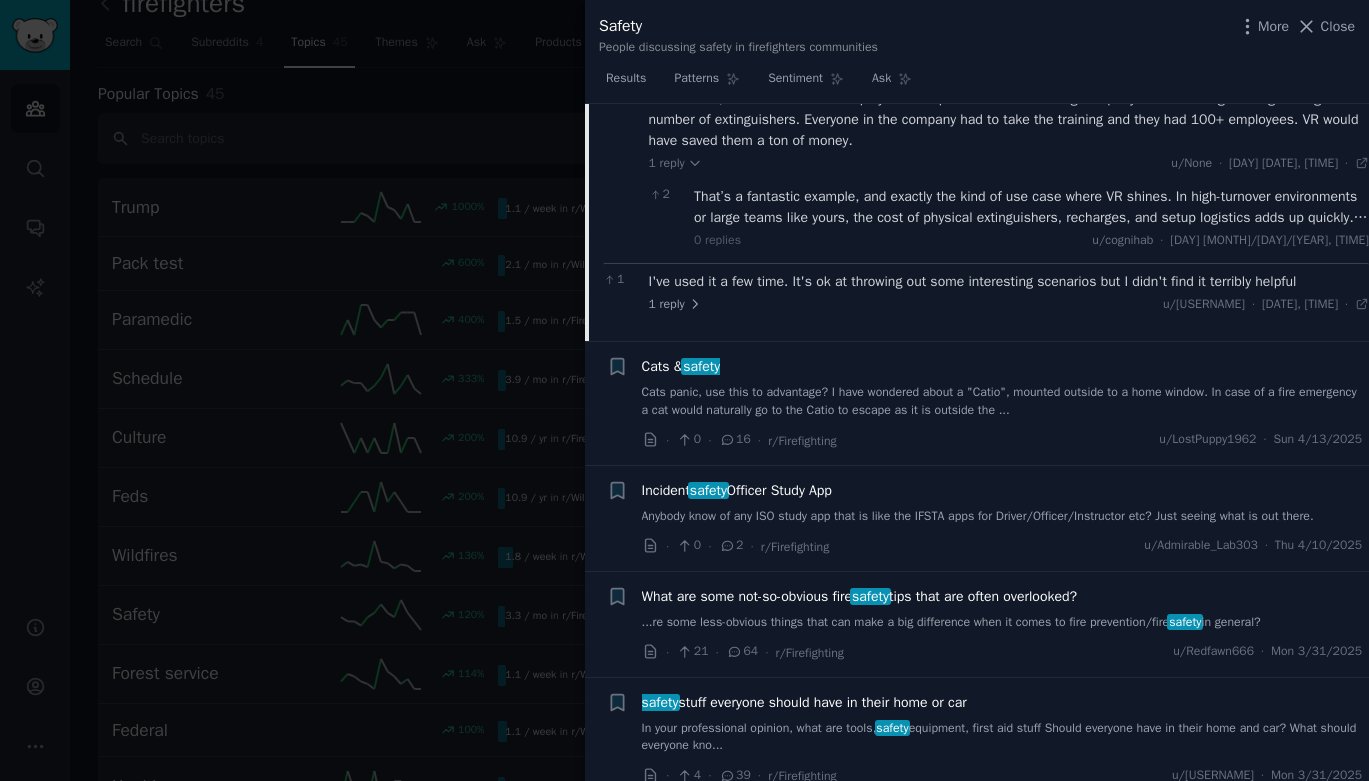 click on "That’s a fantastic example, and exactly the kind of use case where VR shines. In high-turnover environments or large teams like yours, the cost of physical extinguishers, recharges, and setup logistics adds up quickly. With VR, you get unlimited repetitions, customizable fire scenarios, and even data tracking, all without needing to discharge a single extinguisher.
It’s not just a cost-saver, it’s also a way to ensure everyone gets consistent, hands-on practice, regardless of location or shift." at bounding box center [1031, 207] 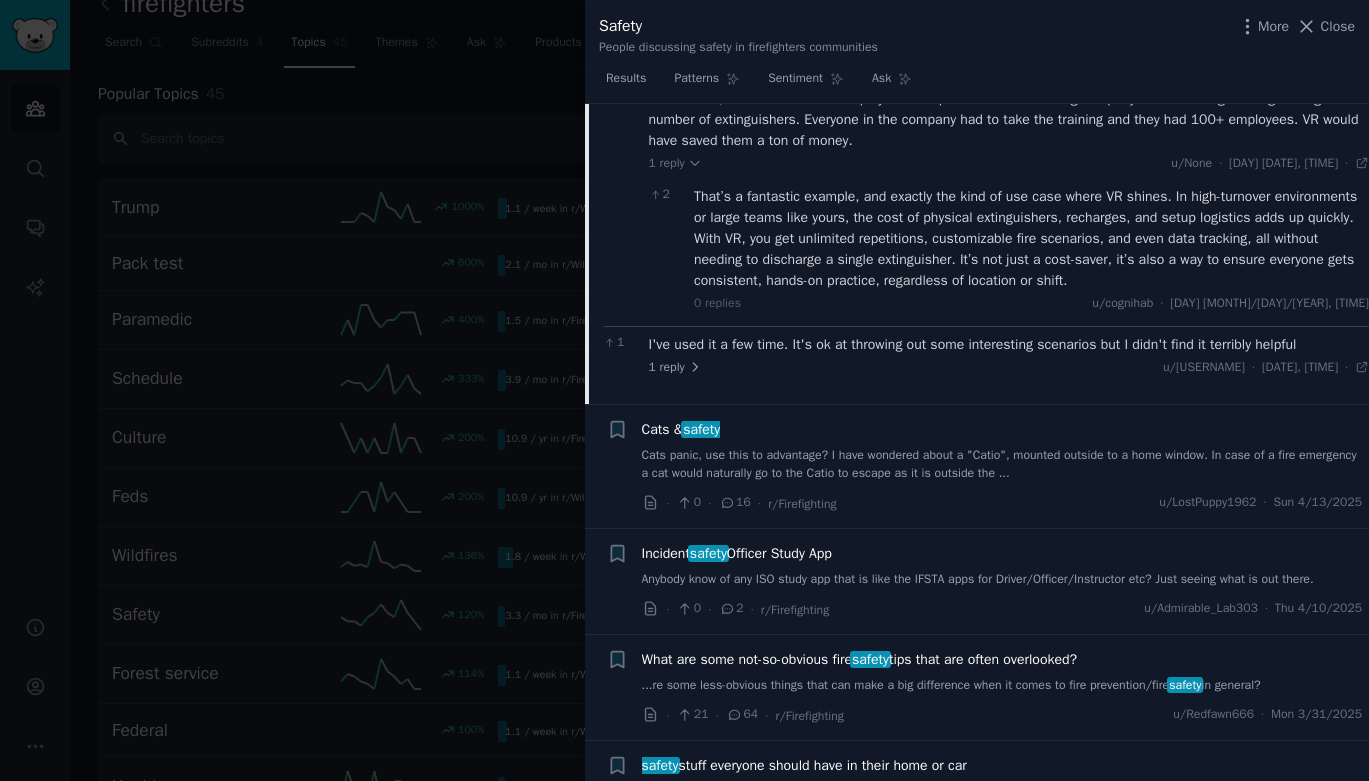 click 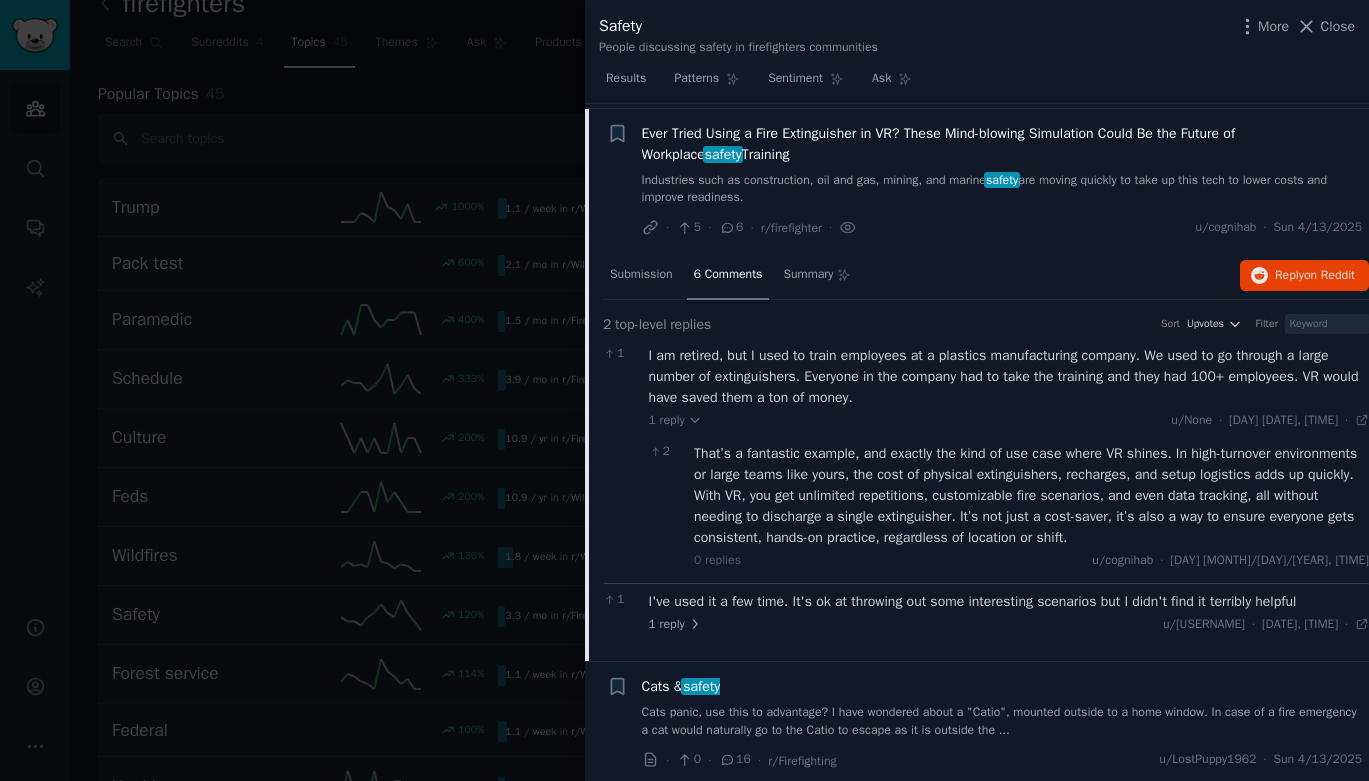 scroll, scrollTop: 2732, scrollLeft: 0, axis: vertical 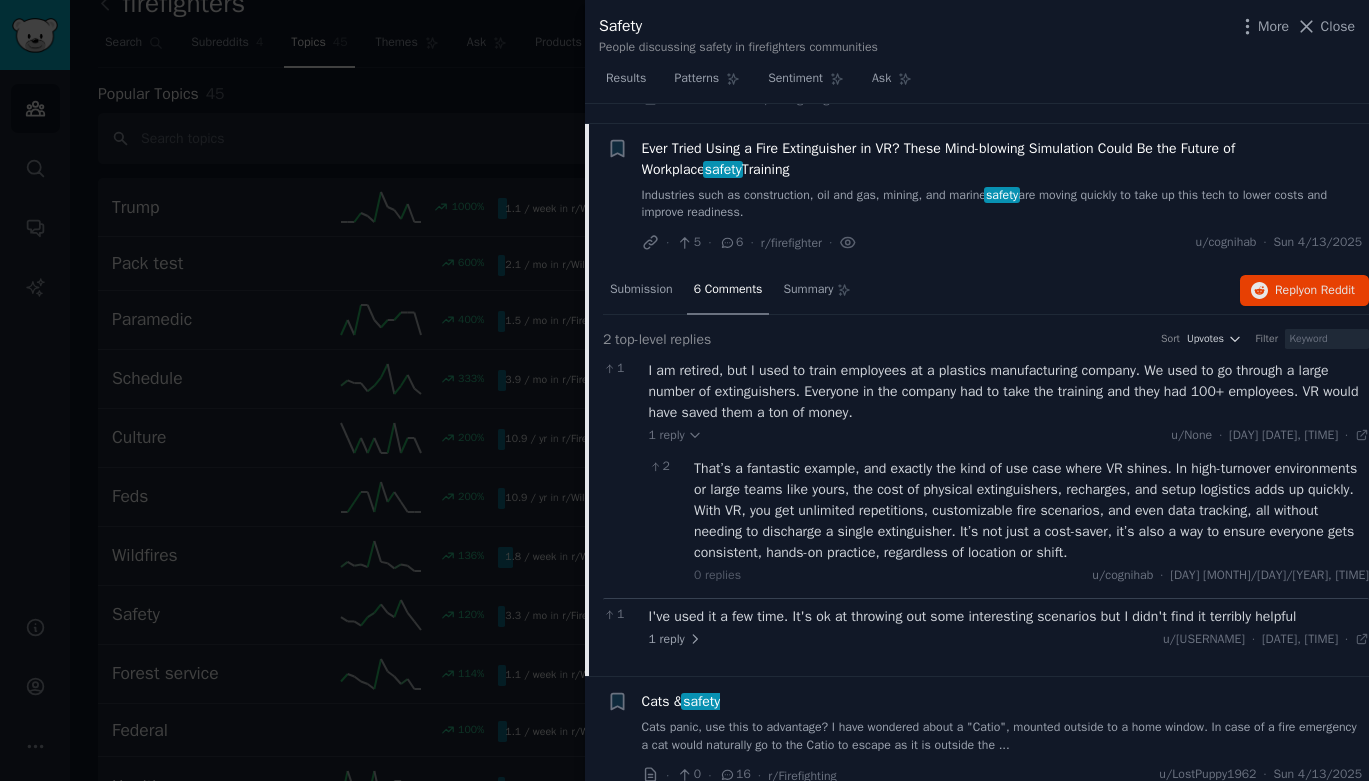 click on "Ever Tried Using a Fire Extinguisher in VR? These Mind-blowing Simulation Could Be the Future of Workplace  safety  Training" at bounding box center [1002, 159] 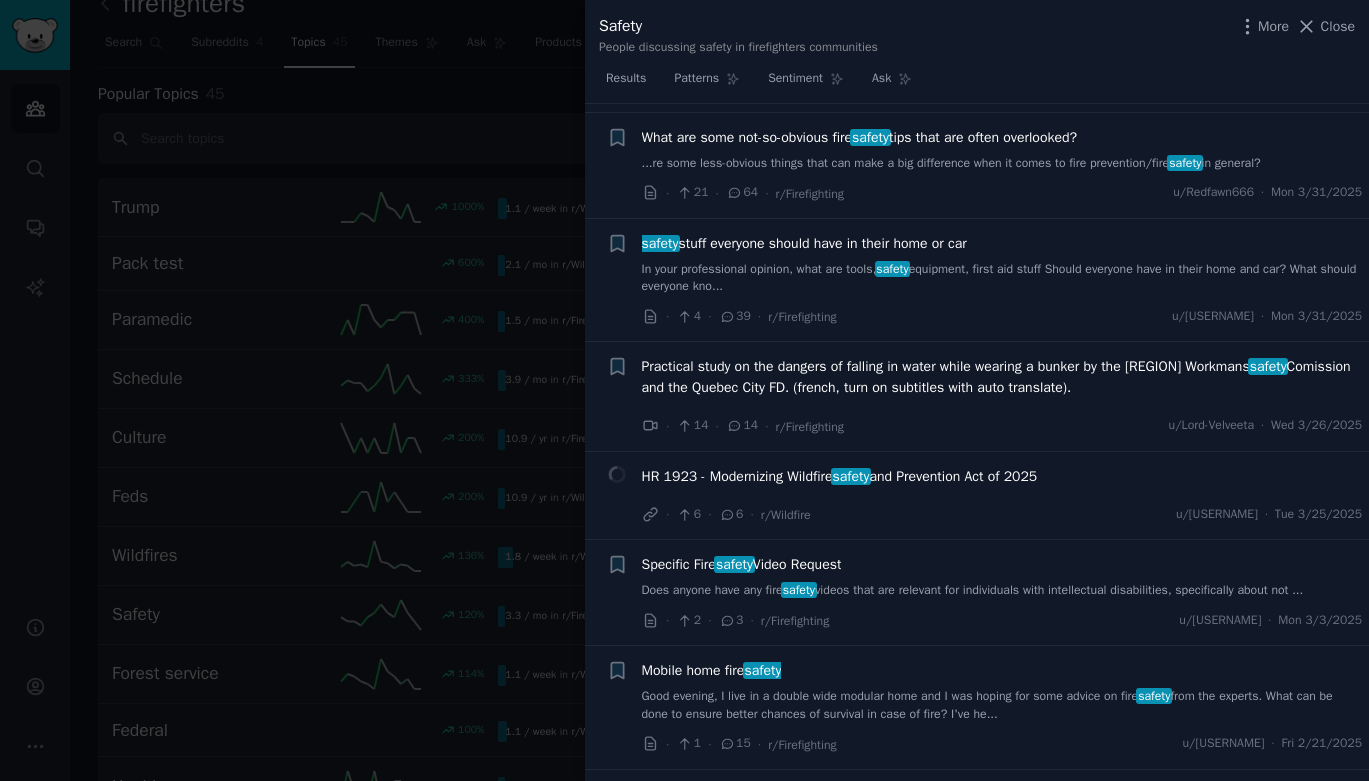 scroll, scrollTop: 3119, scrollLeft: 0, axis: vertical 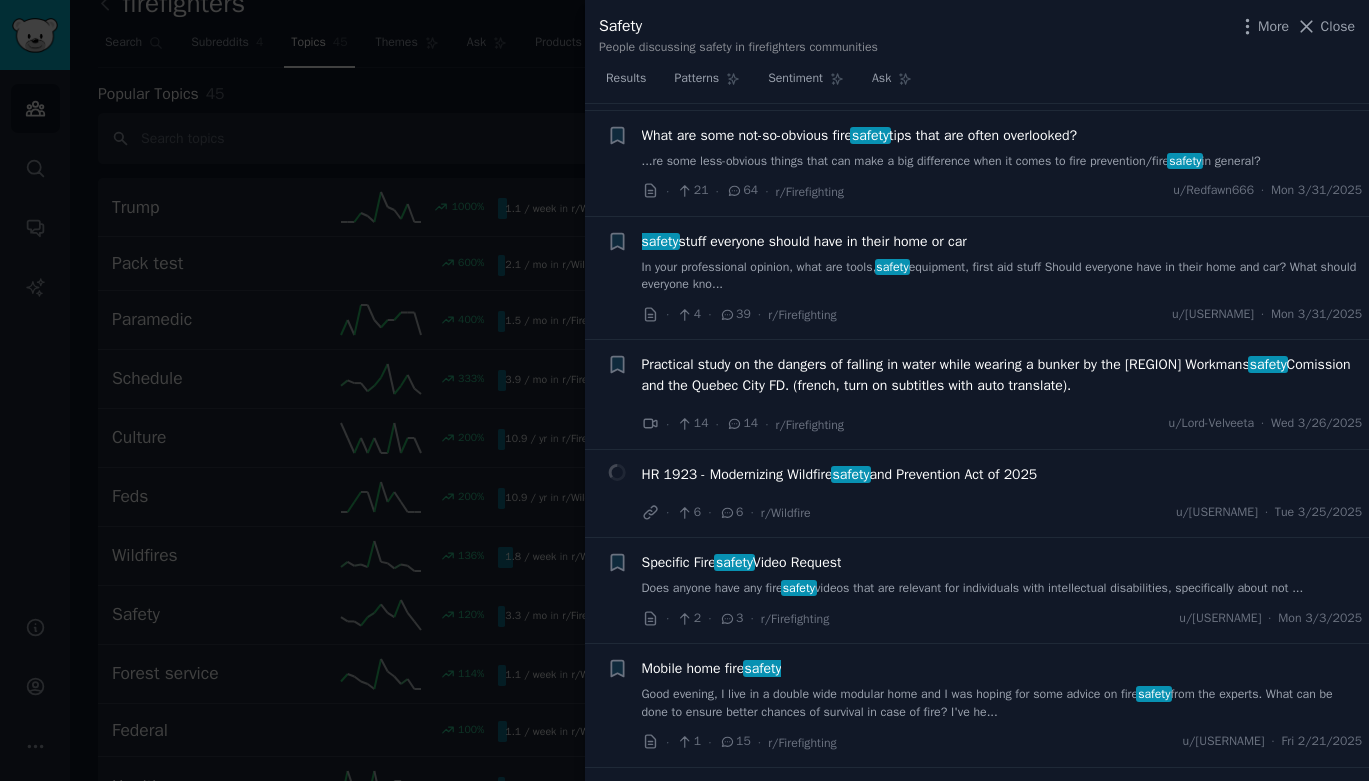 click on "What are some not-so-obvious fire  safety  tips that are often overlooked?" at bounding box center [860, 135] 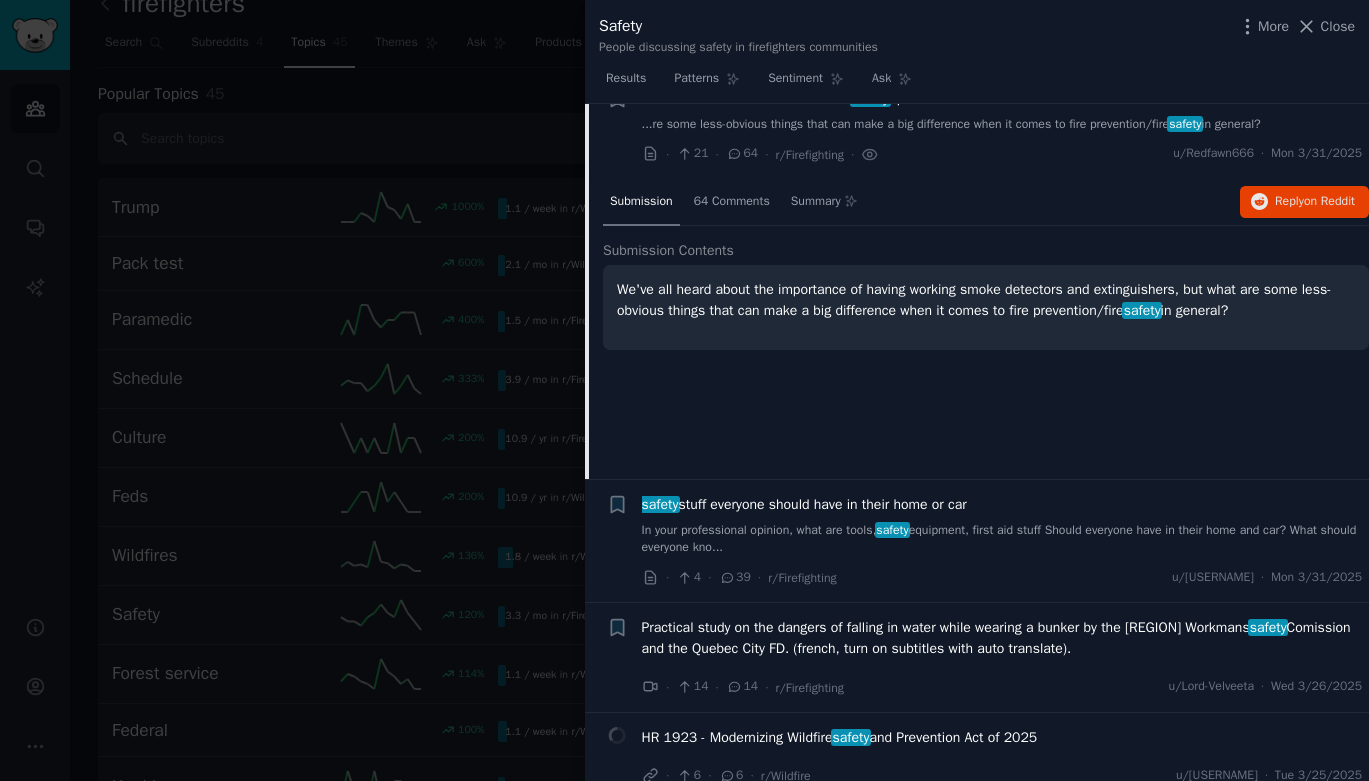 scroll, scrollTop: 3161, scrollLeft: 0, axis: vertical 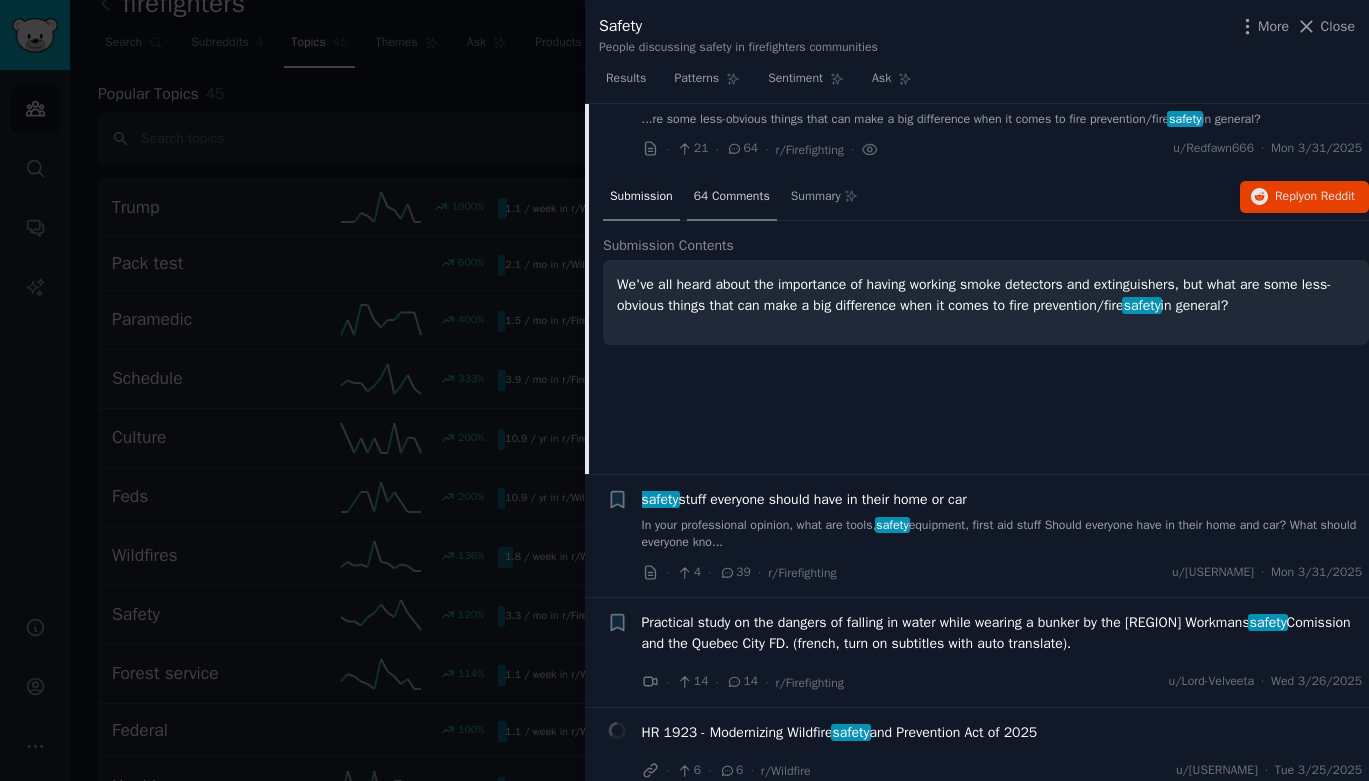 click on "64 Comments" at bounding box center [732, 197] 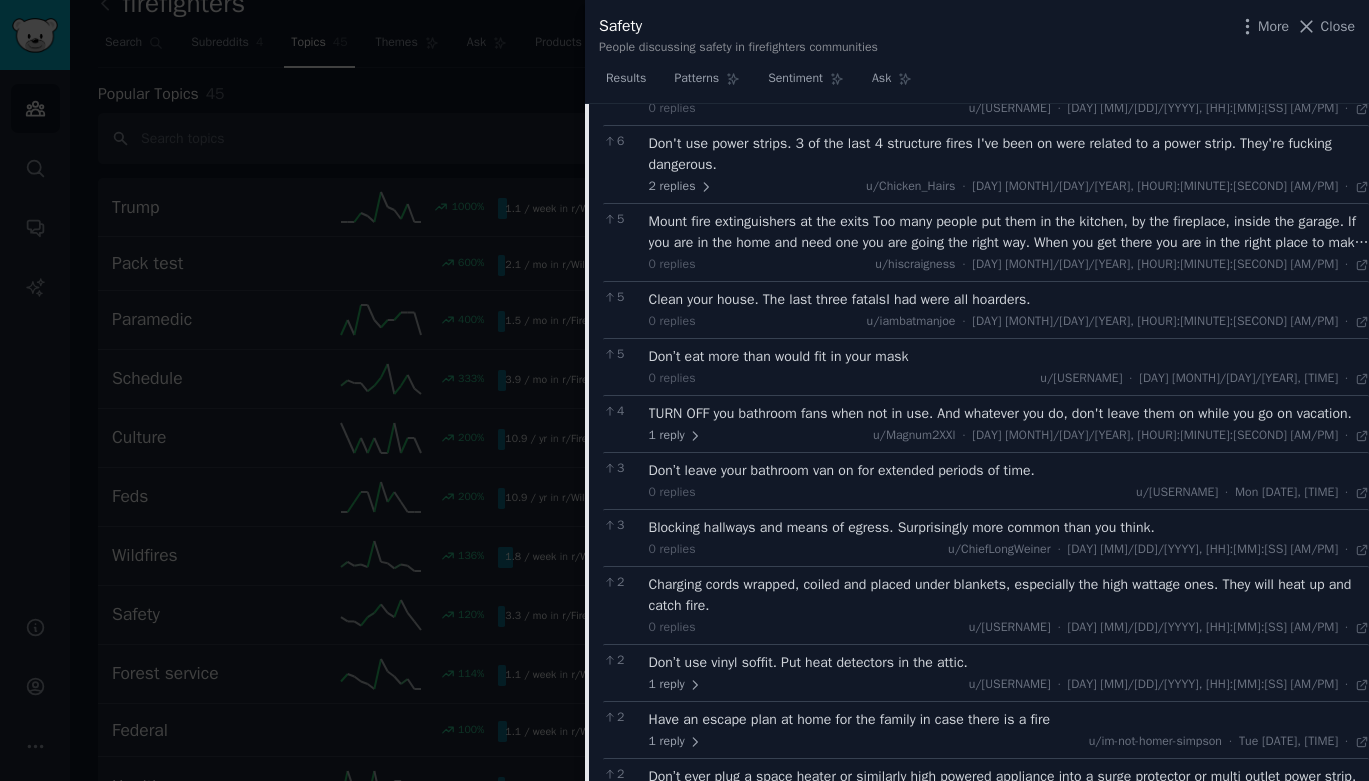 scroll, scrollTop: 4015, scrollLeft: 0, axis: vertical 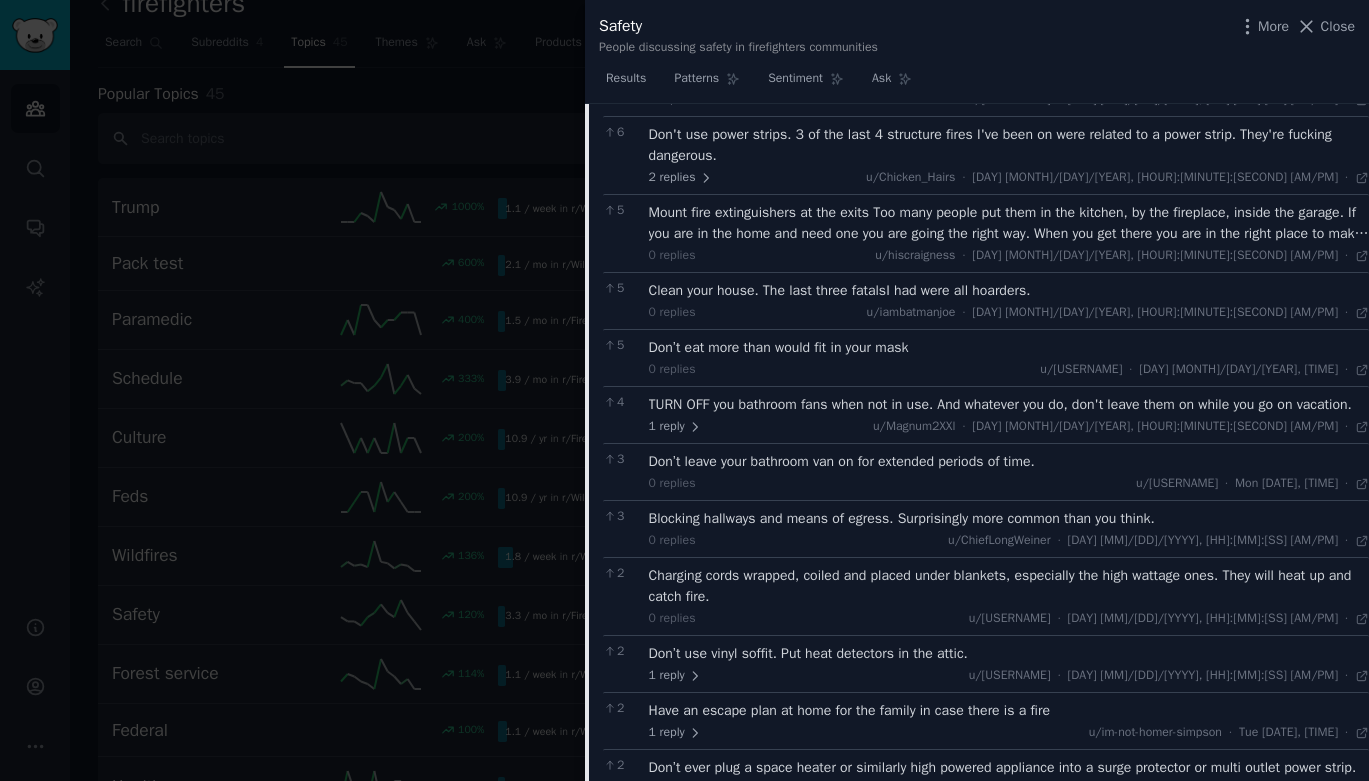 click on "Mount fire extinguishers at the exits
Too many people put them in the kitchen, by the fireplace, inside the garage.
If you are in the home and need one you are going the right way.
When you get there you are in the right place to make it." at bounding box center [1009, 223] 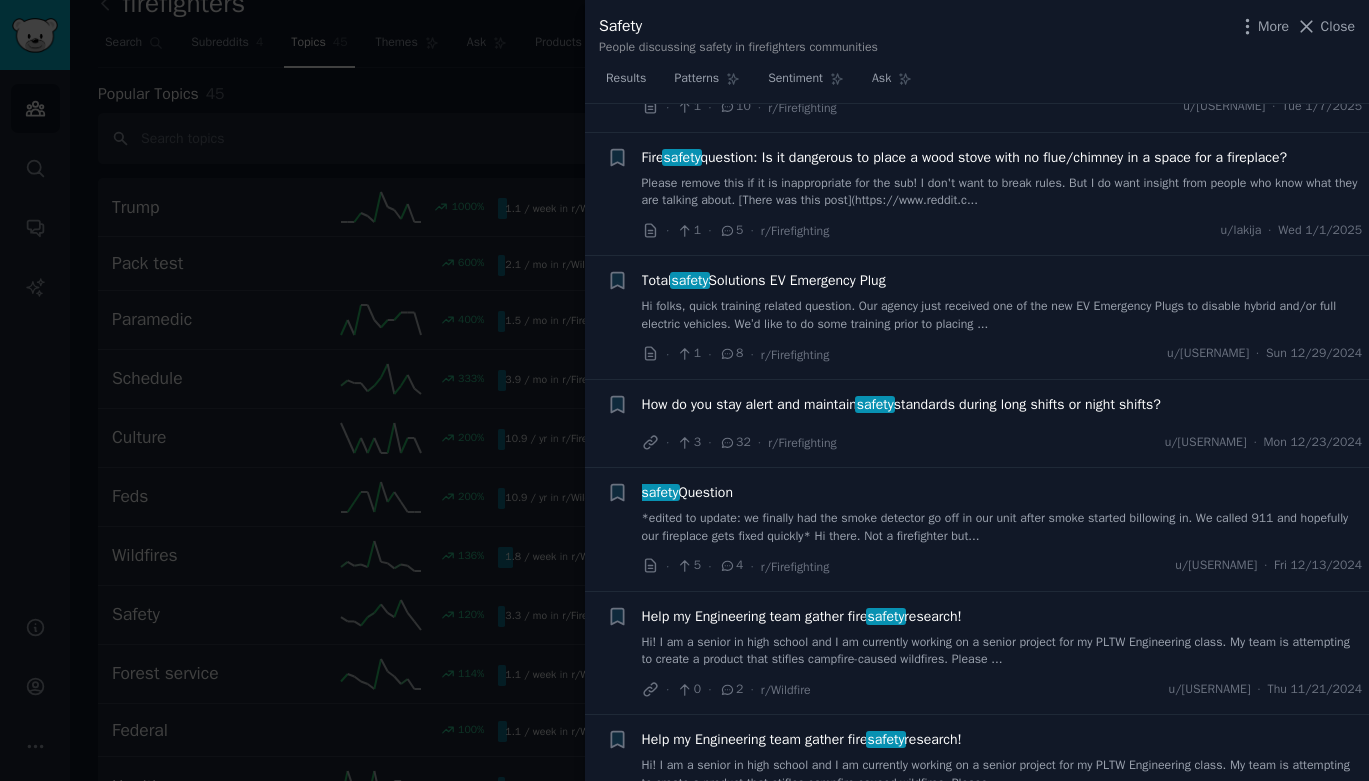 scroll, scrollTop: 7323, scrollLeft: 0, axis: vertical 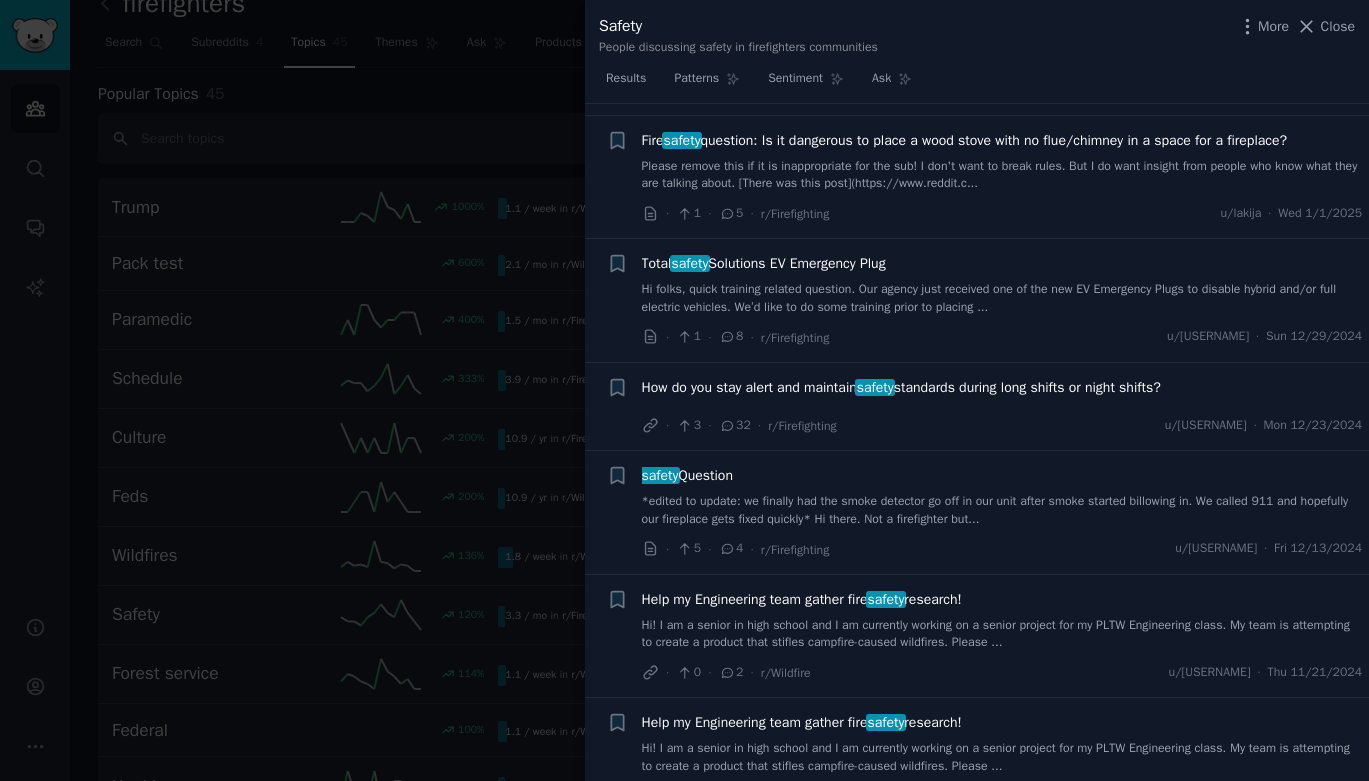 click on "Hello! I hope this is an appropriate question to ask here.
I'm a college student living alone in a dicey apartment building. The unit across from mine was recently robbed; the burglar(s) kicked the ..." at bounding box center [1002, 51] 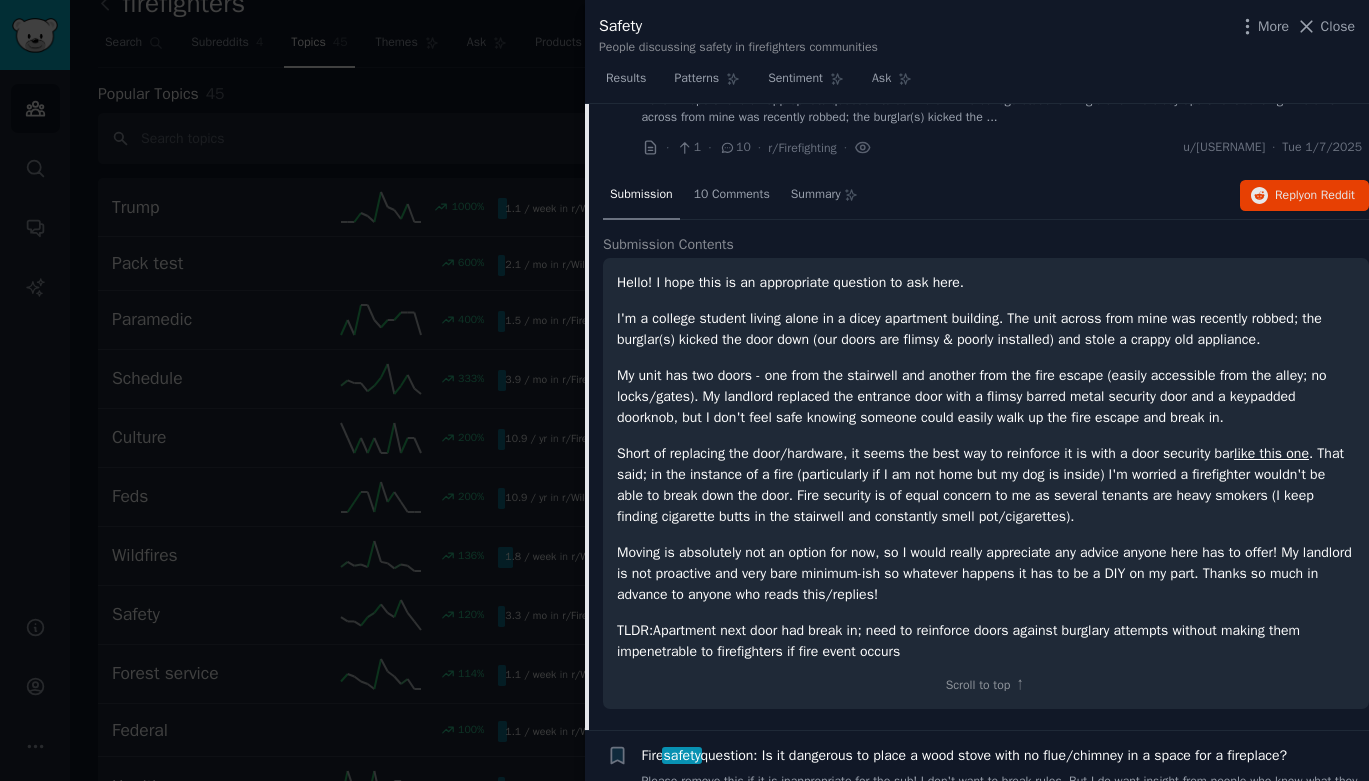 scroll, scrollTop: 4749, scrollLeft: 0, axis: vertical 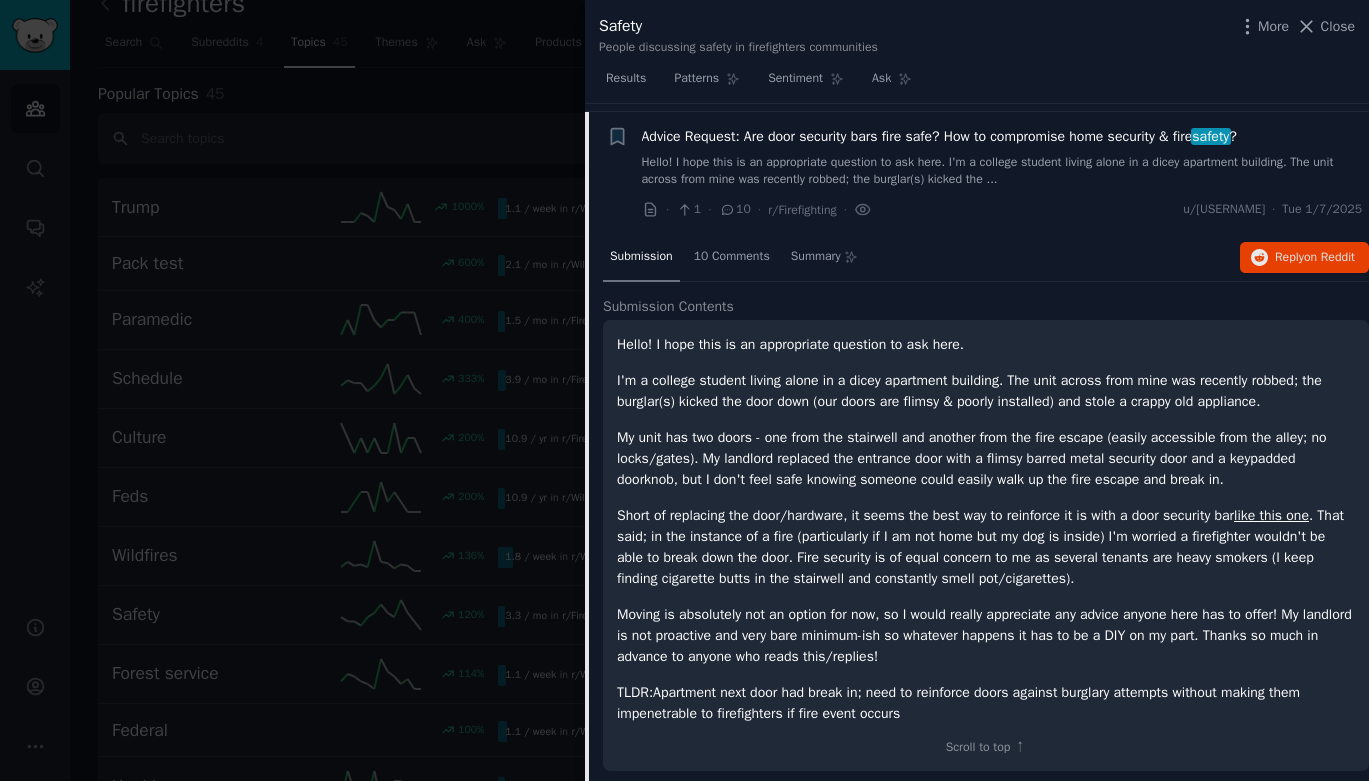 click on "Advice Request: Are door security bars fire safe? How to compromise home security & fire  safety ?" at bounding box center (939, 136) 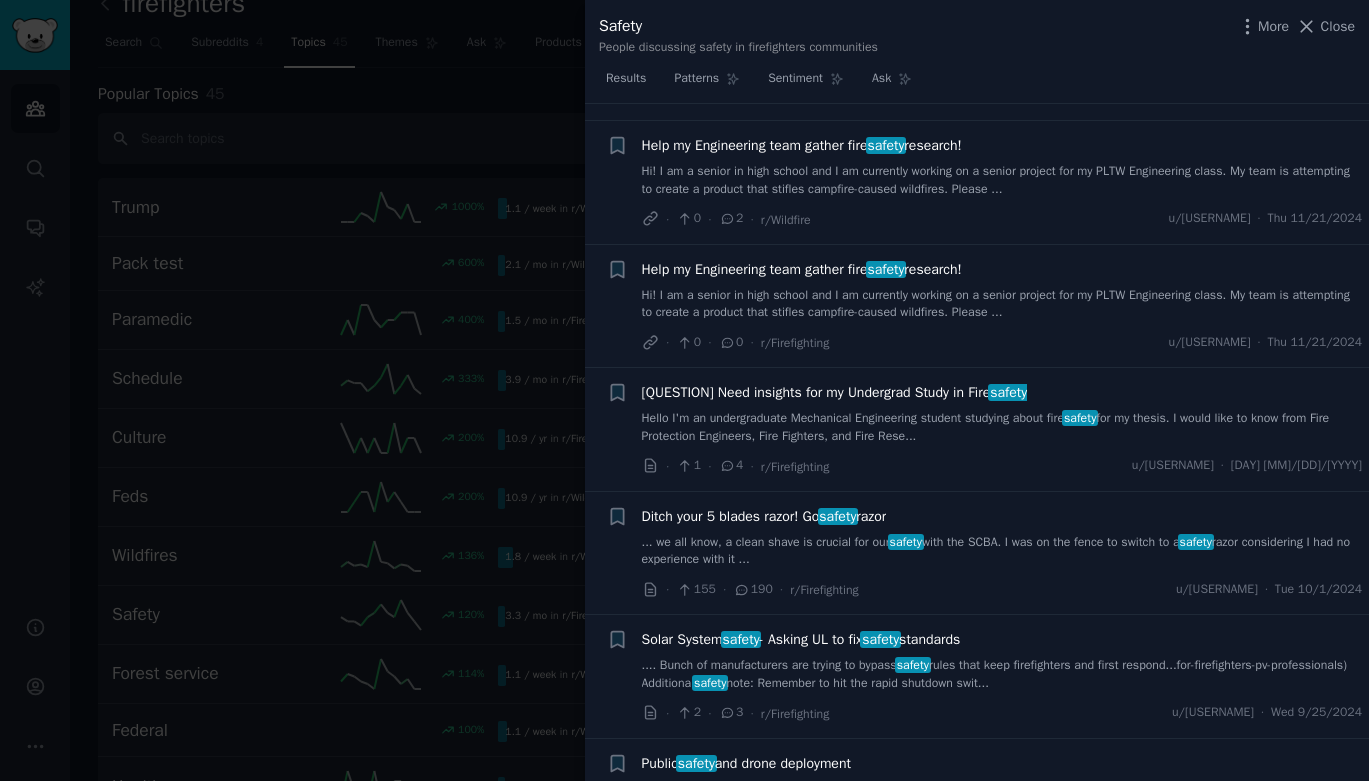 scroll, scrollTop: 5340, scrollLeft: 0, axis: vertical 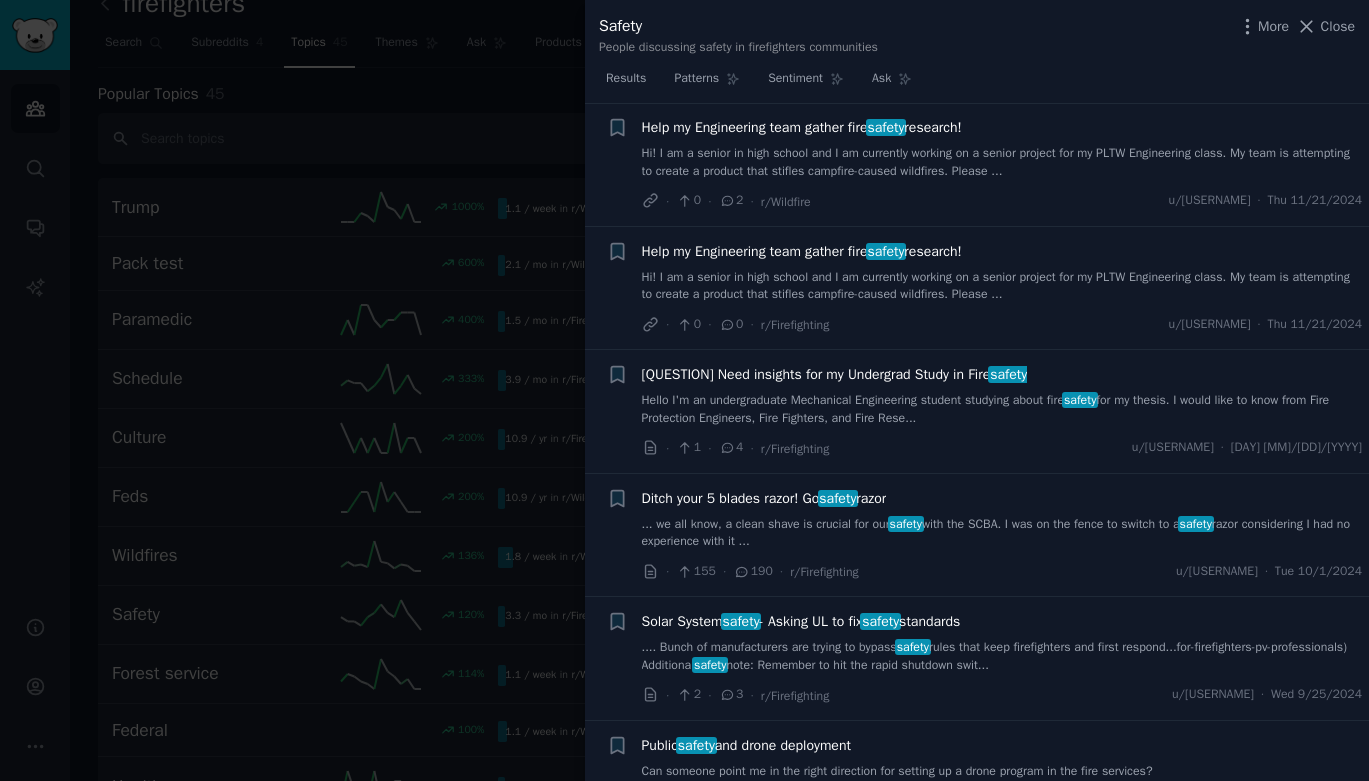 click on "Hi! I am a senior in high school and I am currently working on a senior project for my PLTW Engineering class. My team is attempting to create a product that stifles campfire-caused wildfires. Please ..." at bounding box center [1002, 162] 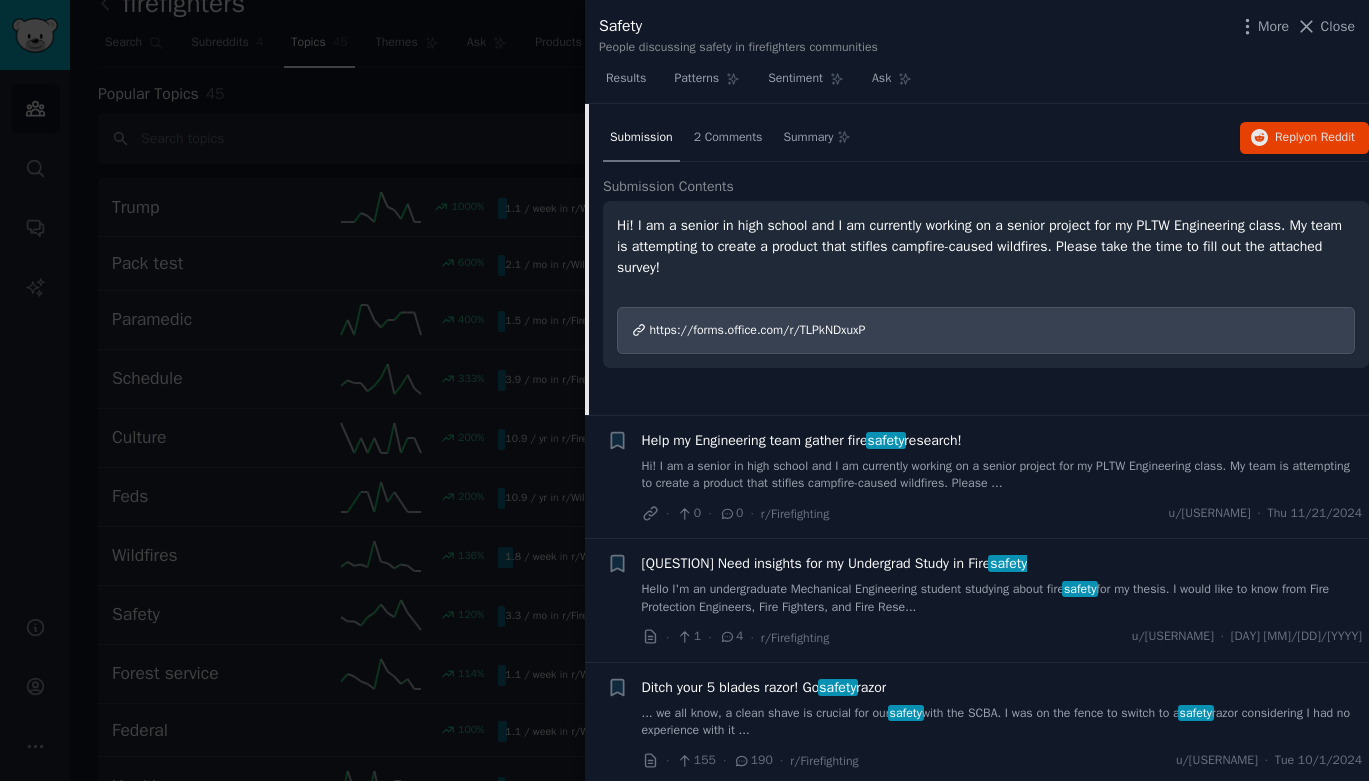scroll, scrollTop: 5449, scrollLeft: 0, axis: vertical 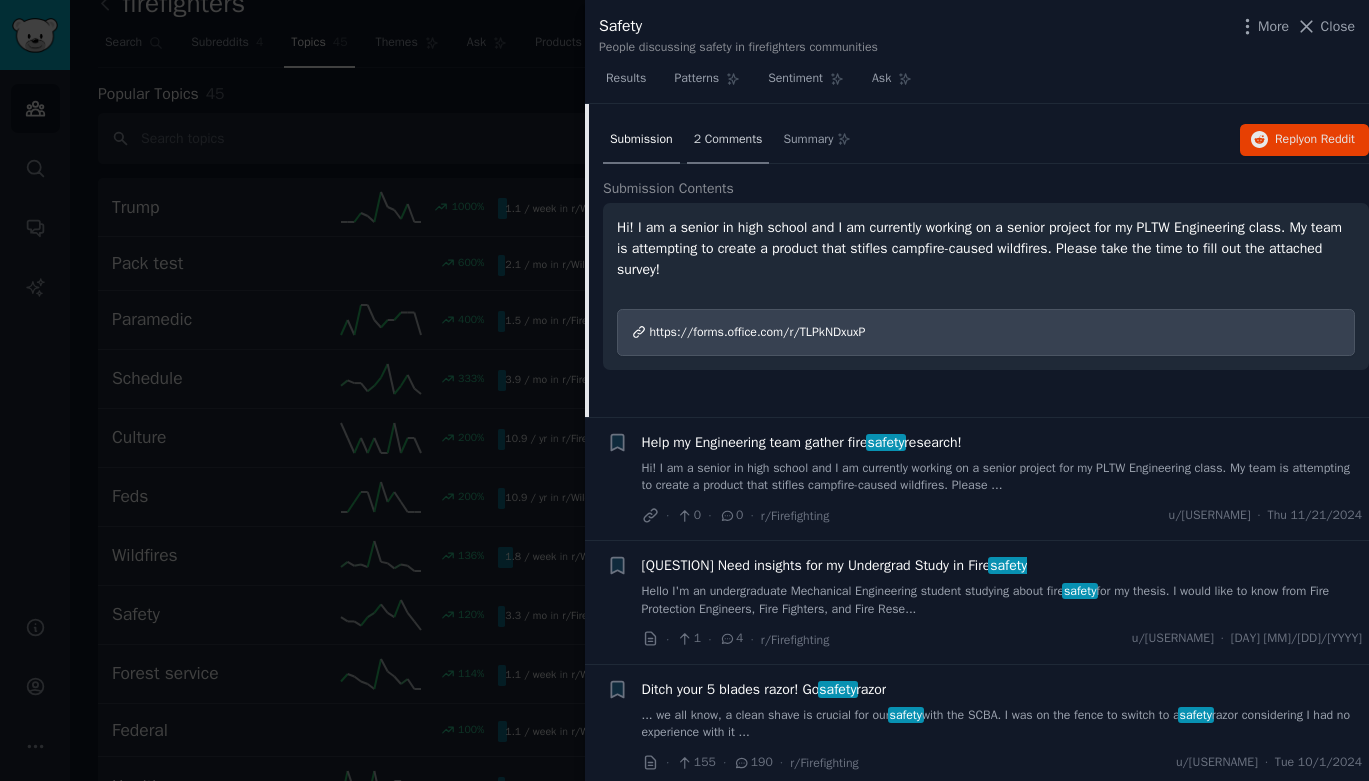 click on "2 Comments" at bounding box center [728, 140] 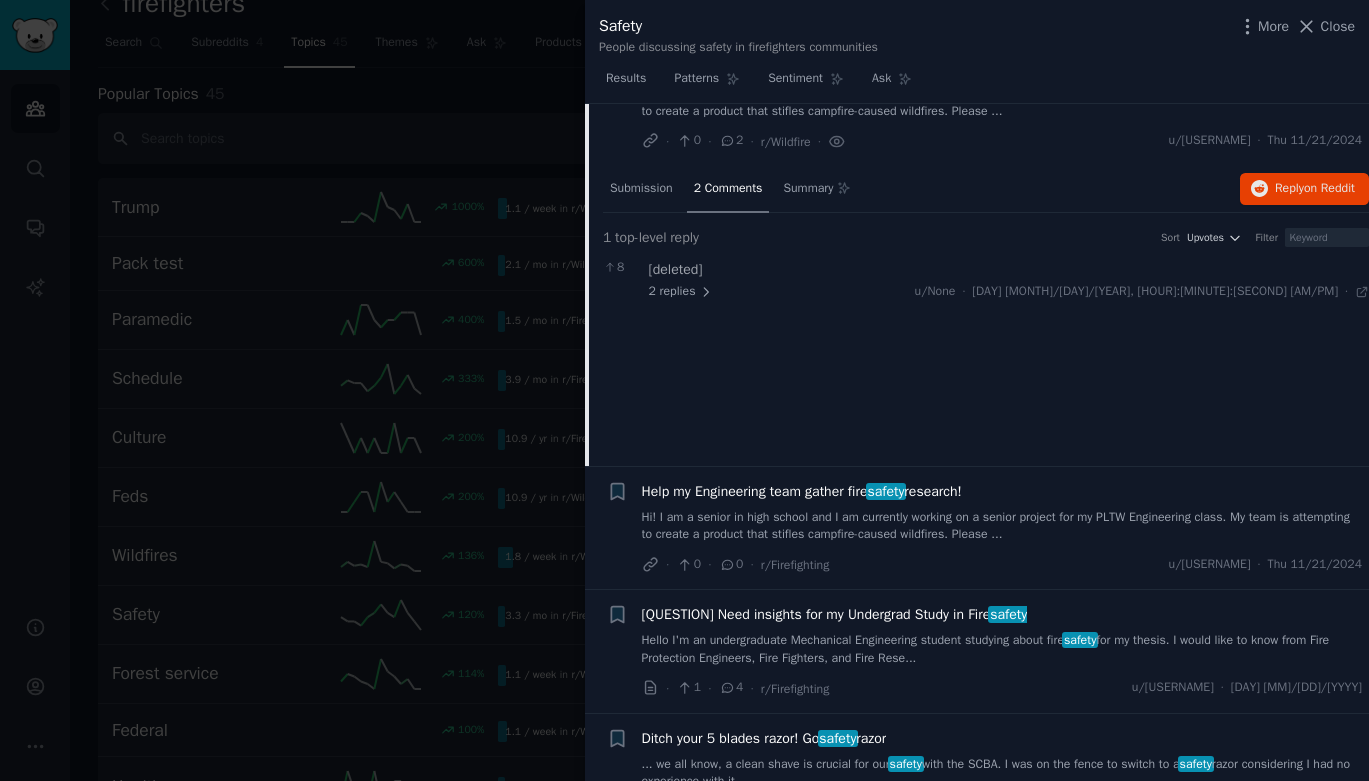 scroll, scrollTop: 5399, scrollLeft: 0, axis: vertical 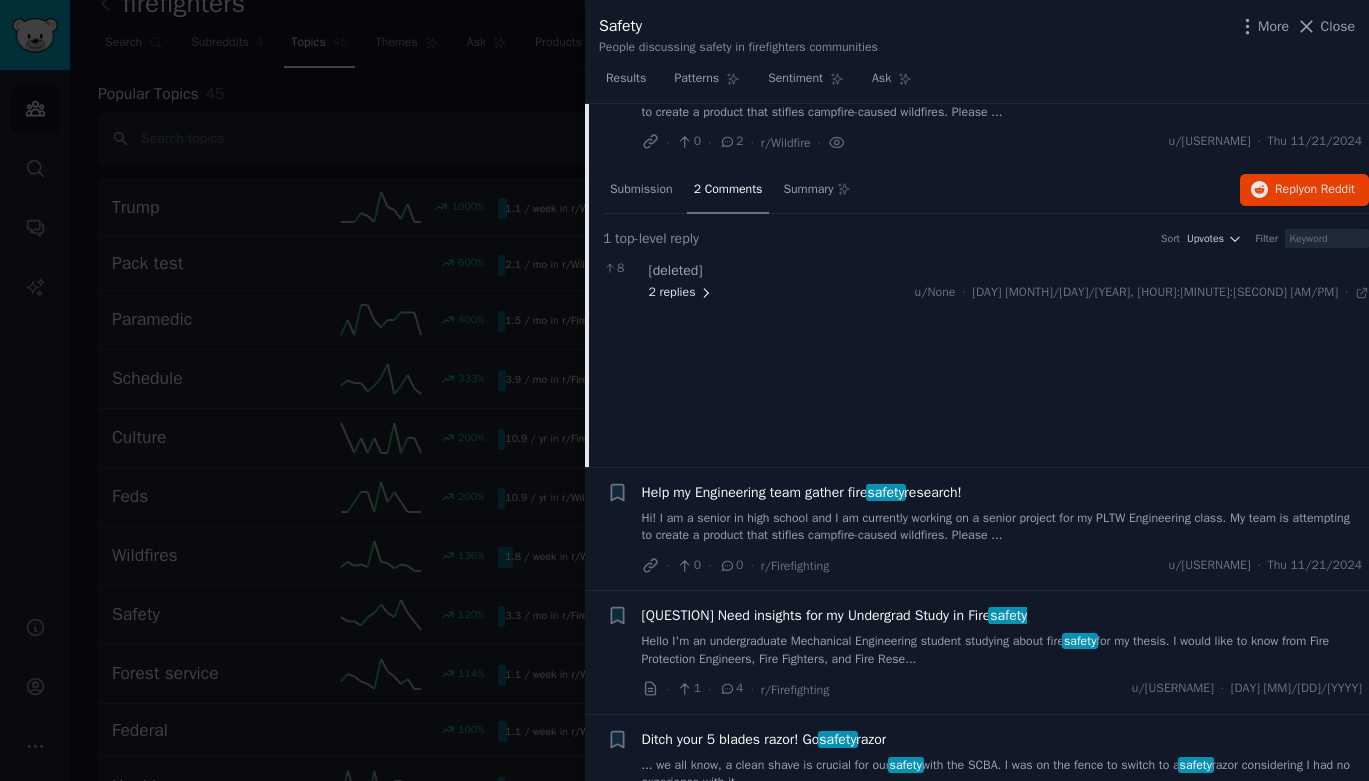 click on "2   replies" at bounding box center (681, 293) 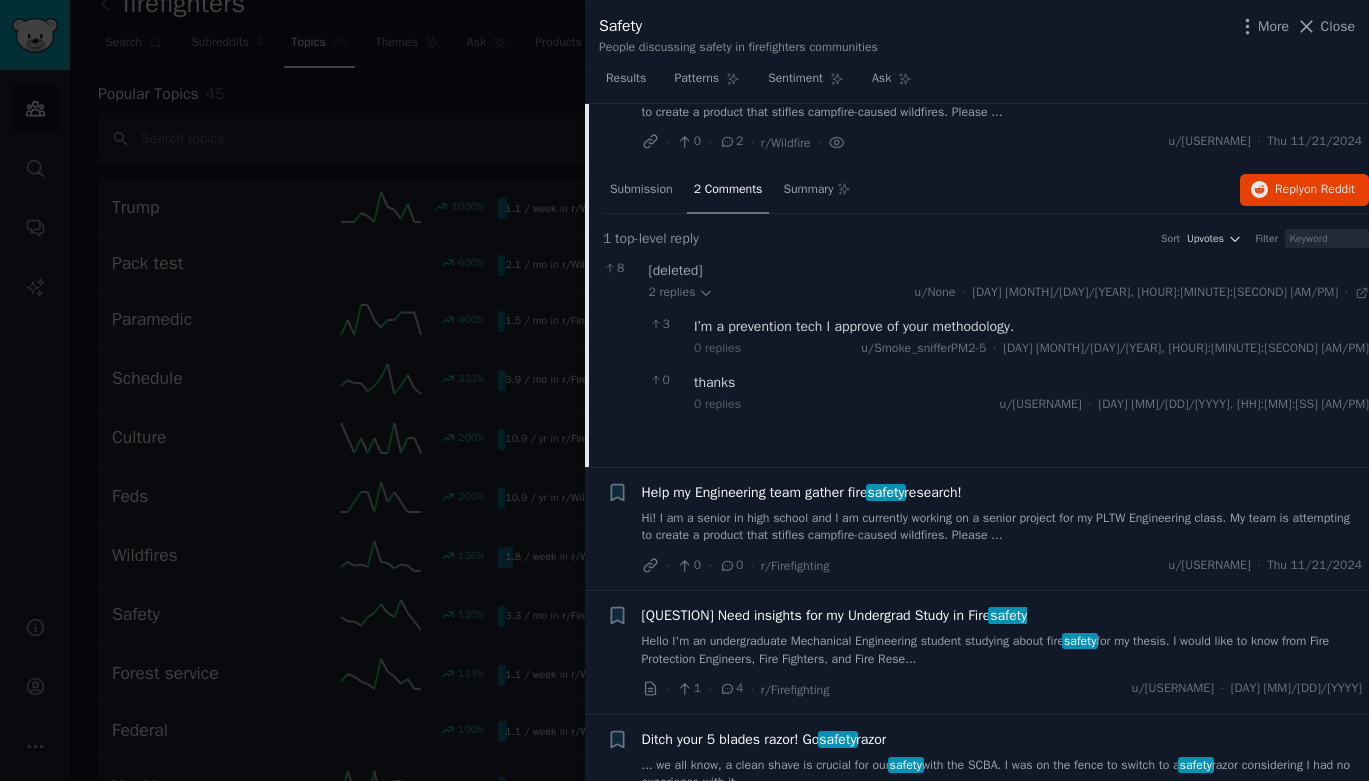 click on "Hi! I am a senior in high school and I am currently working on a senior project for my PLTW Engineering class. My team is attempting to create a product that stifles campfire-caused wildfires. Please ..." at bounding box center (1002, 103) 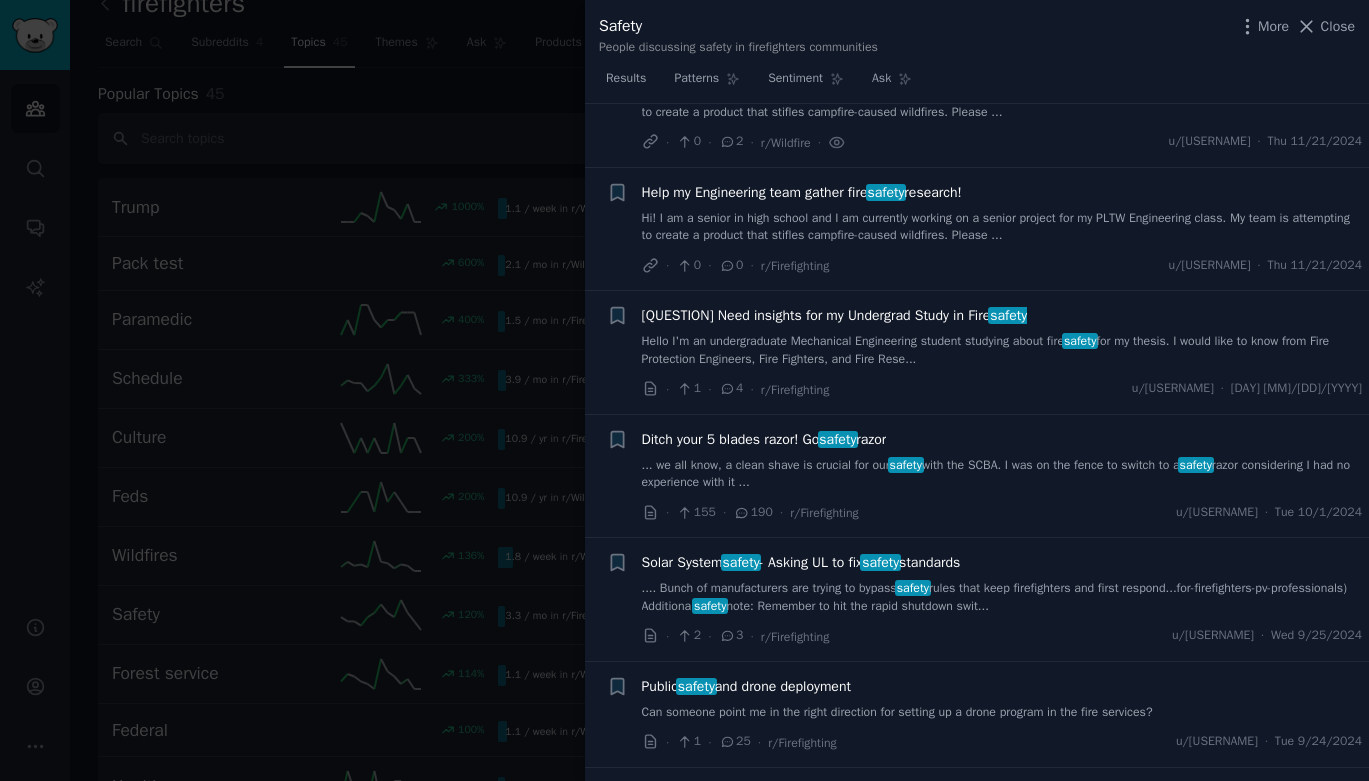 scroll, scrollTop: 5413, scrollLeft: 0, axis: vertical 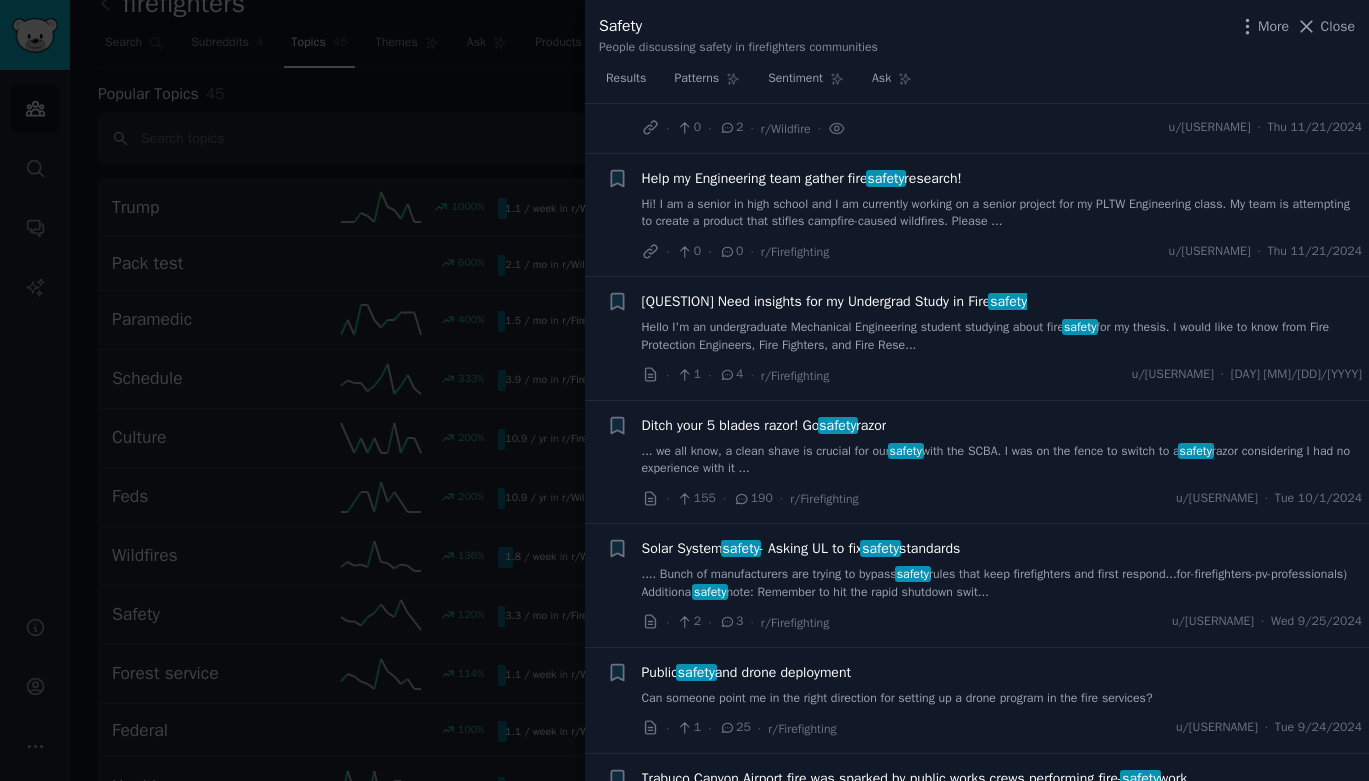 click on "Help my Engineering team gather fire  safety  research! Hi! I am a senior in high school and I am currently working on a senior project for my PLTW Engineering class. My team is attempting to create a product that stifles campfire-caused wildfires. Please ... · 0 · 2 · r/Wildfire · u/[USERNAME] · [DAY] [MONTH]/[DAY]/[YEAR]" at bounding box center (1002, 91) 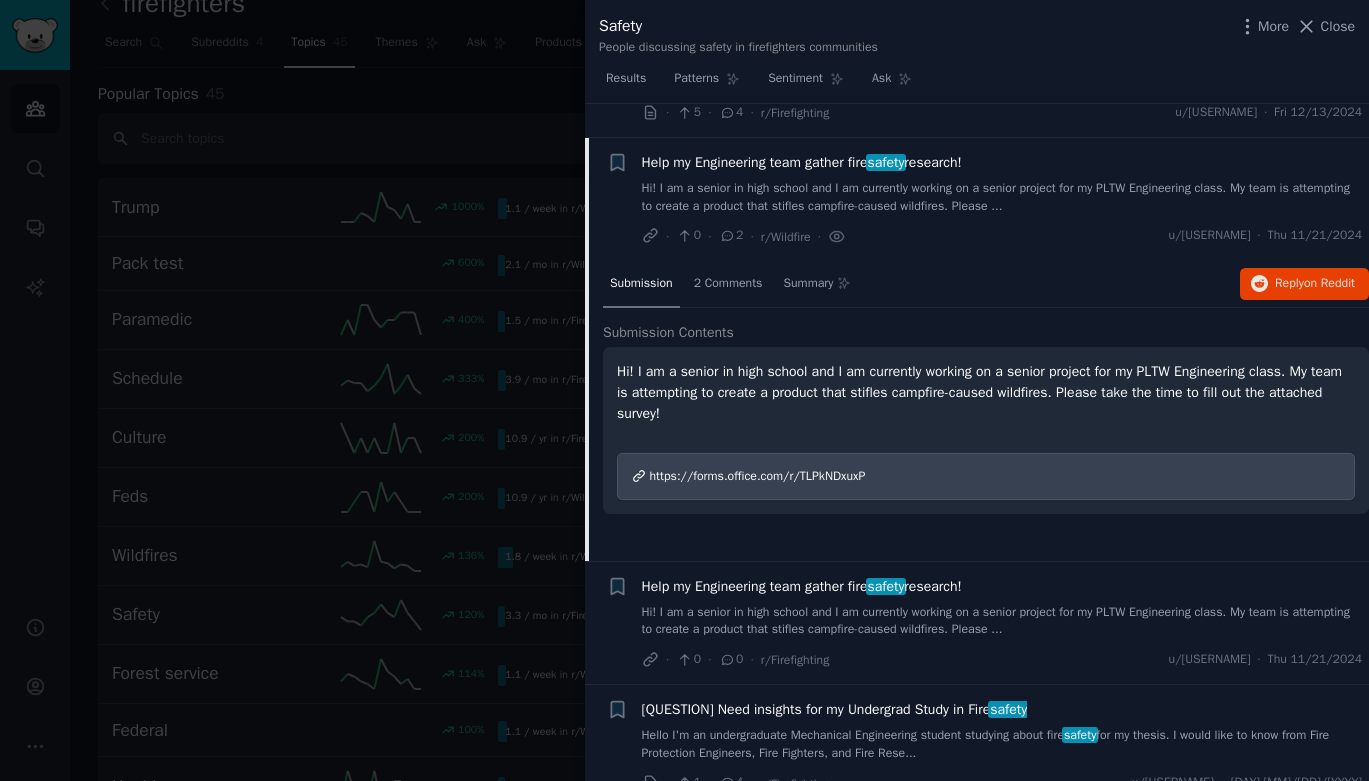 scroll, scrollTop: 5280, scrollLeft: 0, axis: vertical 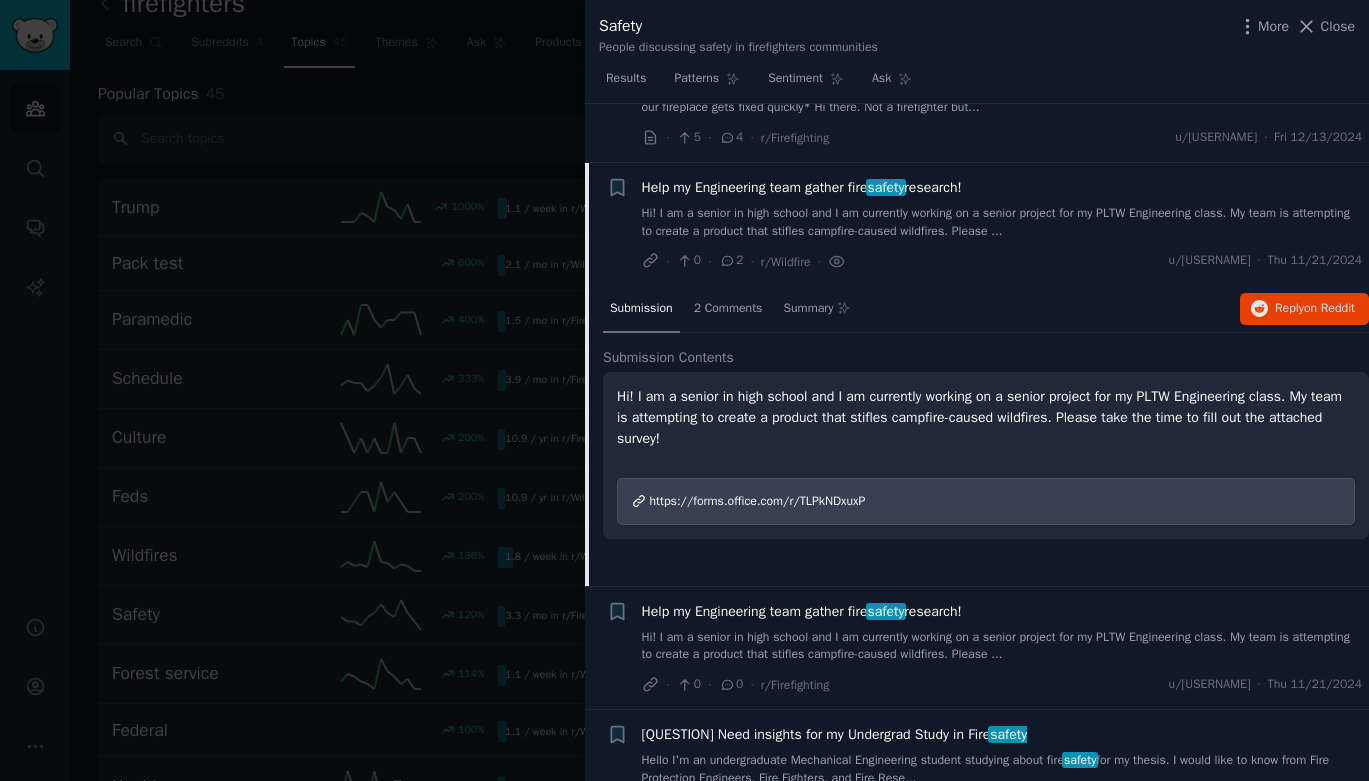 click on "Help my Engineering team gather fire  safety  research!" at bounding box center (802, 187) 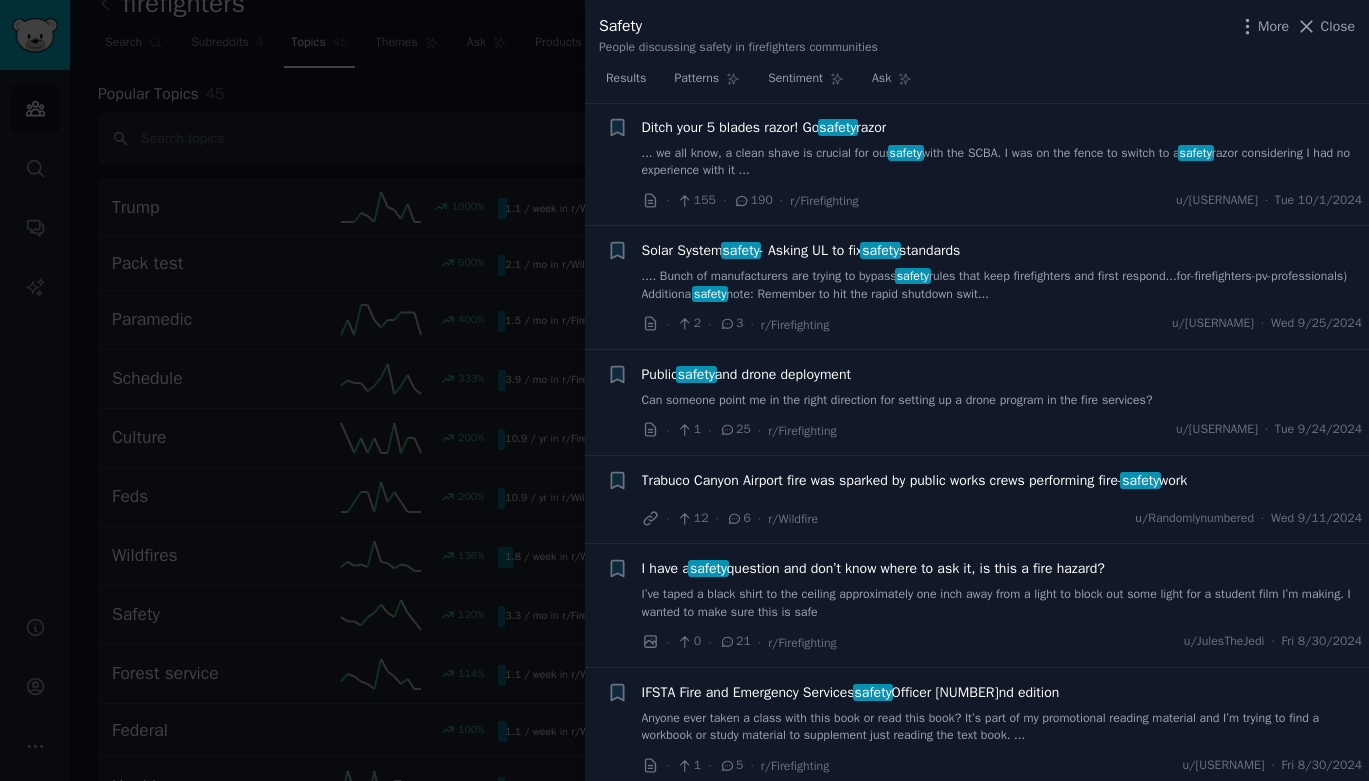 scroll, scrollTop: 5718, scrollLeft: 0, axis: vertical 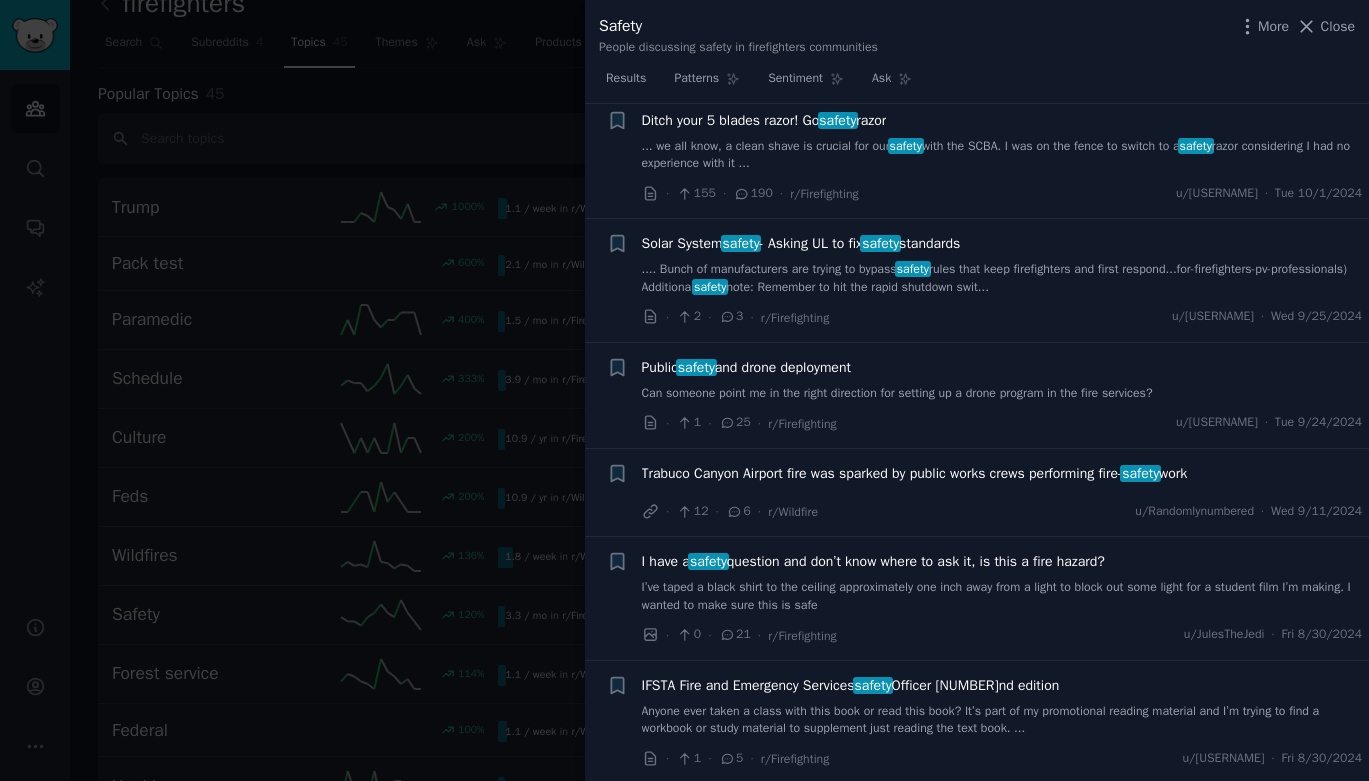 click on "... we all know, a clean shave is crucial for our safety with the SCBA. I was on the fence to switch to a safety razor considering I had no experience with it ..." at bounding box center (1002, 155) 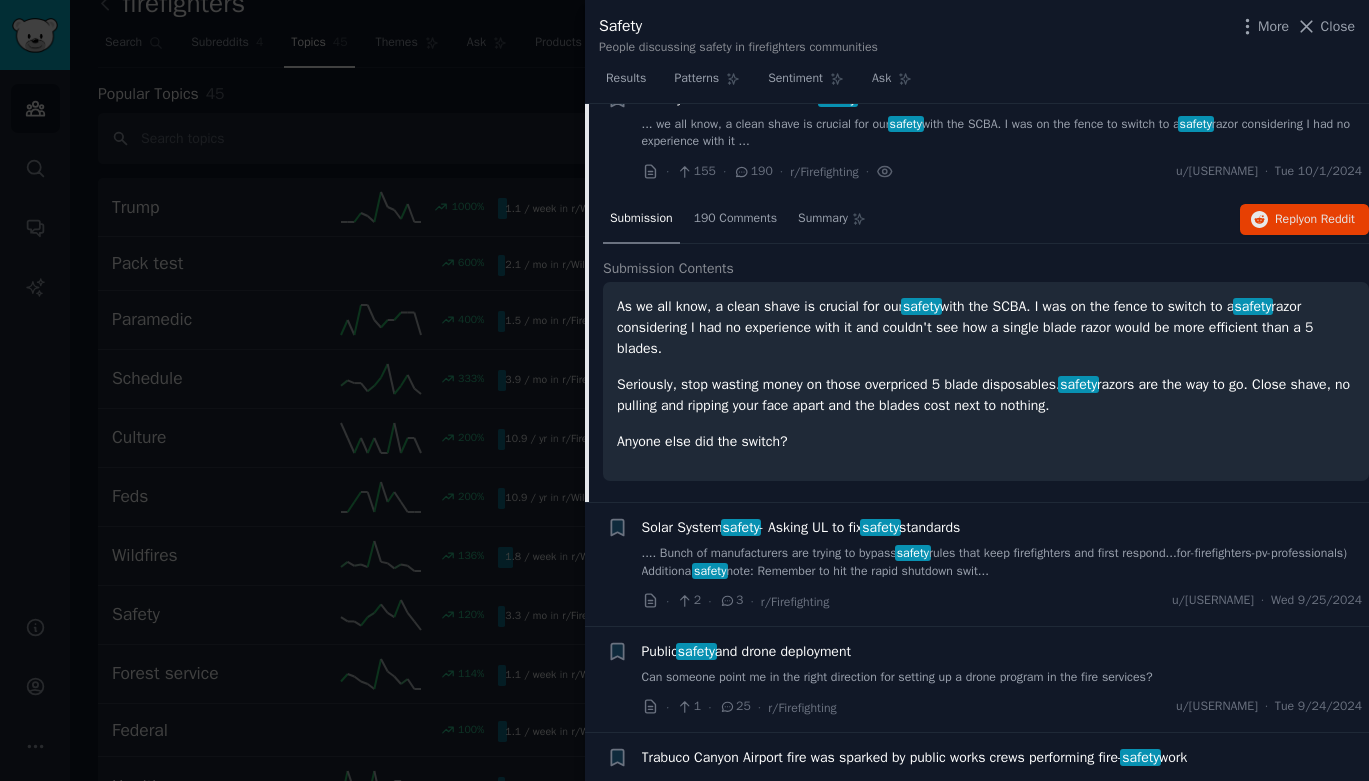 scroll, scrollTop: 5737, scrollLeft: 0, axis: vertical 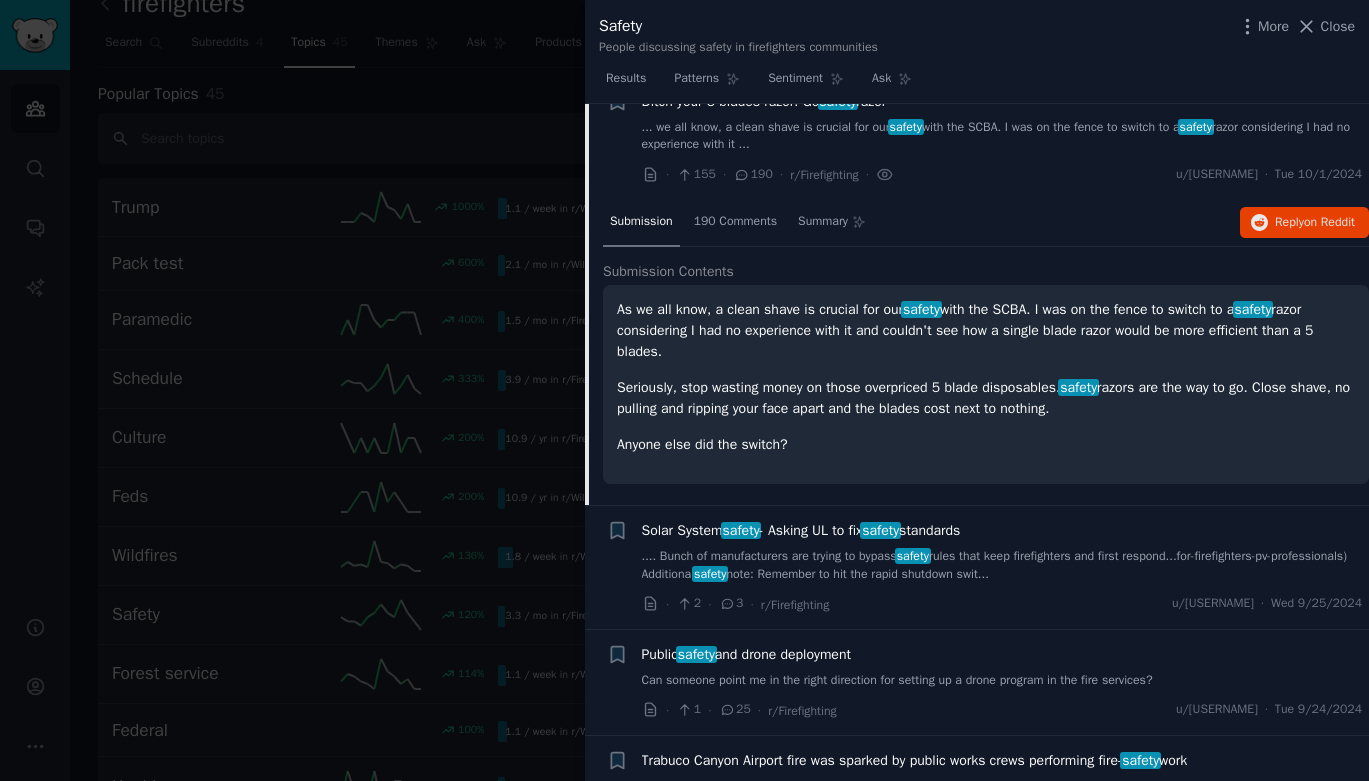 click on "Ditch your 5 blades razor! Go  safety  razor" at bounding box center (764, 101) 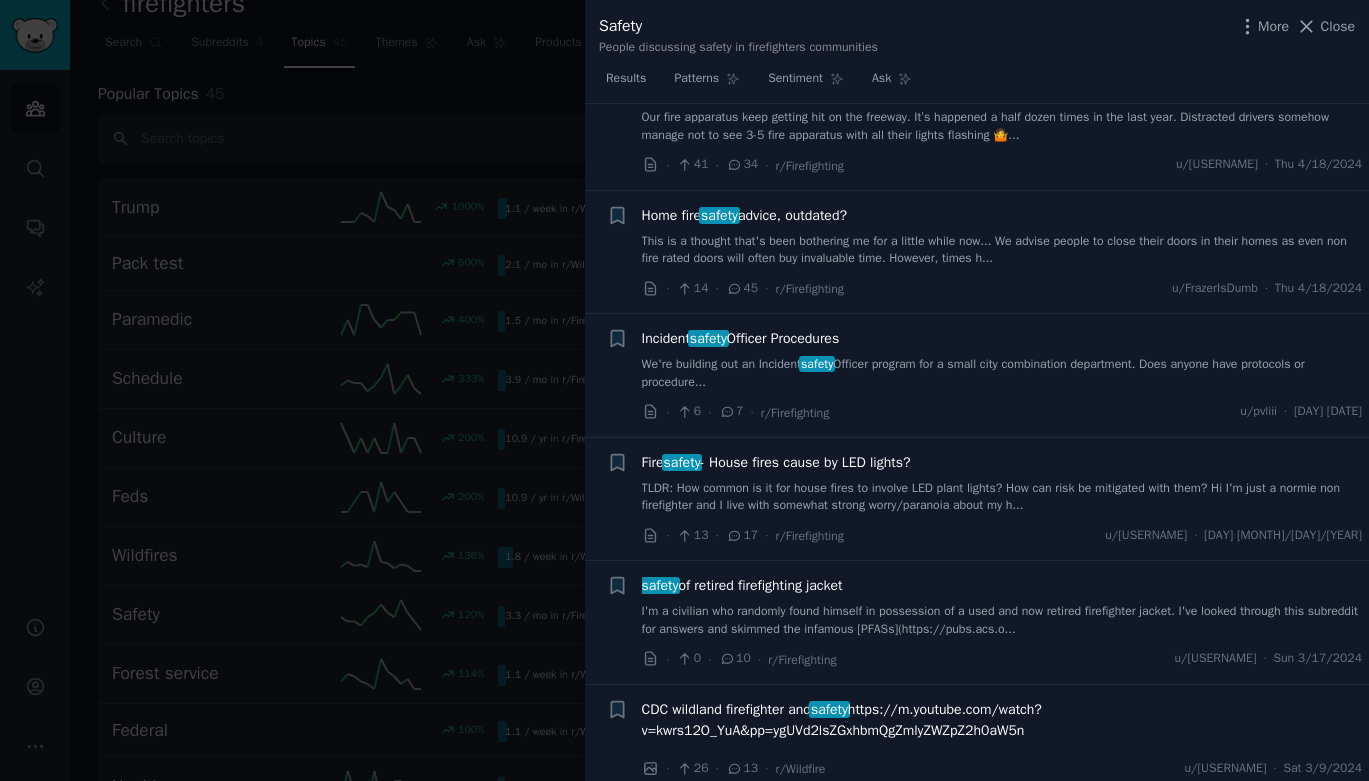 scroll, scrollTop: 7977, scrollLeft: 0, axis: vertical 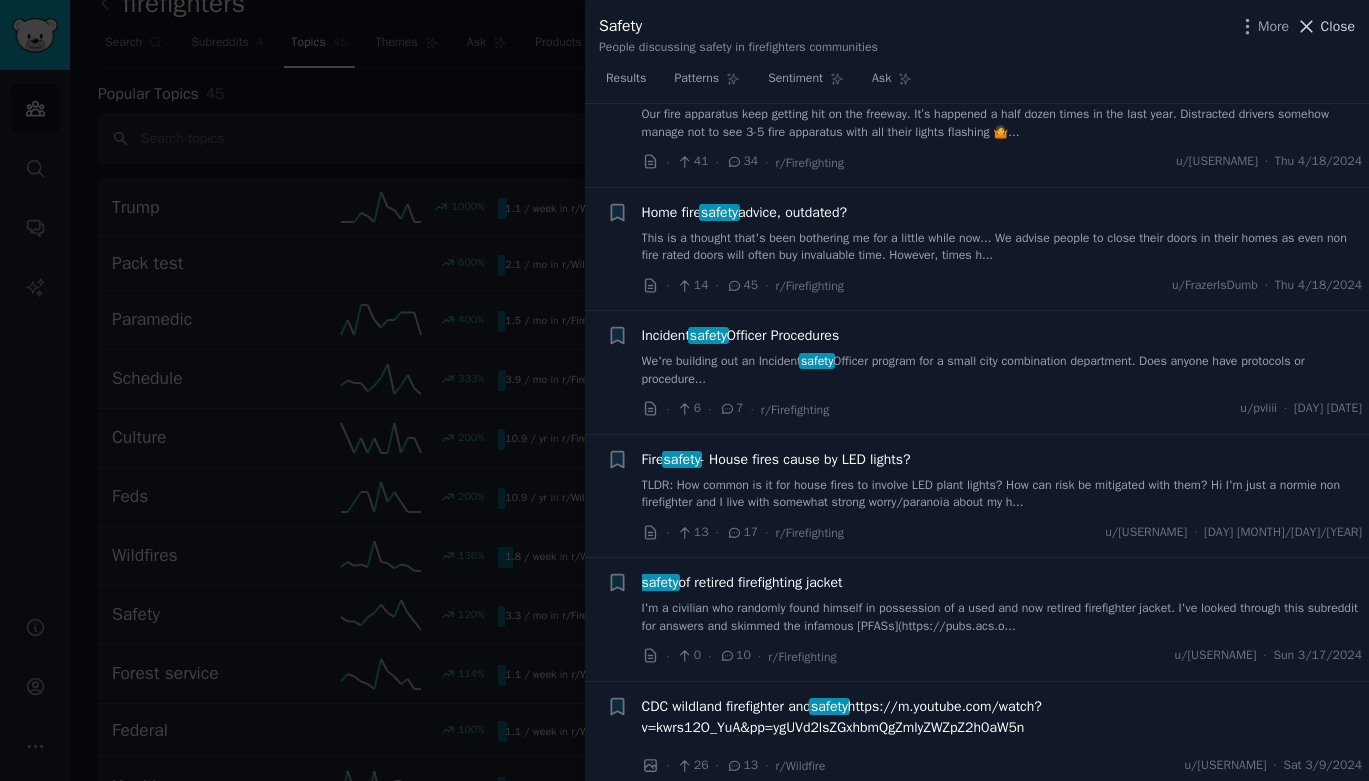 click on "Close" at bounding box center [1338, 26] 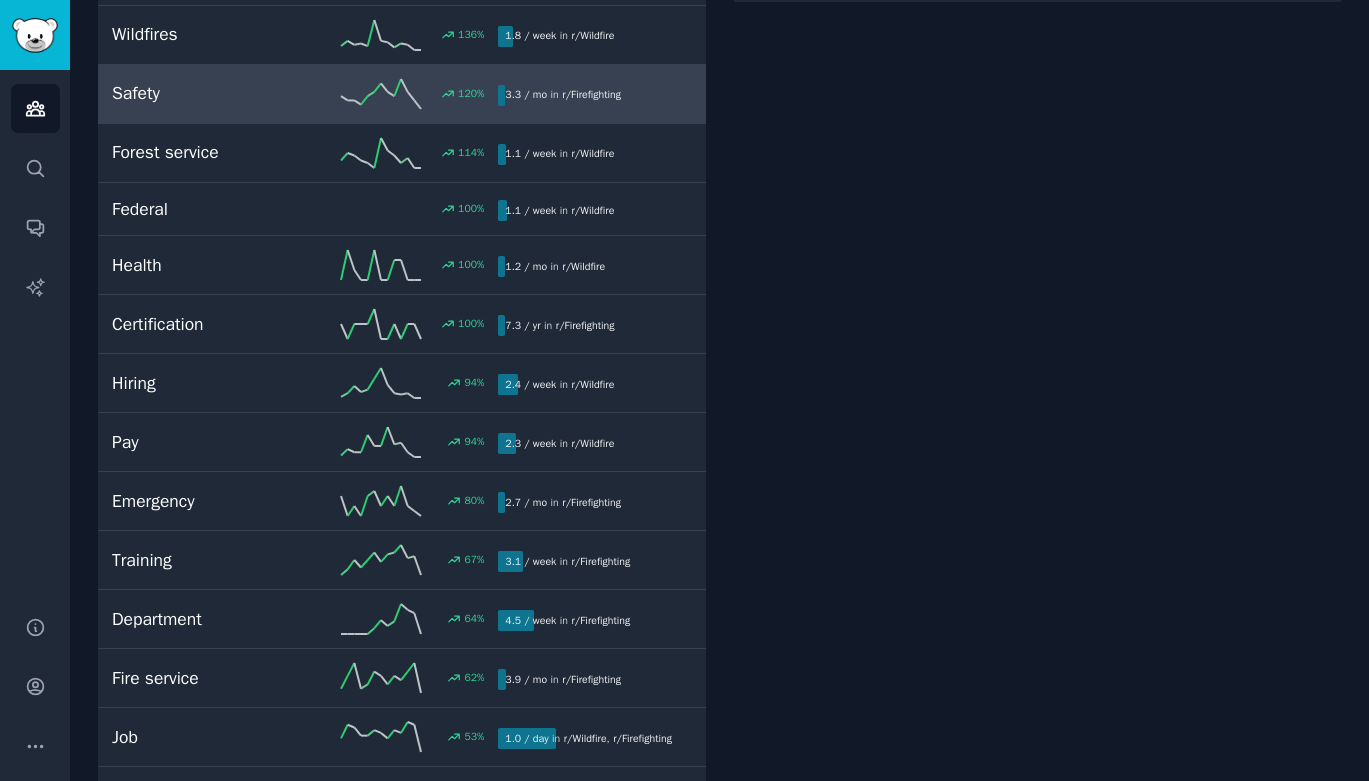 scroll, scrollTop: 554, scrollLeft: 0, axis: vertical 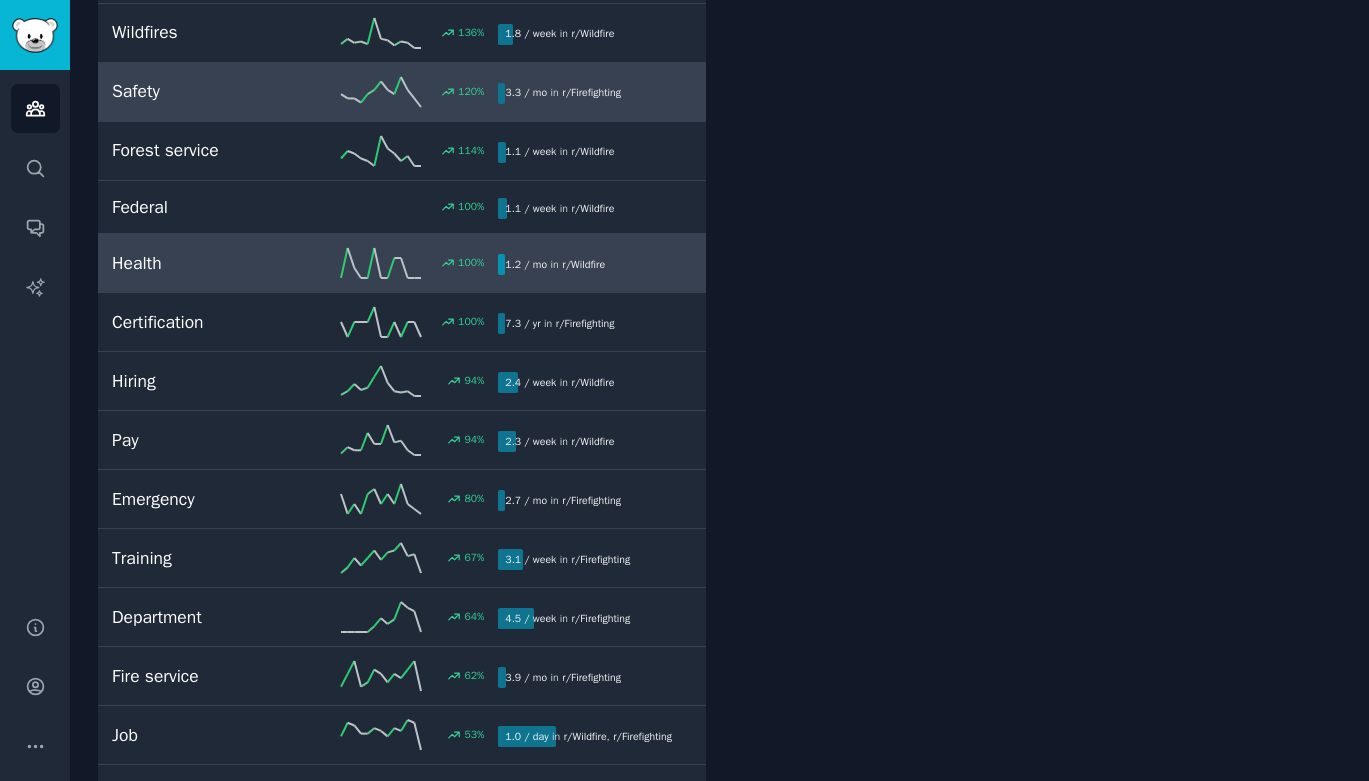 click on "Health" at bounding box center [208, 263] 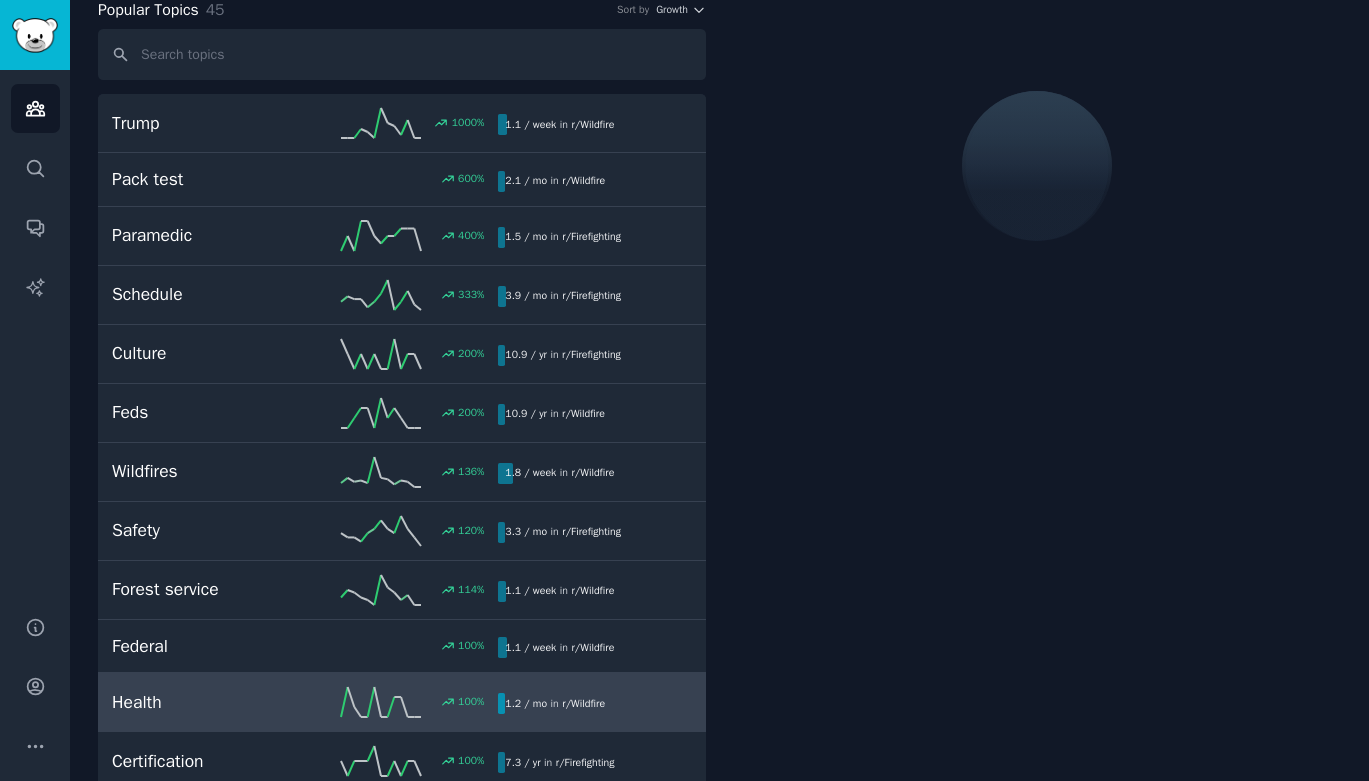 scroll, scrollTop: 112, scrollLeft: 0, axis: vertical 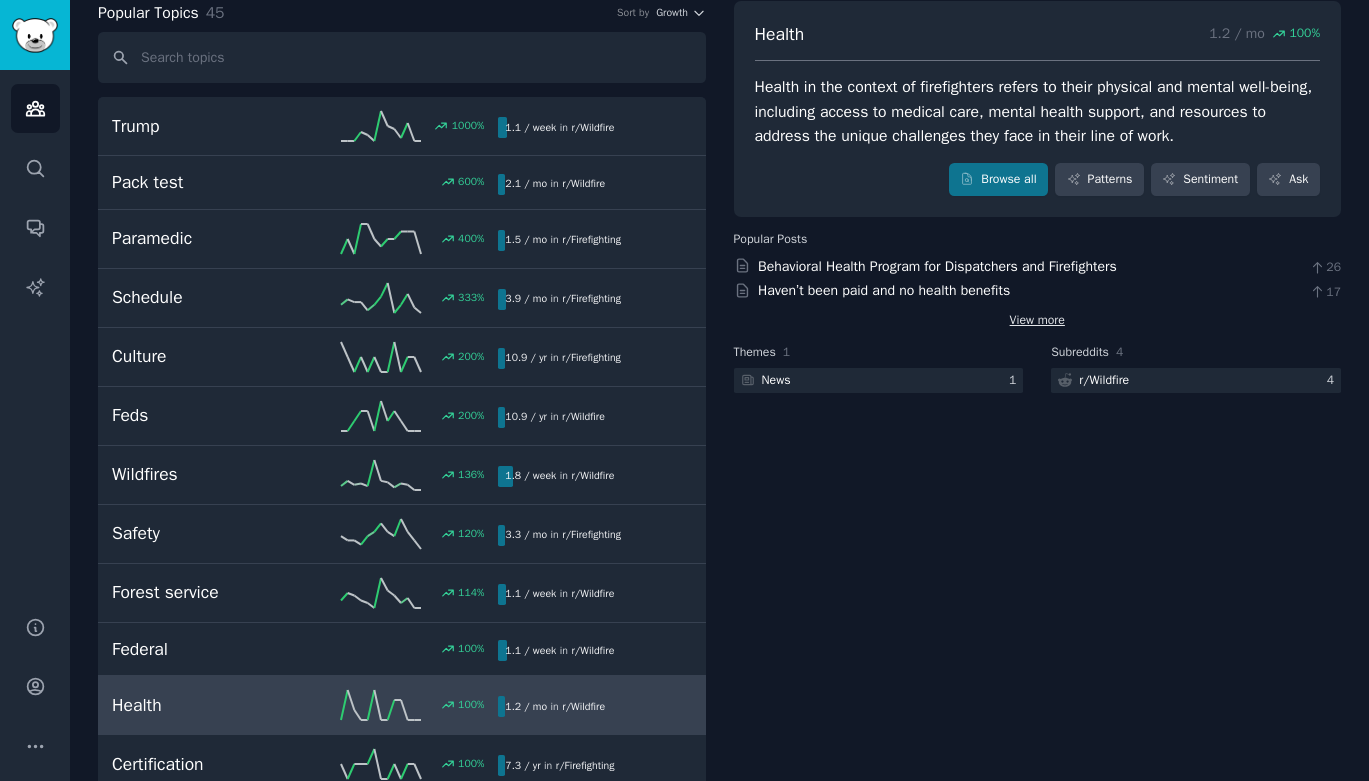 click on "View more" at bounding box center (1037, 321) 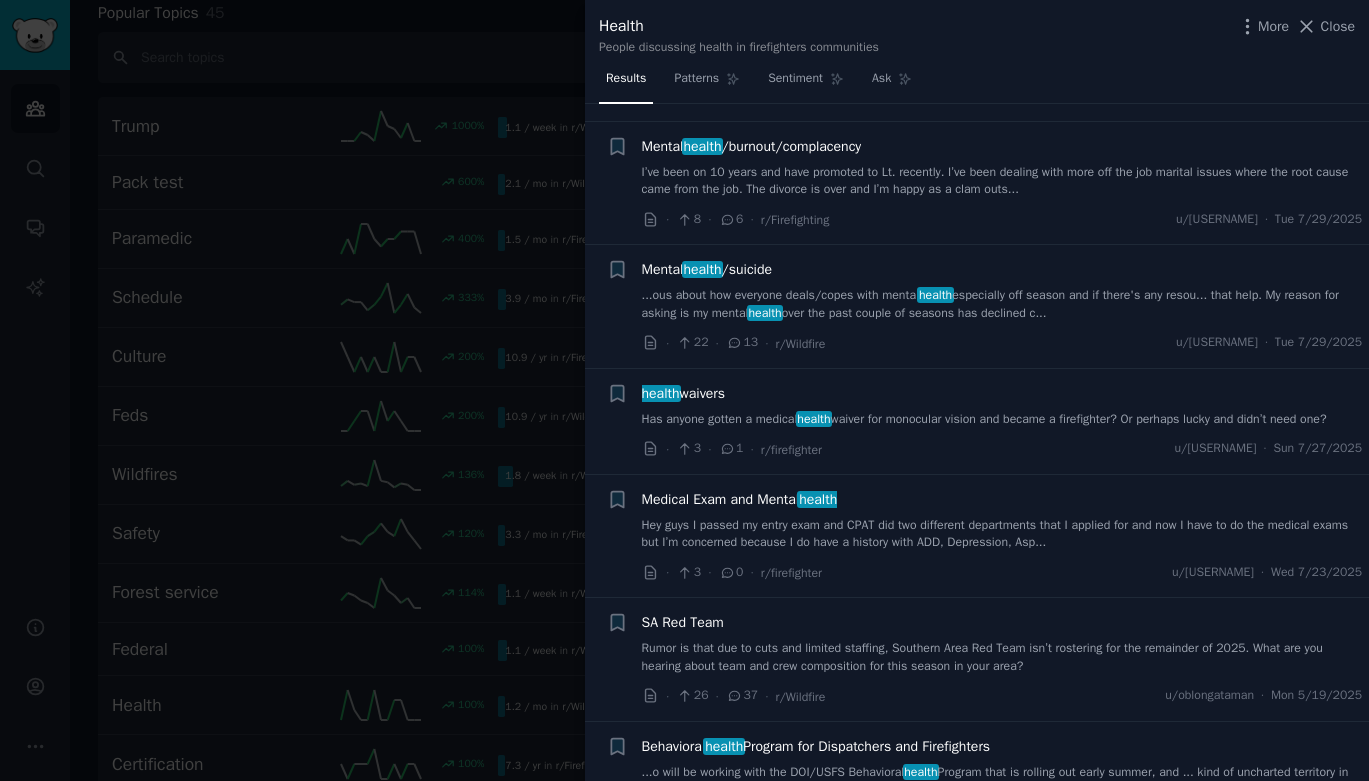 scroll, scrollTop: 0, scrollLeft: 0, axis: both 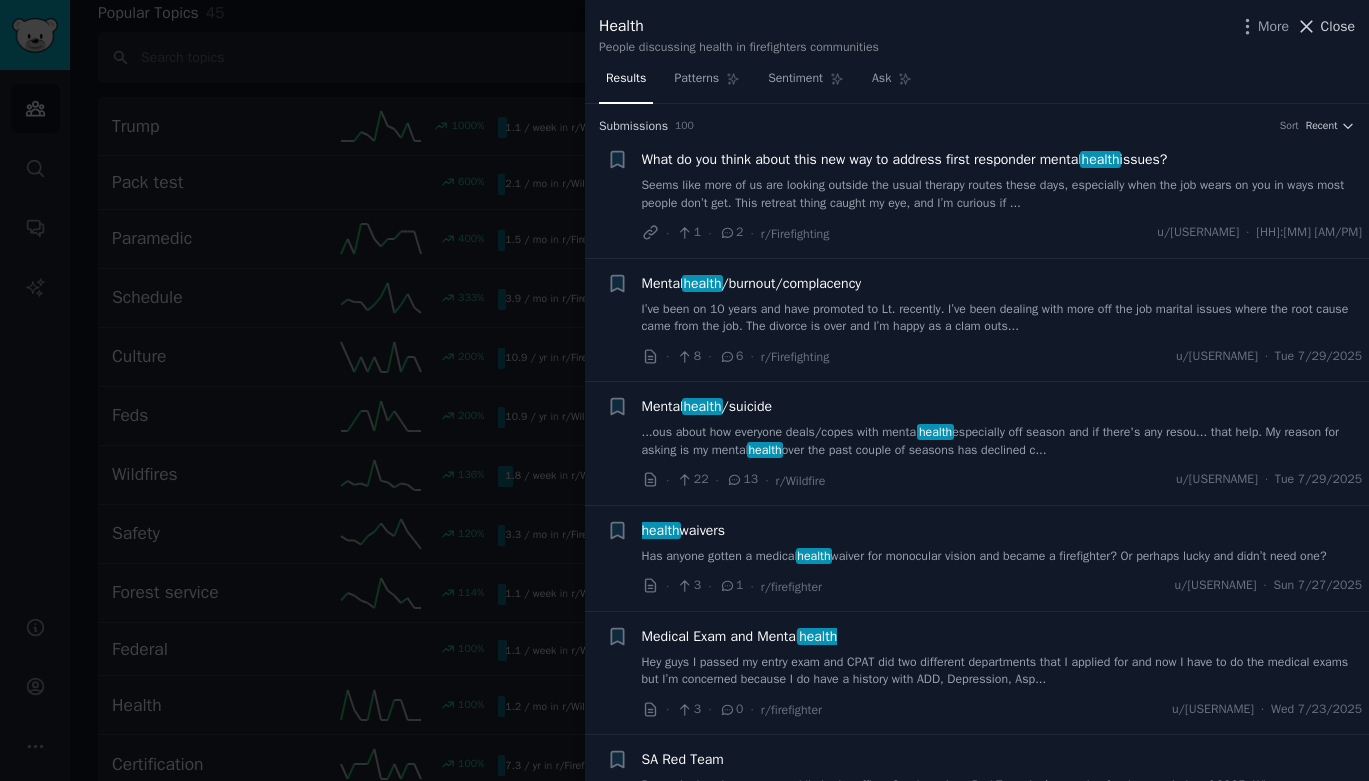 click 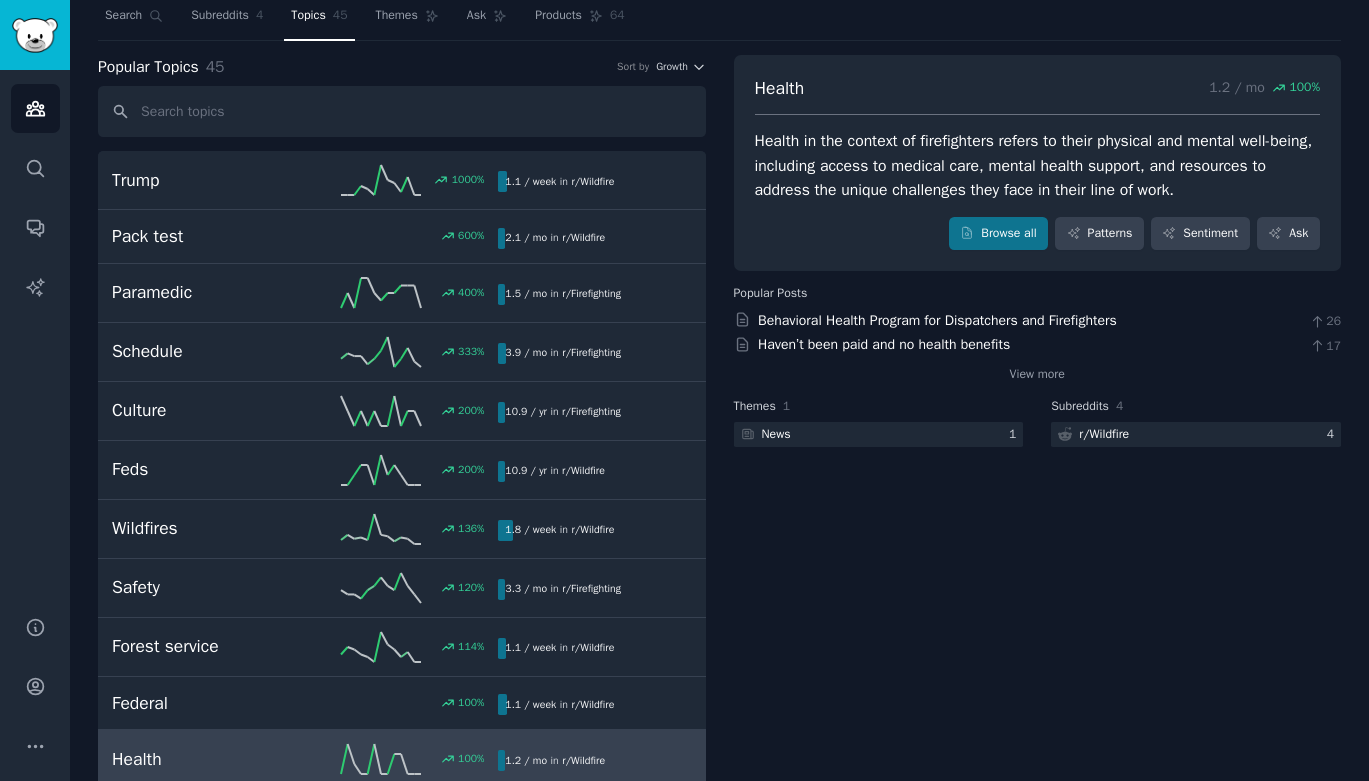 scroll, scrollTop: 0, scrollLeft: 0, axis: both 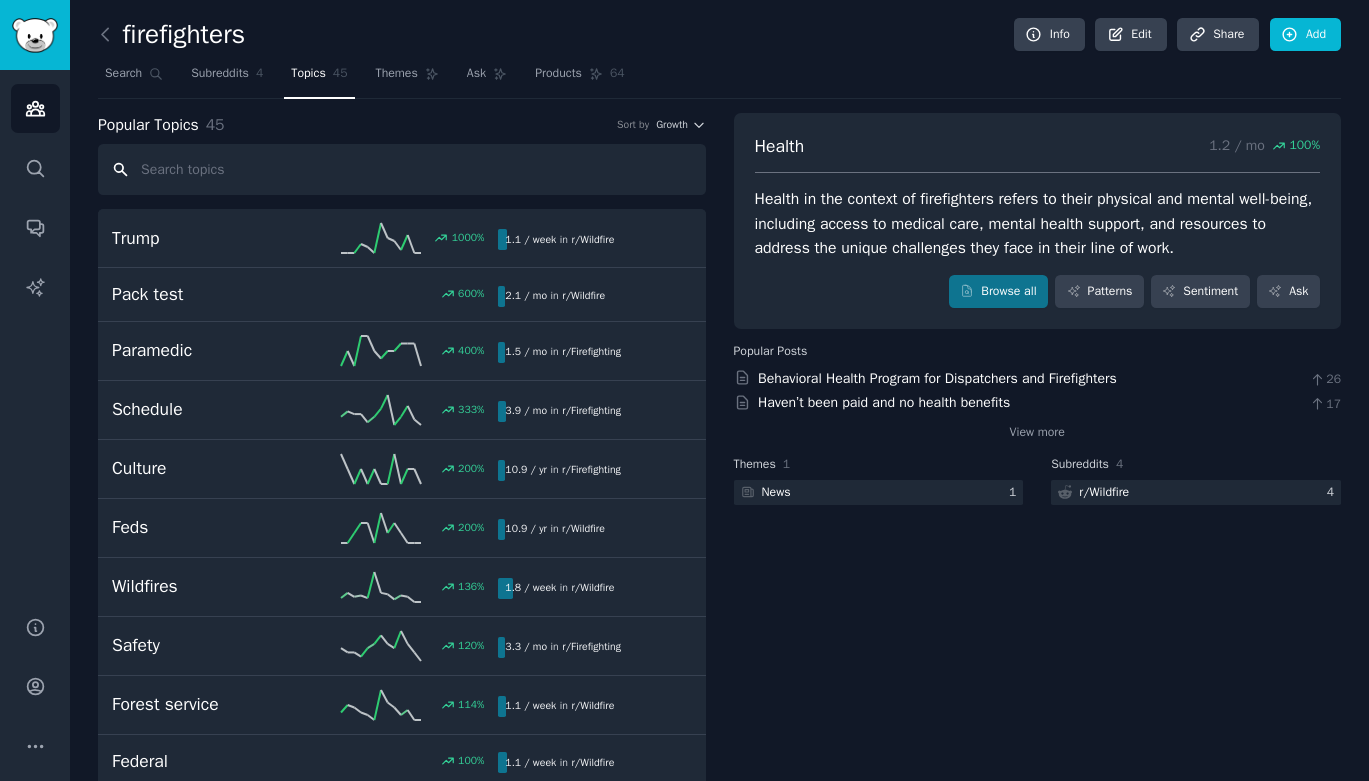 click at bounding box center [402, 169] 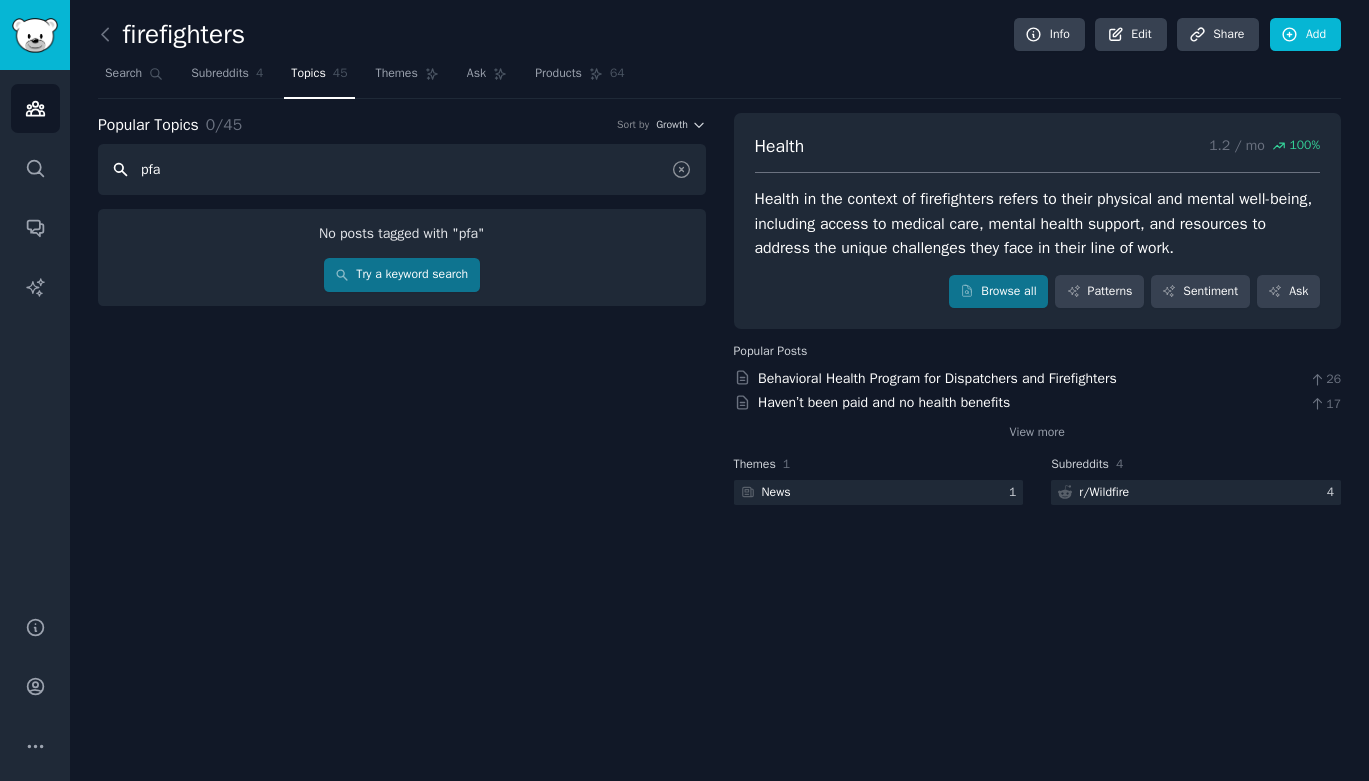 type on "pfas" 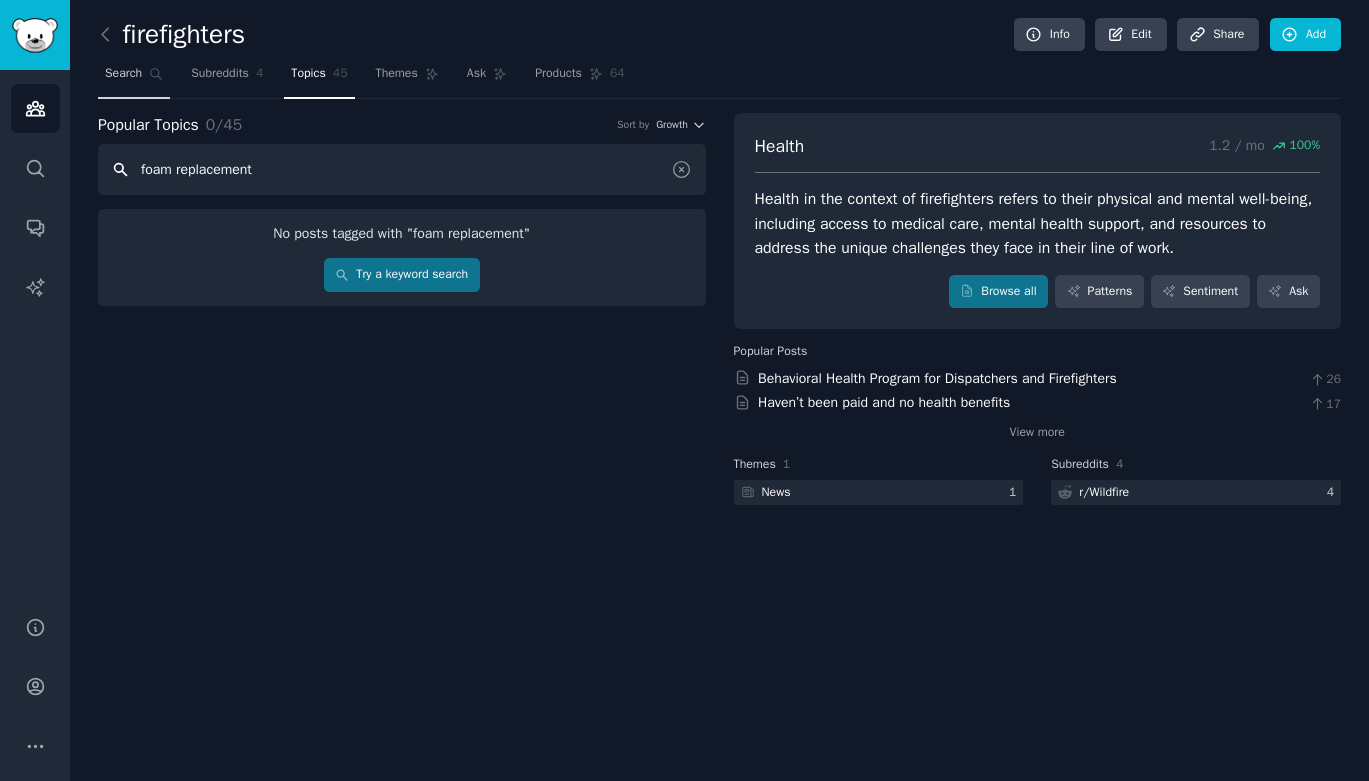 type on "foam replacement" 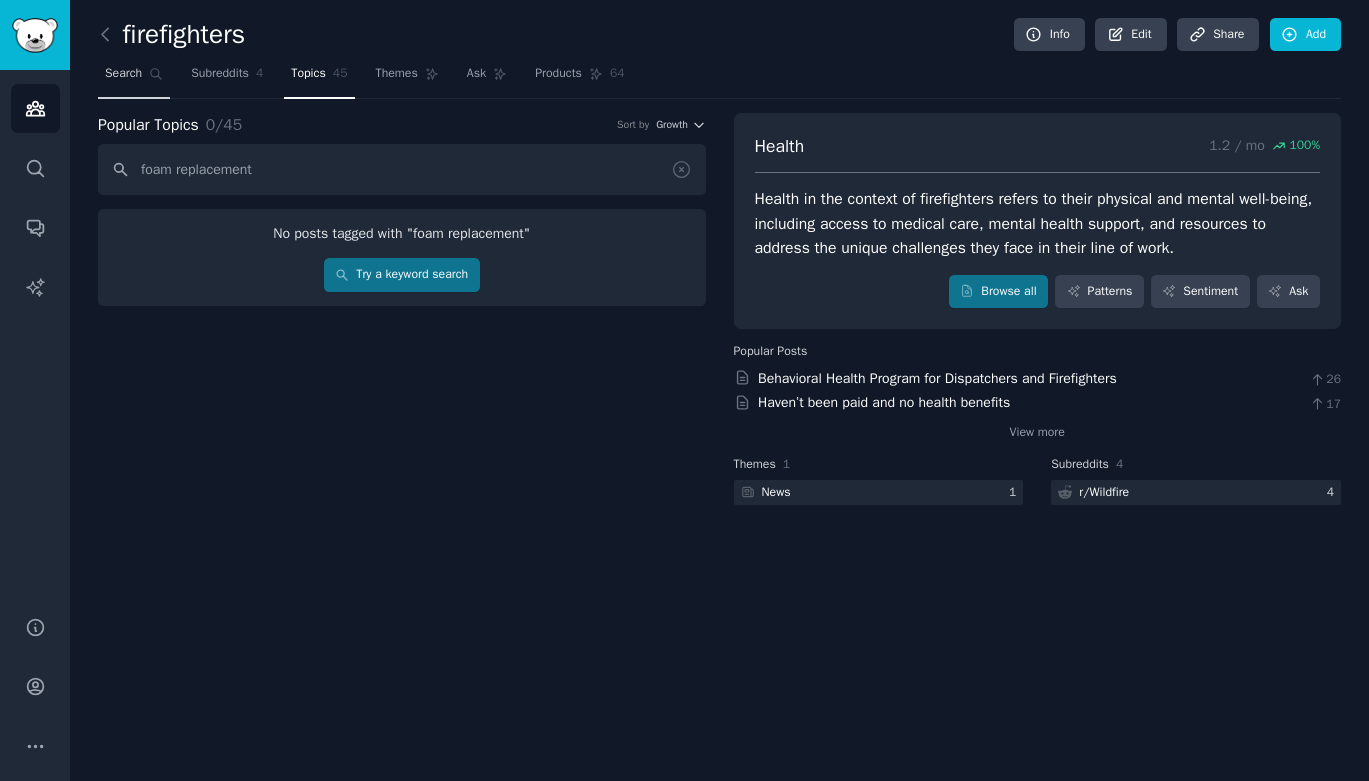 click on "Search" at bounding box center (123, 74) 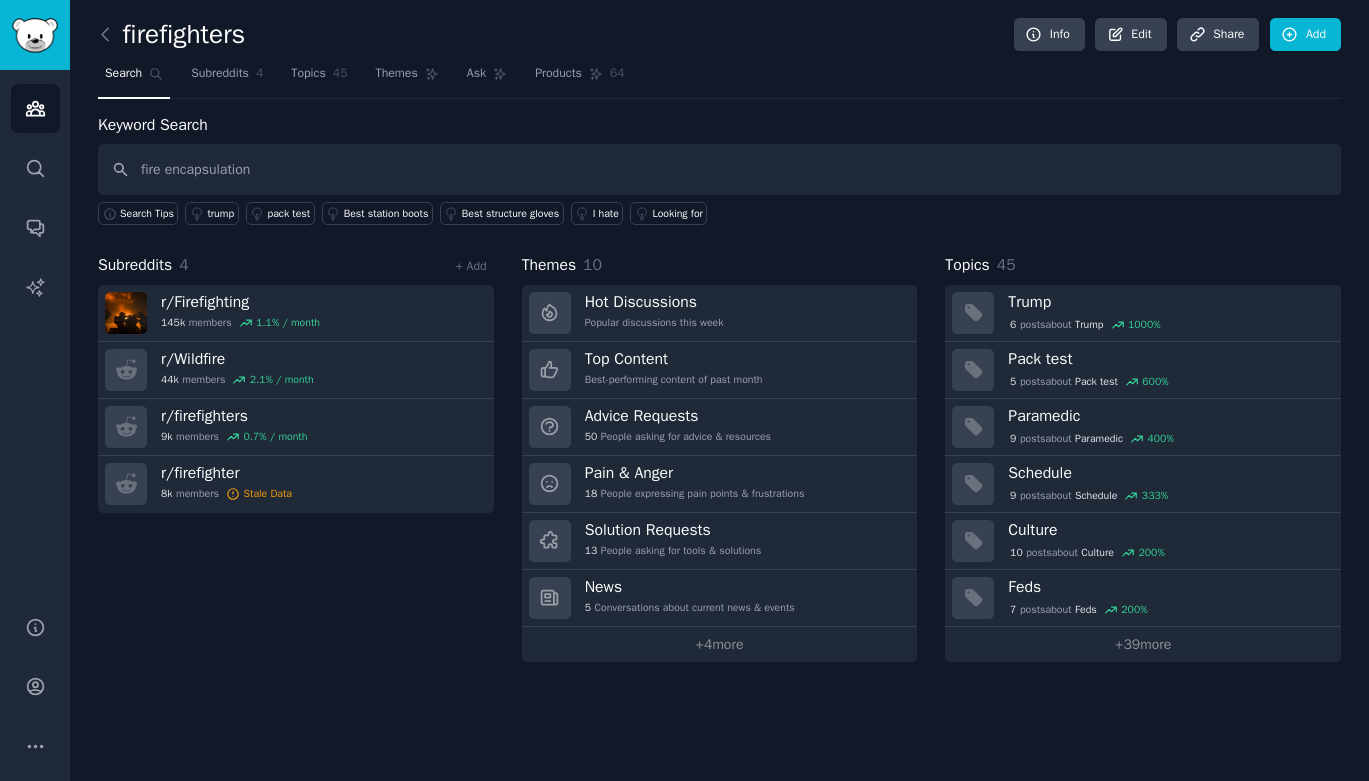 type on "fire encapsulation" 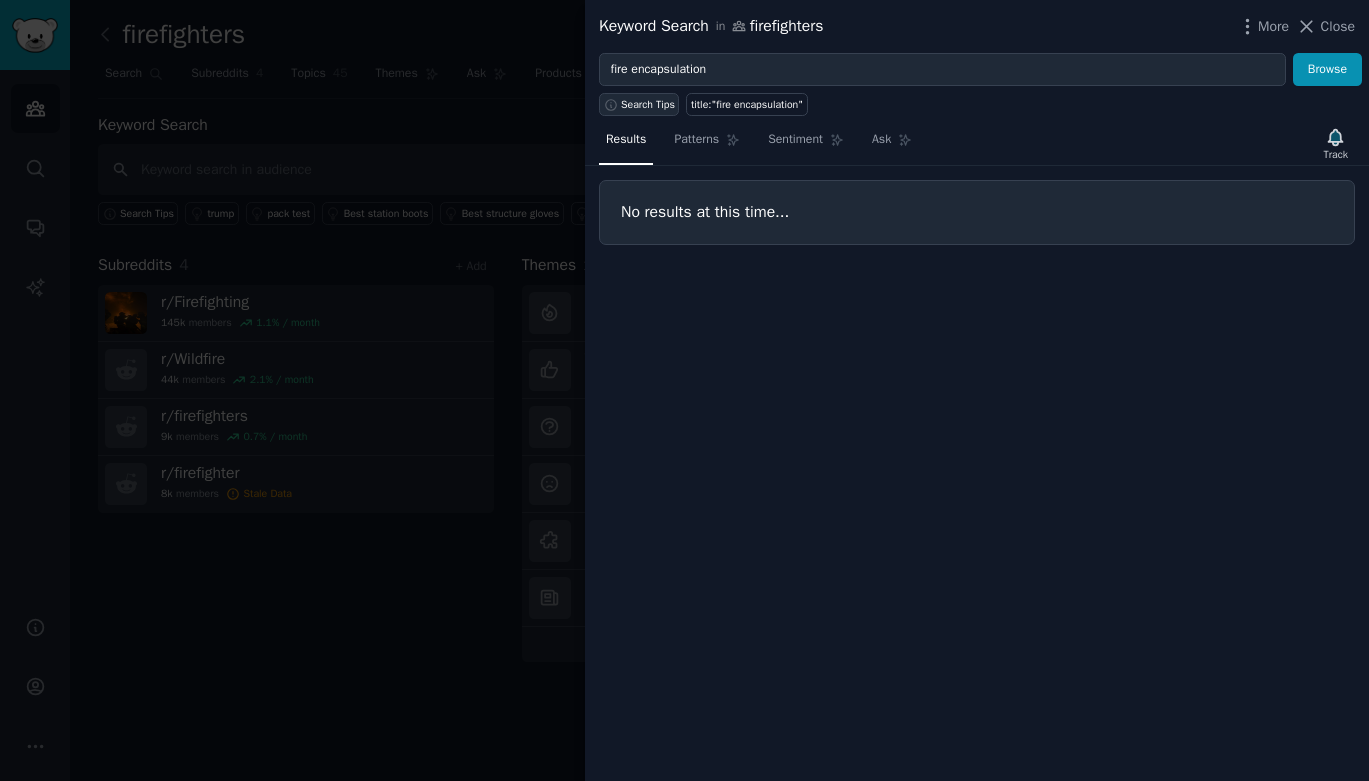 click on "Search Tips" at bounding box center (648, 105) 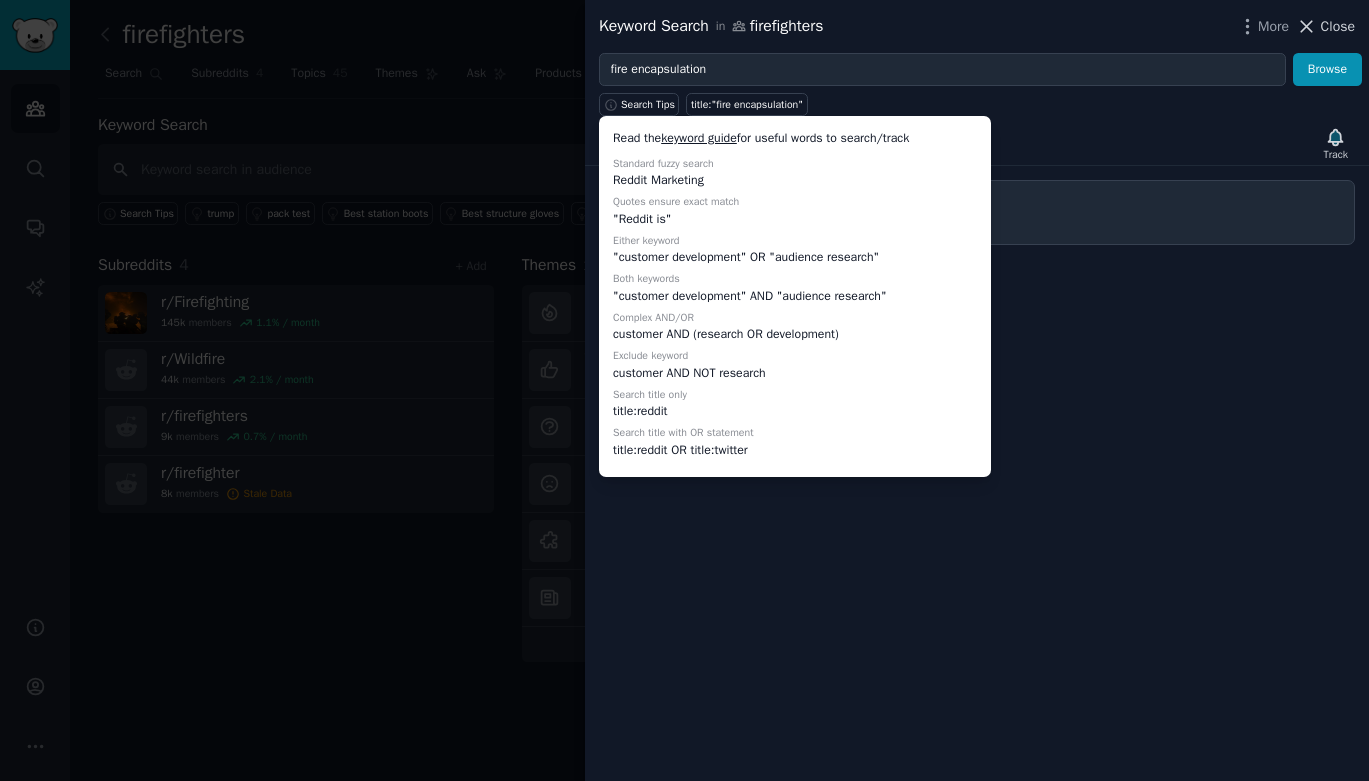 click on "Close" at bounding box center (1338, 26) 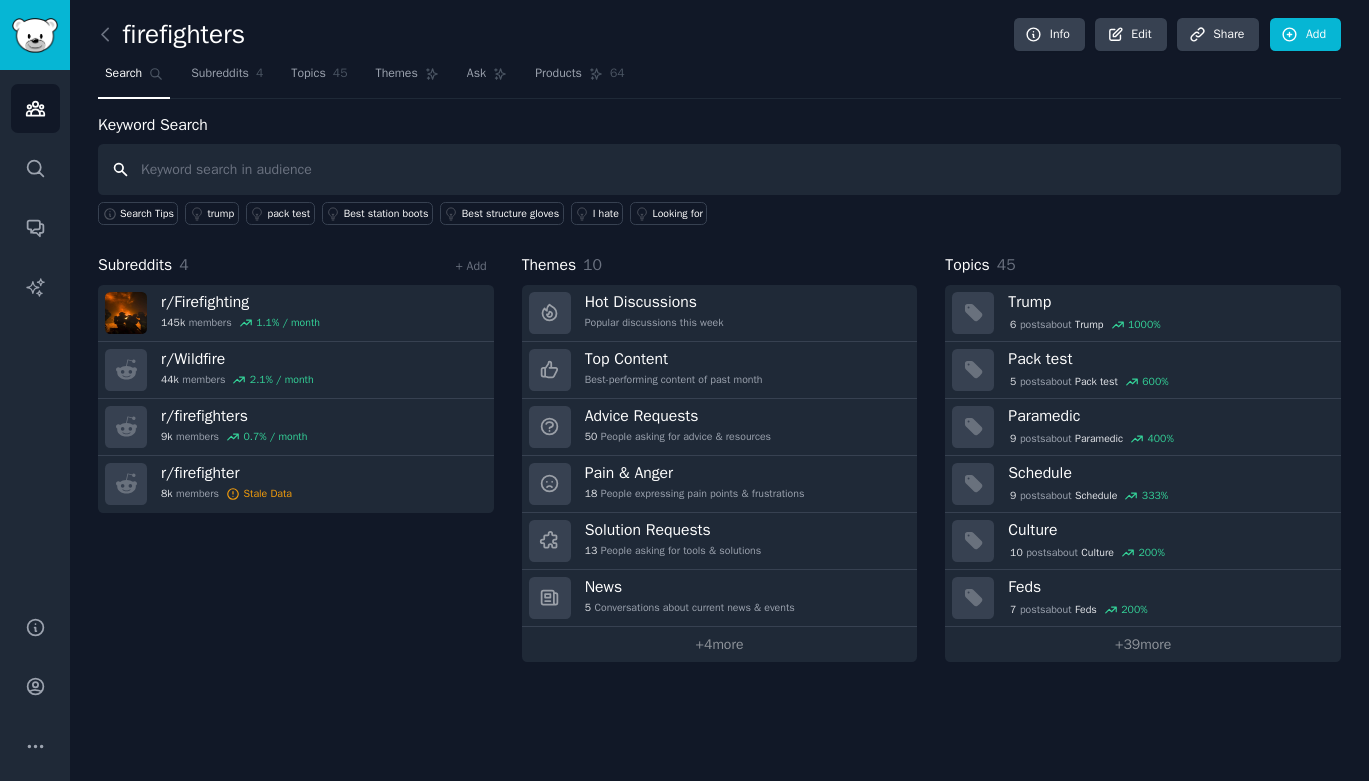 click at bounding box center [719, 169] 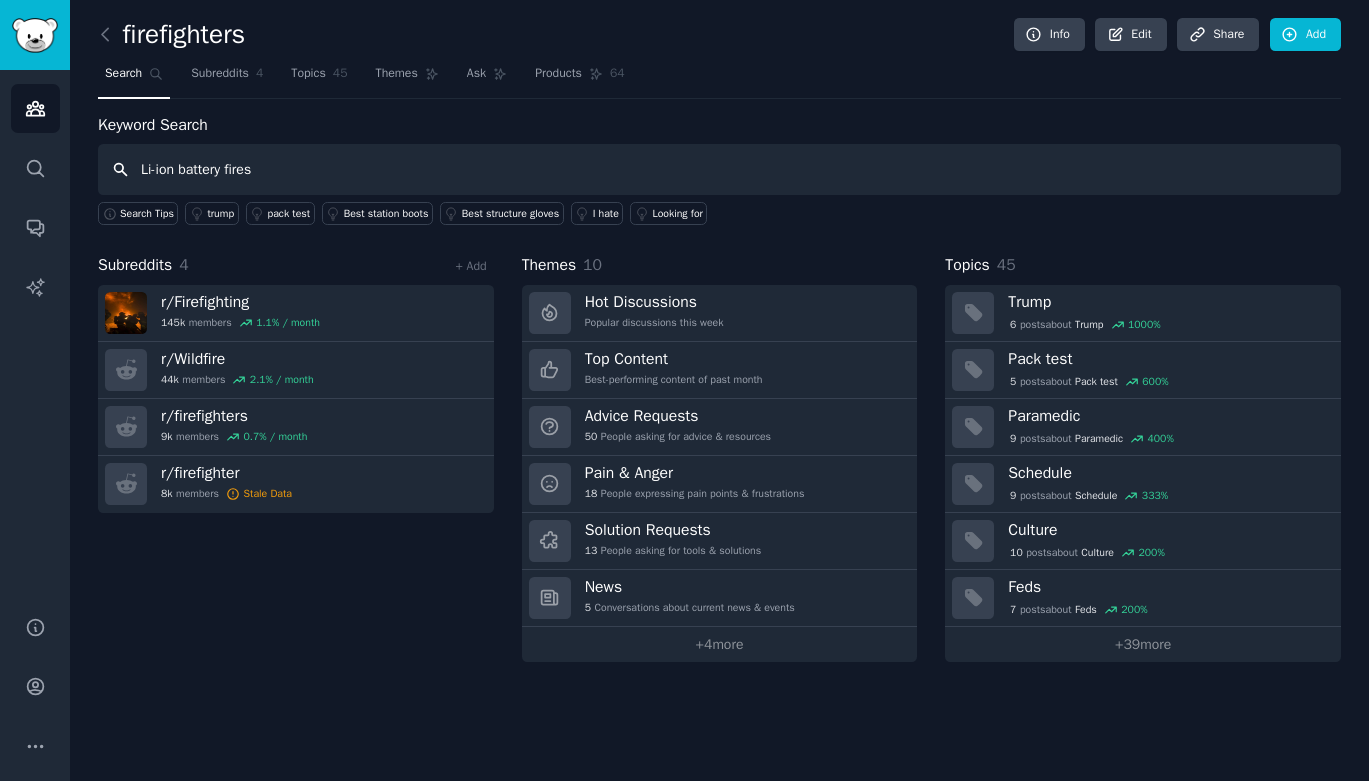 type on "Li-ion battery fires" 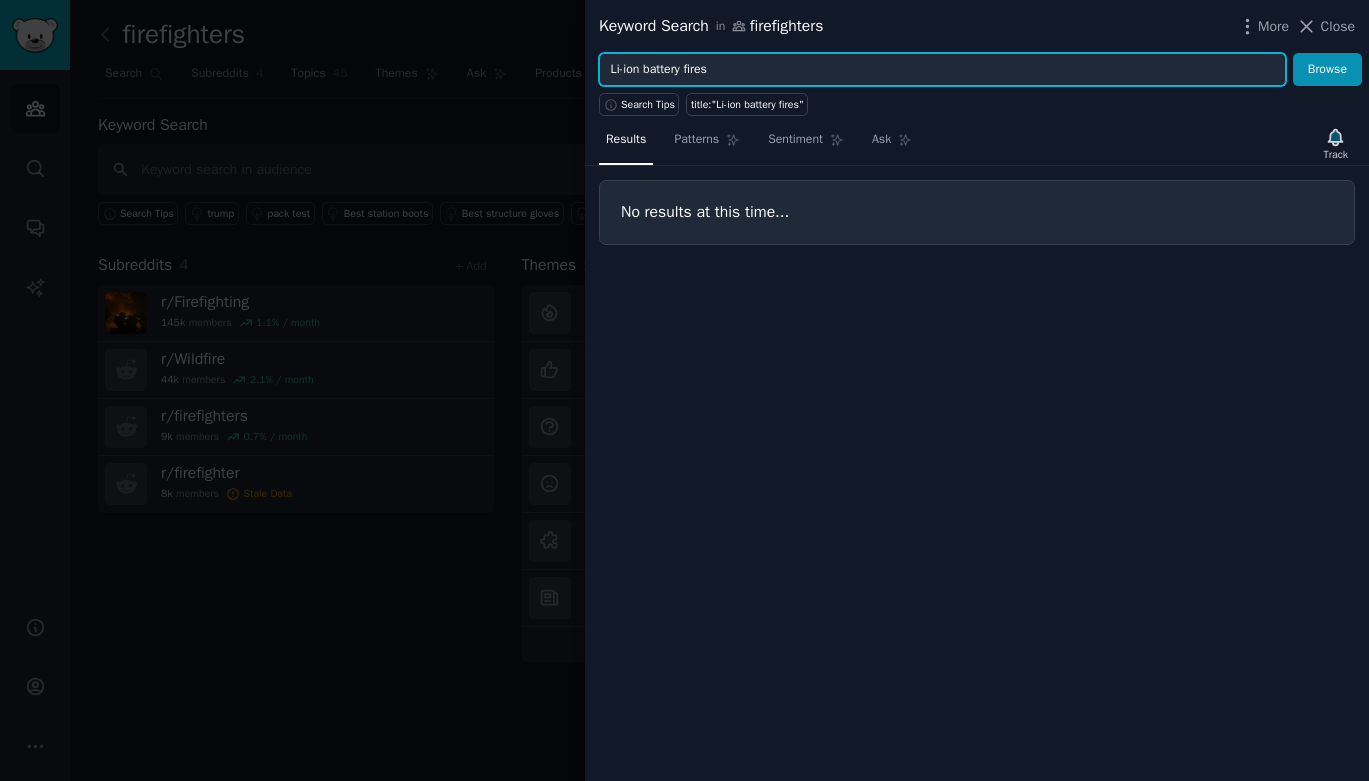 click on "Li-ion battery fires" at bounding box center (942, 70) 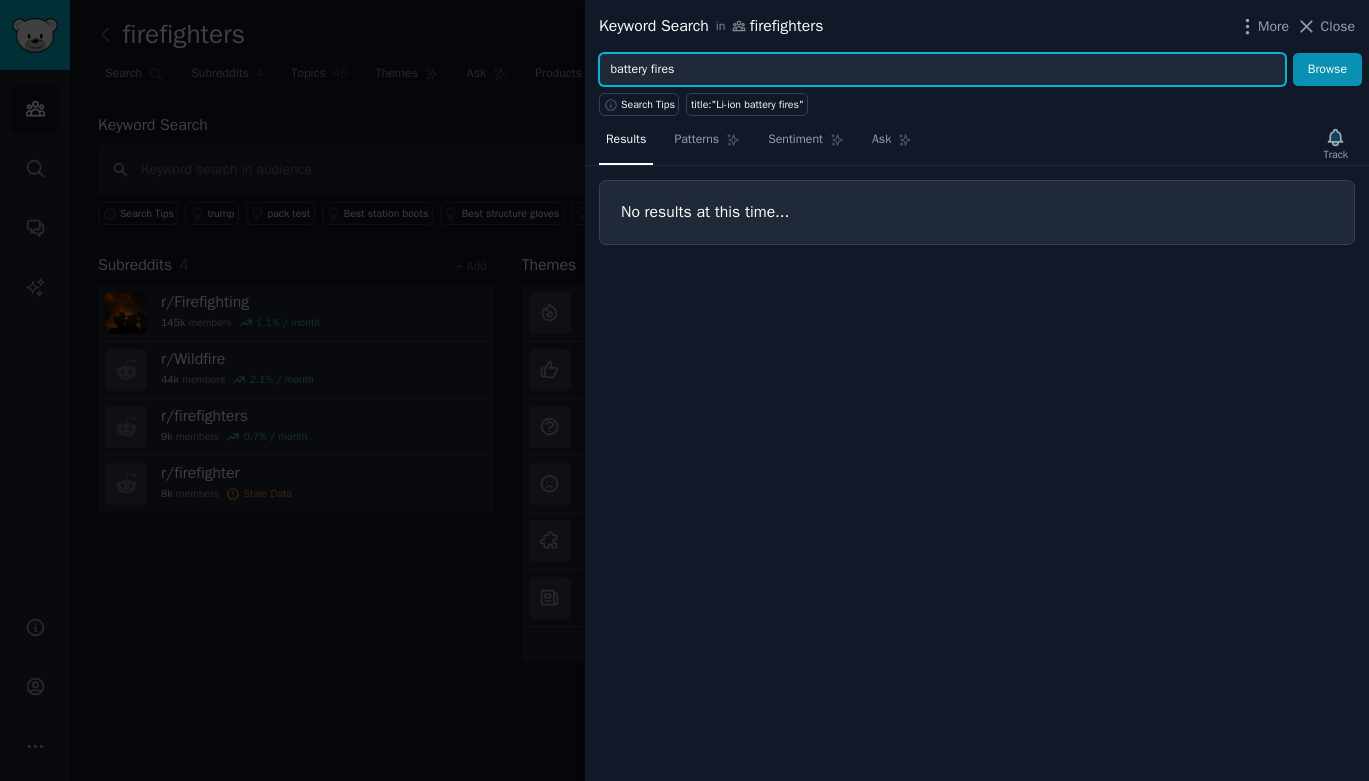 type on "battery fires" 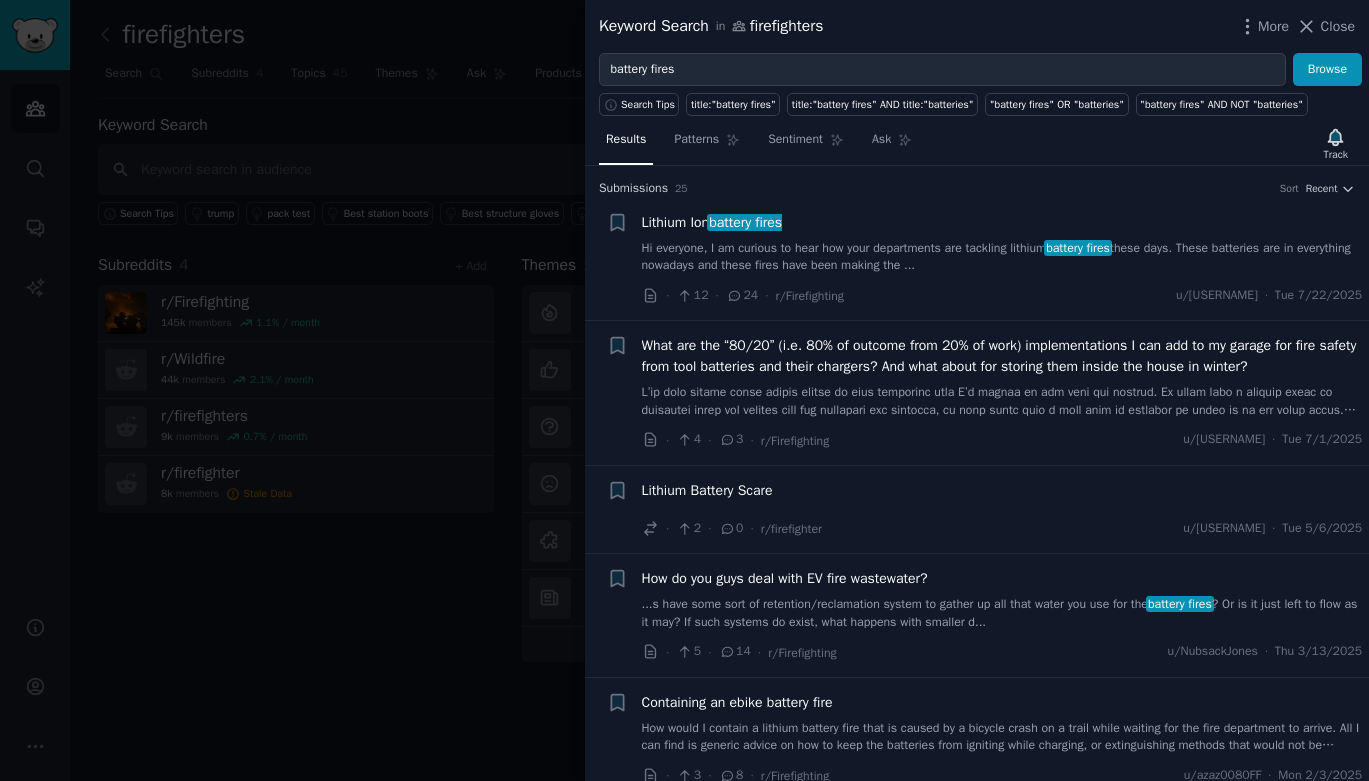 click on "Lithium Ion  battery fires" at bounding box center (712, 222) 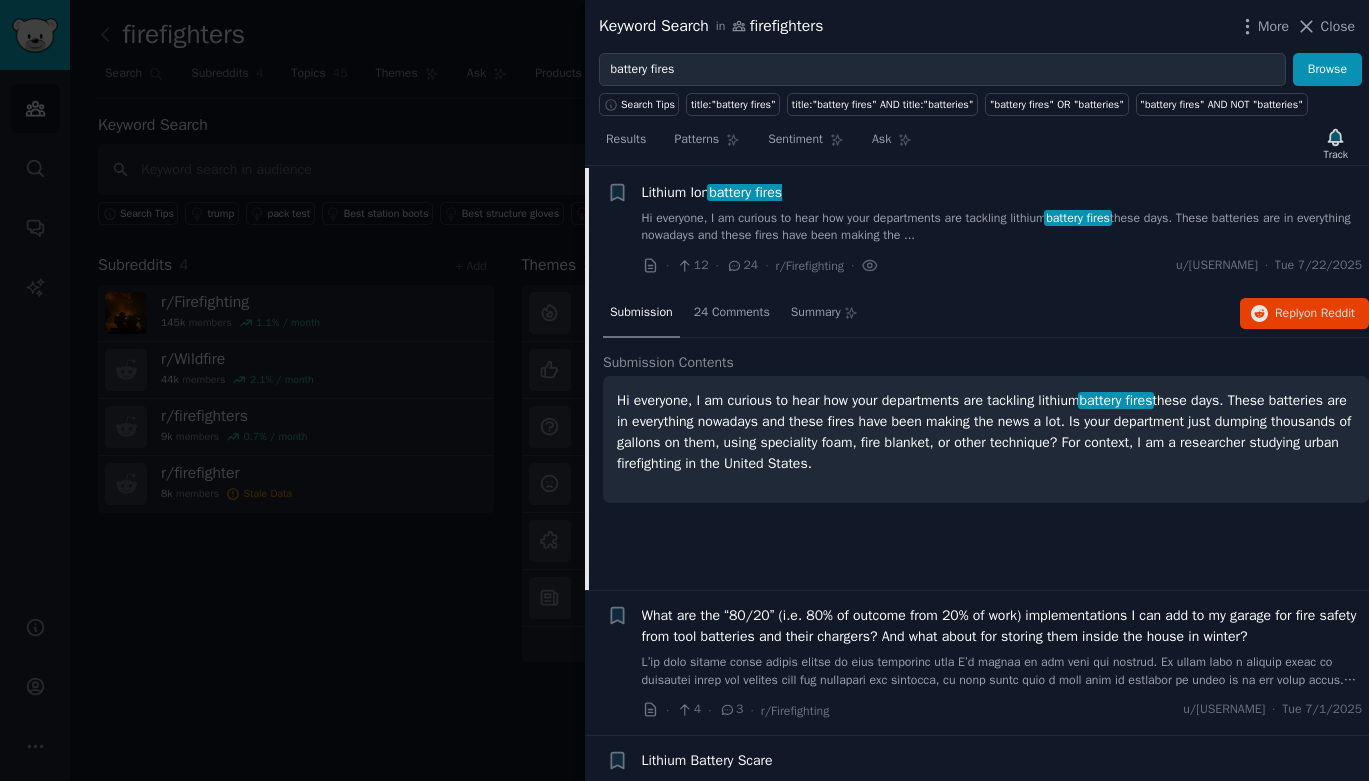 scroll, scrollTop: 31, scrollLeft: 0, axis: vertical 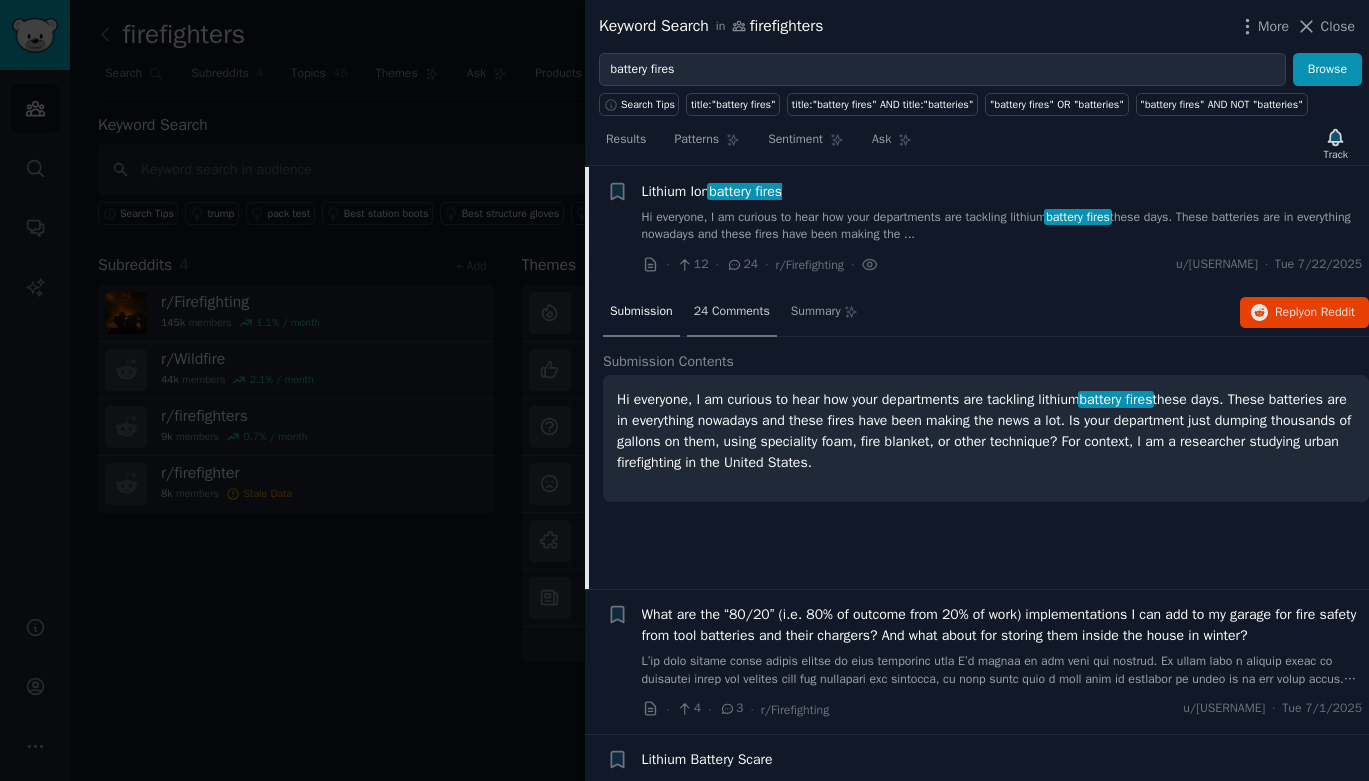 click on "24 Comments" at bounding box center (732, 312) 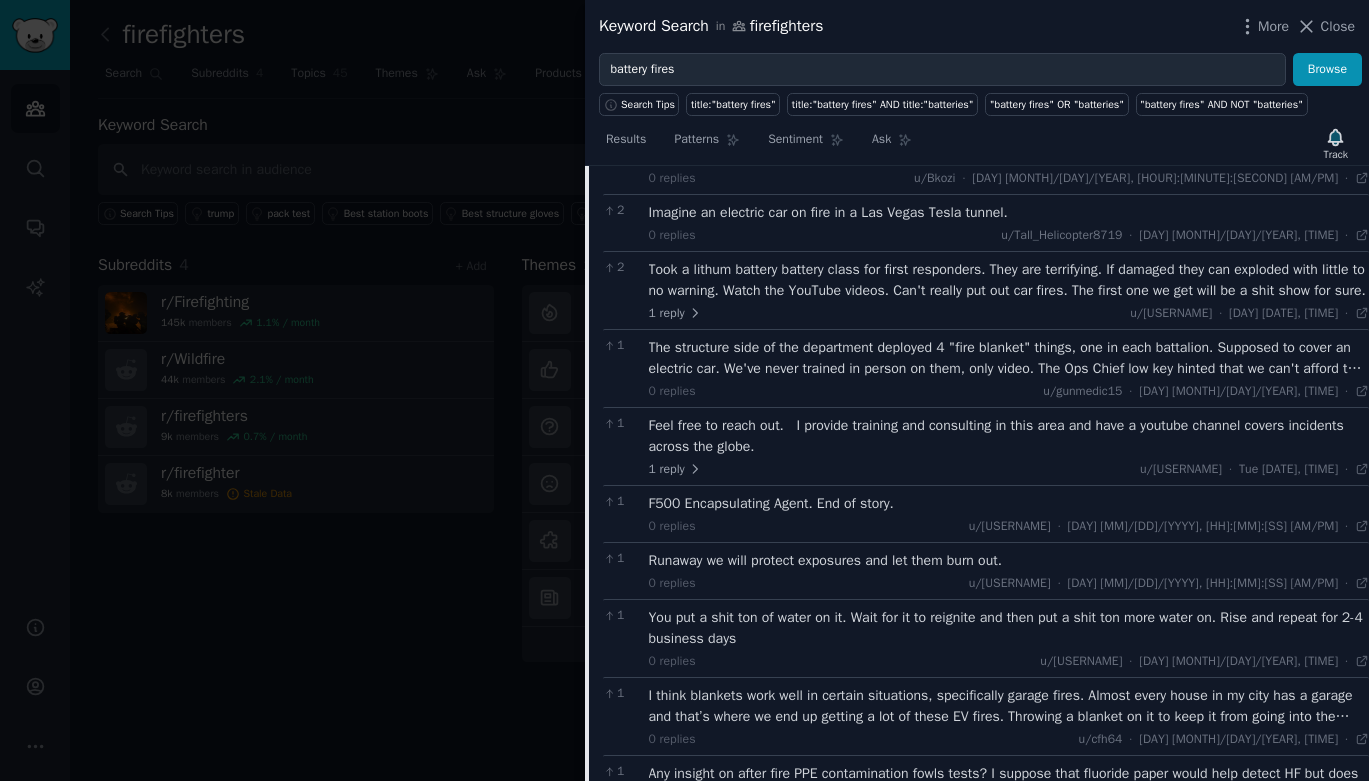 scroll, scrollTop: 743, scrollLeft: 0, axis: vertical 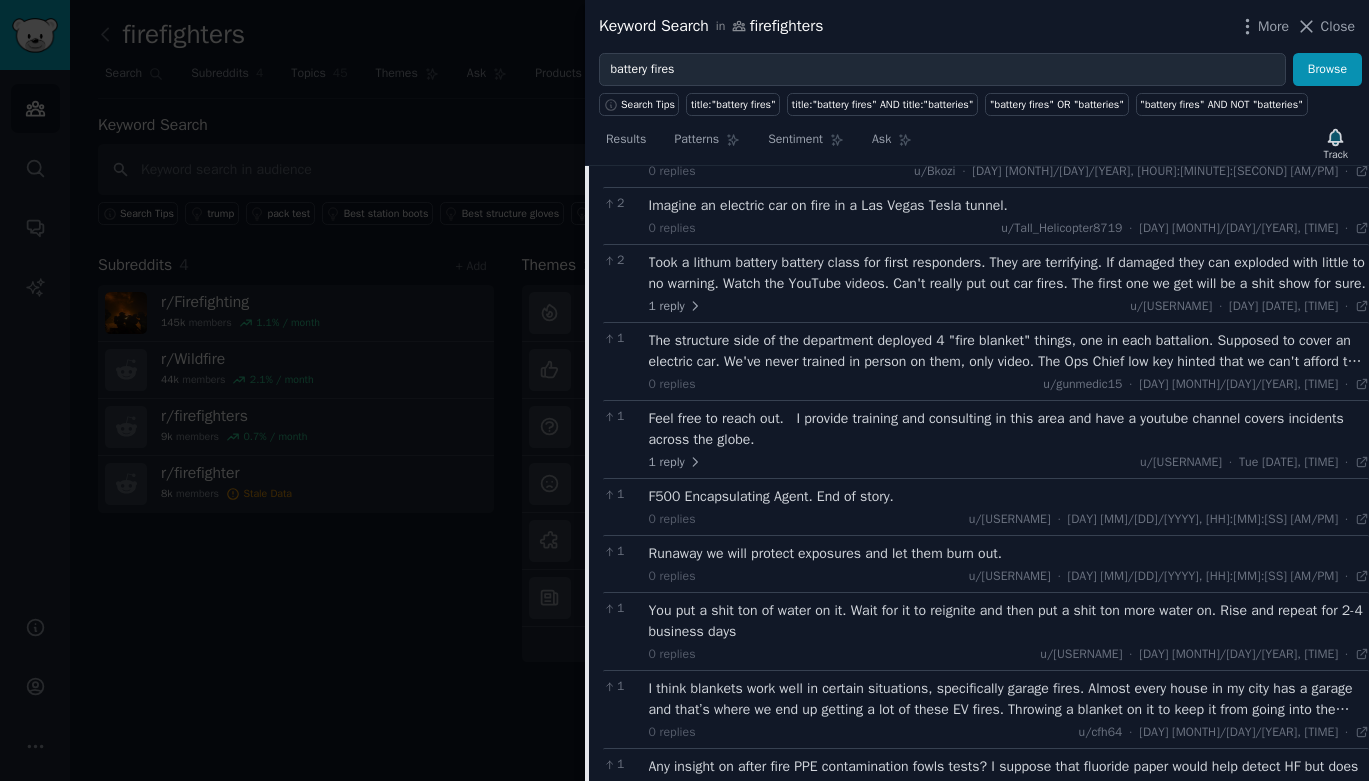 click on "Feel free to reach out.   I provide training and consulting in this area and have a youtube channel covers incidents across the globe." at bounding box center [1009, 429] 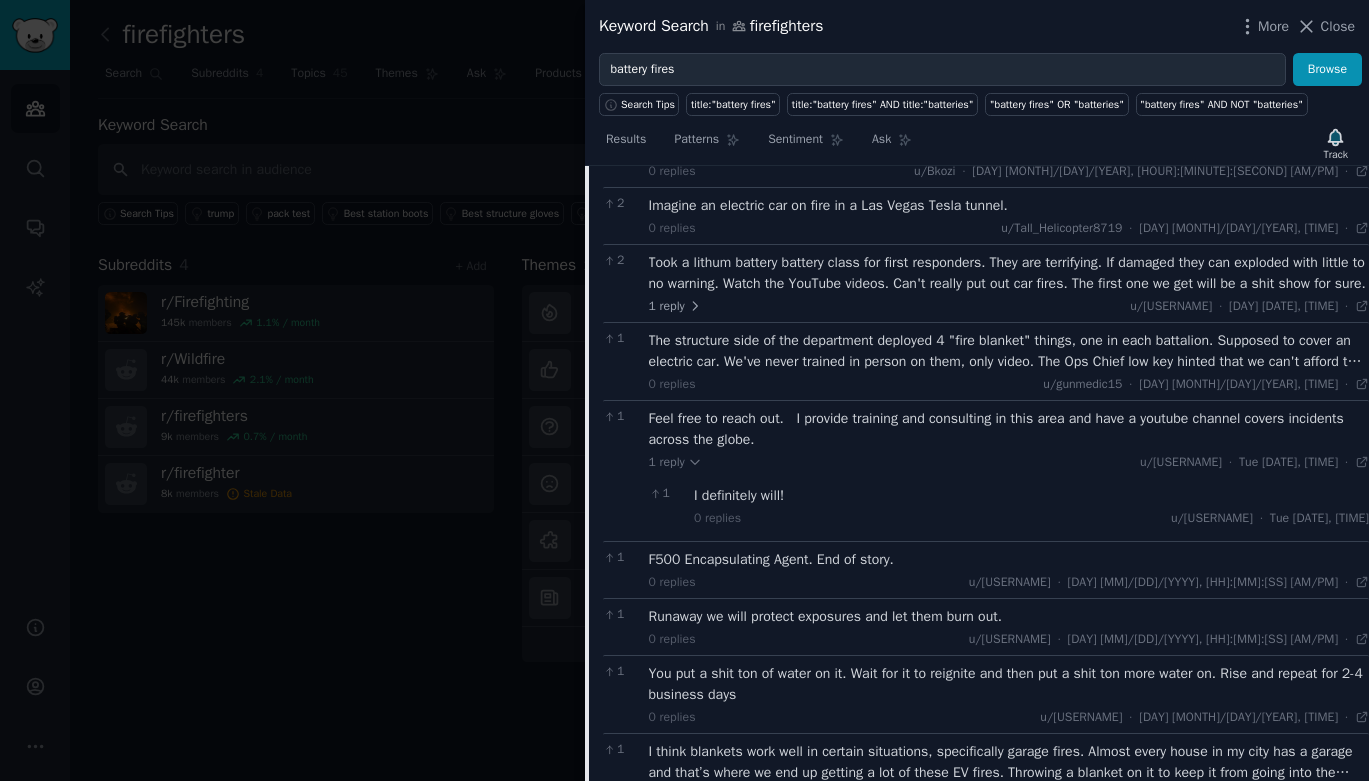 click on "F500 Encapsulating Agent. End of story." at bounding box center (1009, 559) 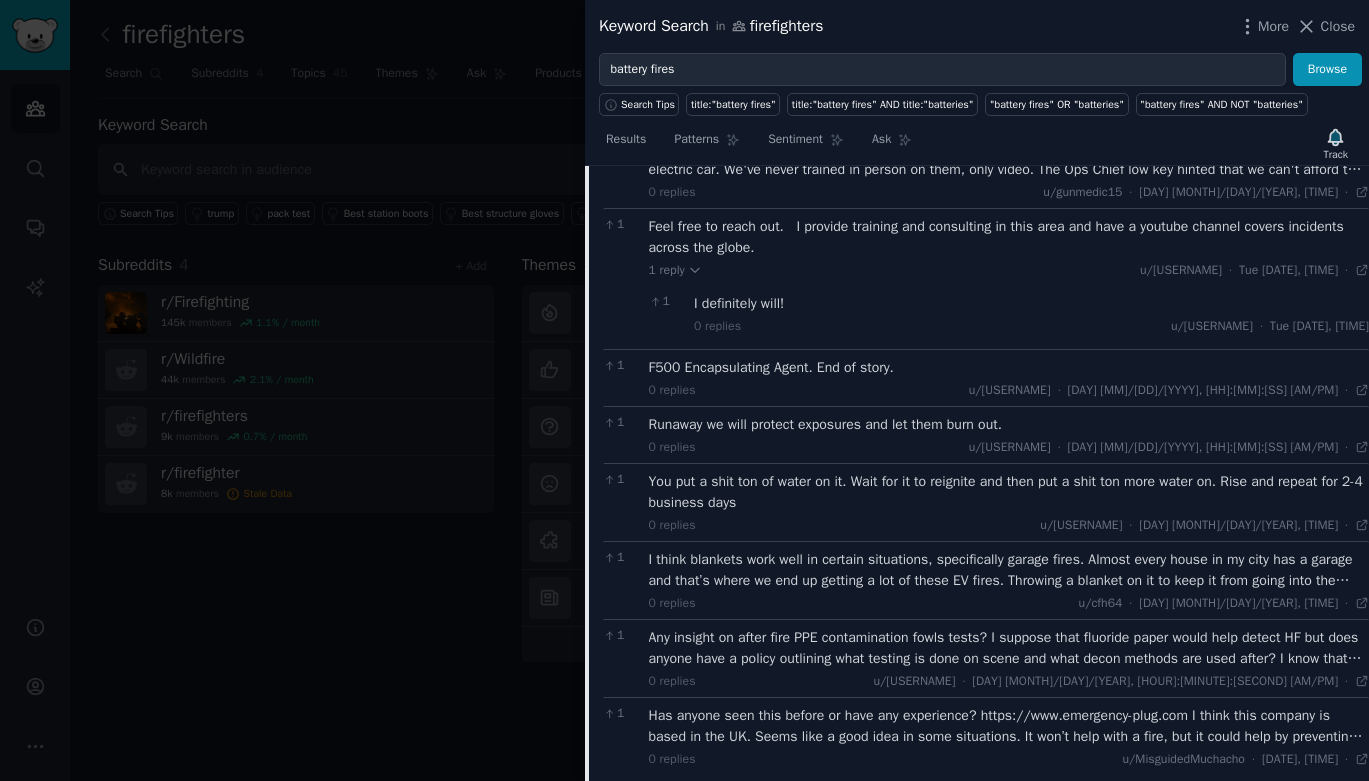 scroll, scrollTop: 936, scrollLeft: 0, axis: vertical 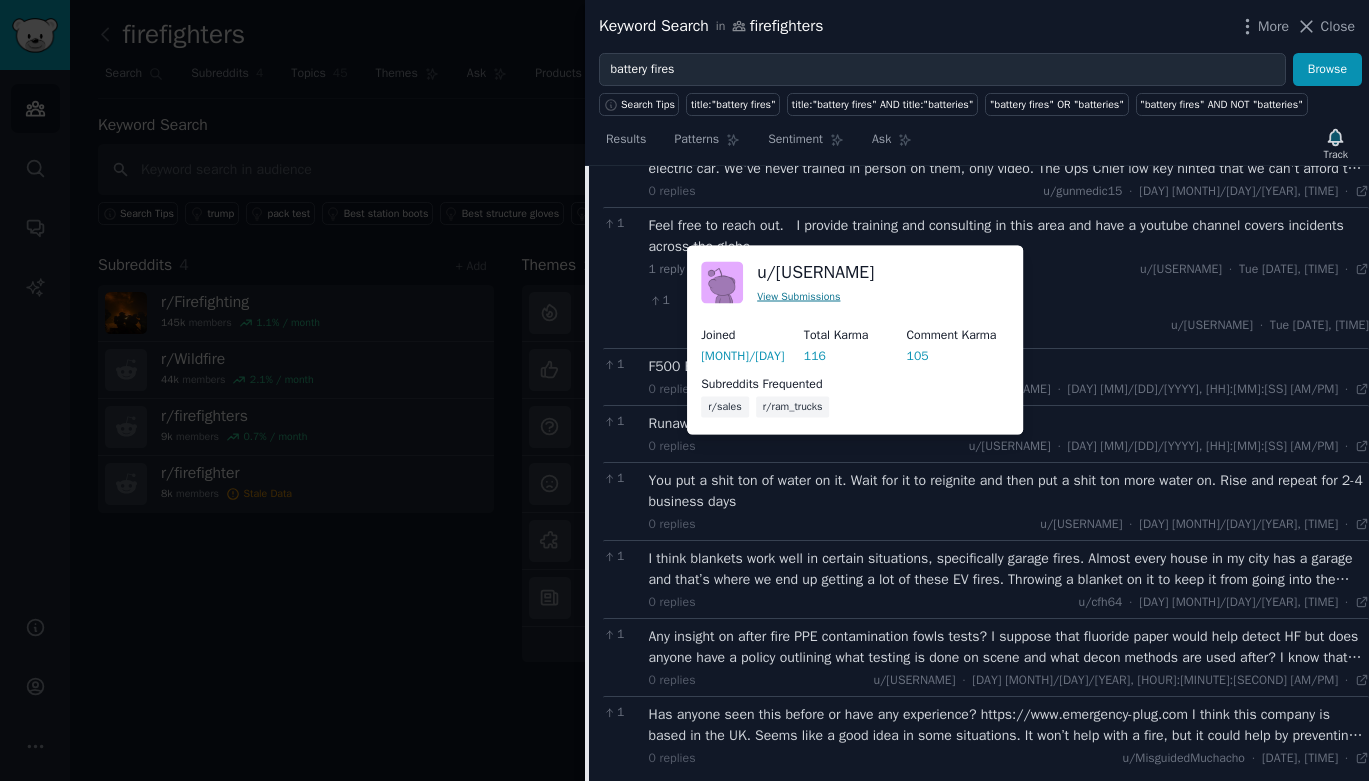 click on "View Submissions" at bounding box center (798, 295) 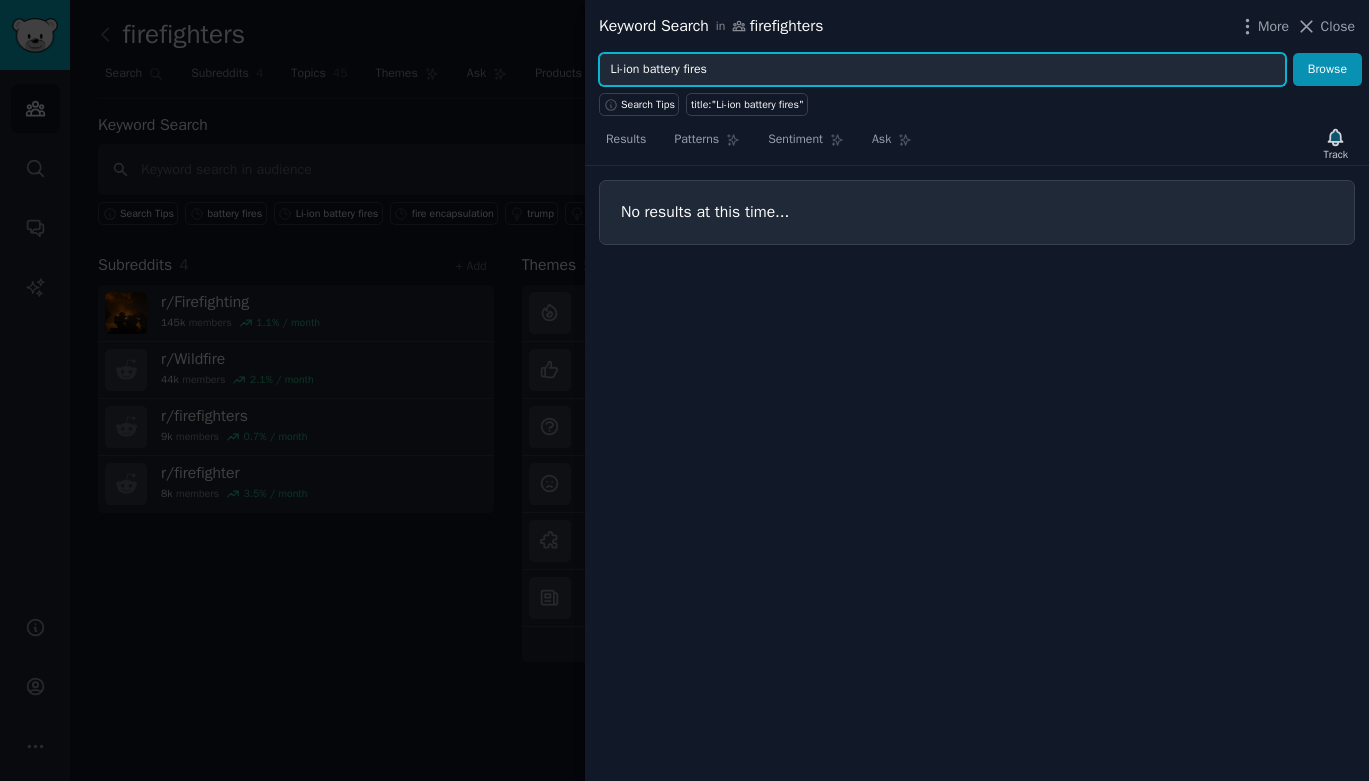 click on "Li-ion battery fires" at bounding box center (942, 70) 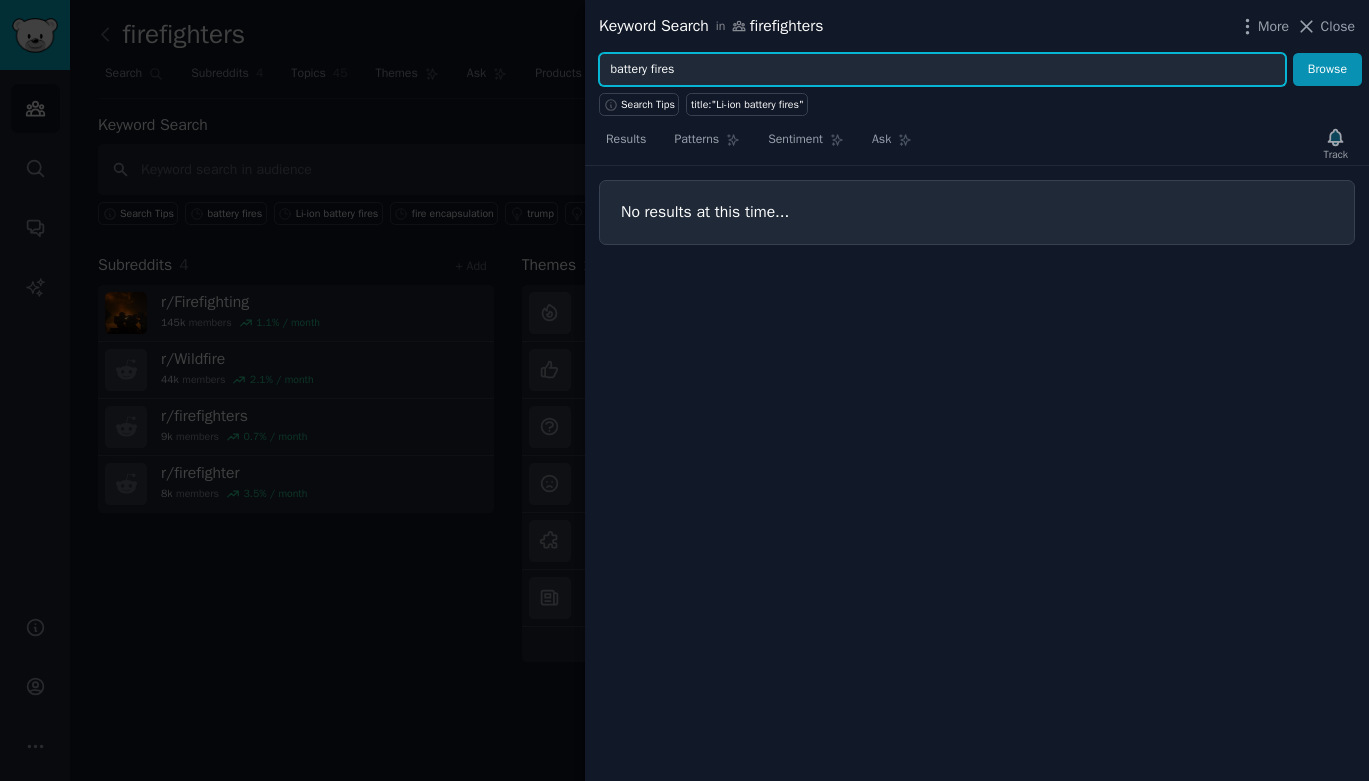 click on "Browse" at bounding box center (1327, 70) 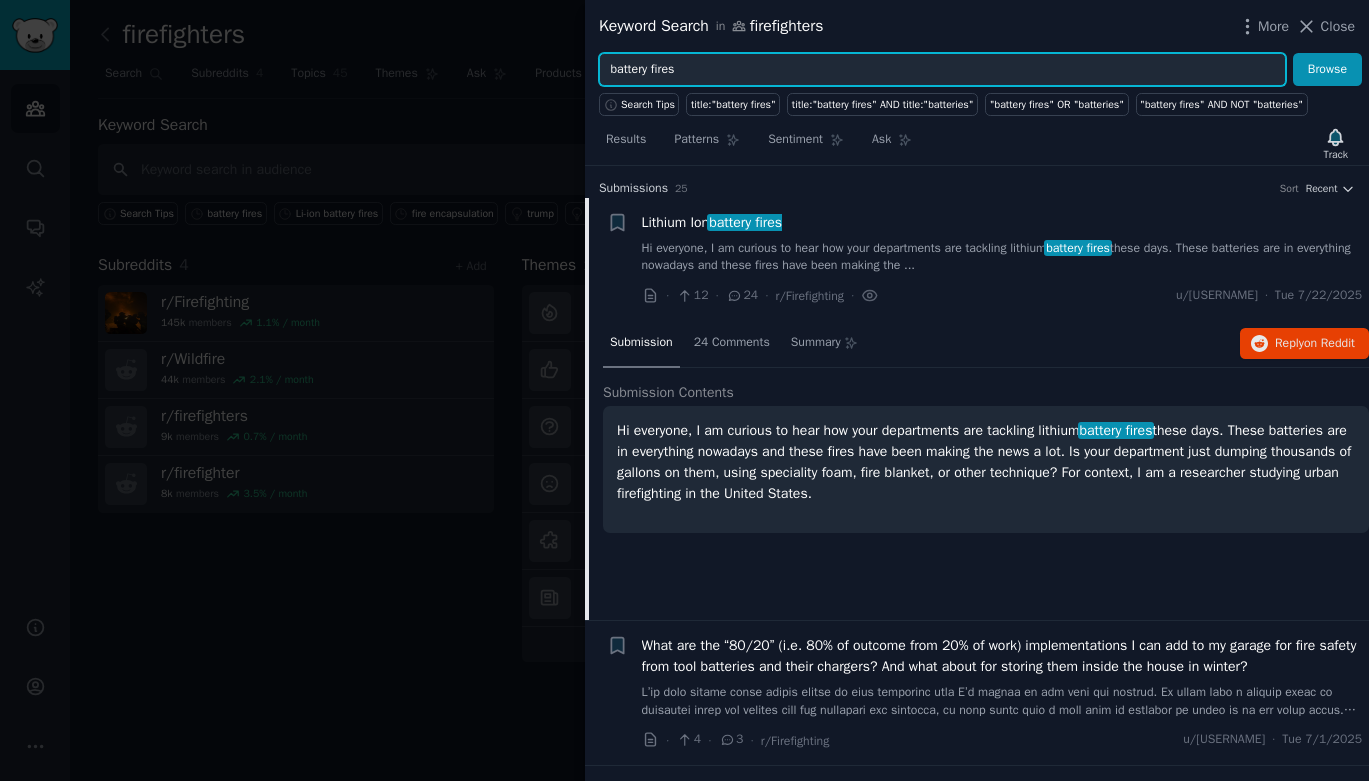 click on "battery fires" at bounding box center (942, 70) 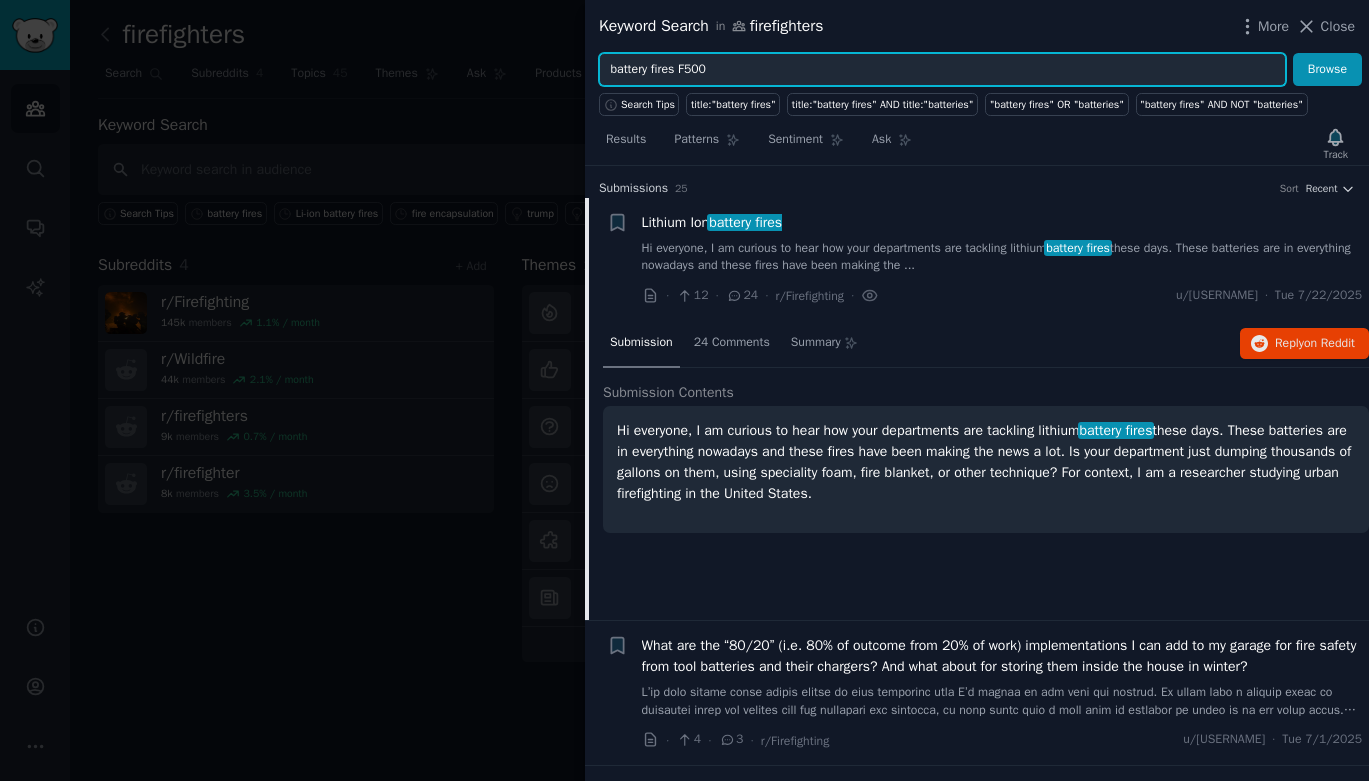 click on "Browse" at bounding box center (1327, 70) 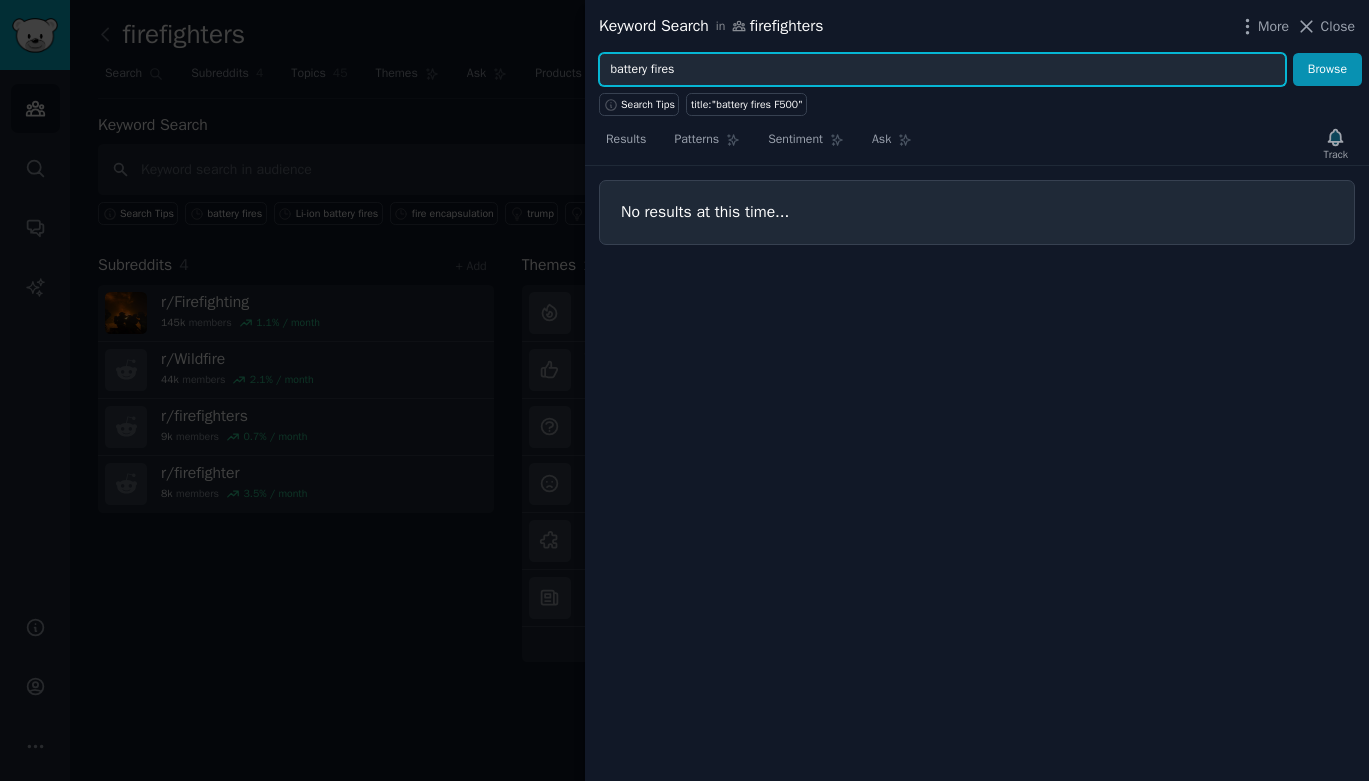 type on "battery fires" 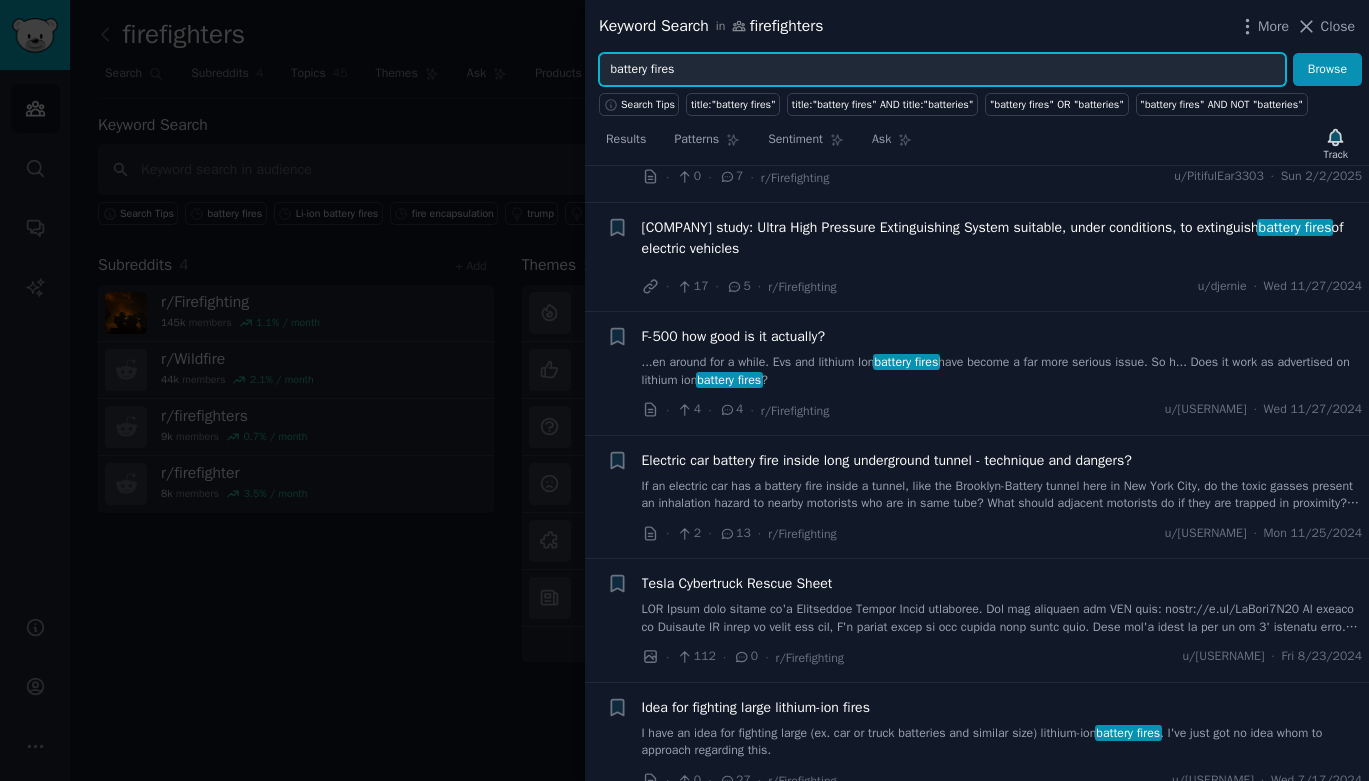 scroll, scrollTop: 1023, scrollLeft: 0, axis: vertical 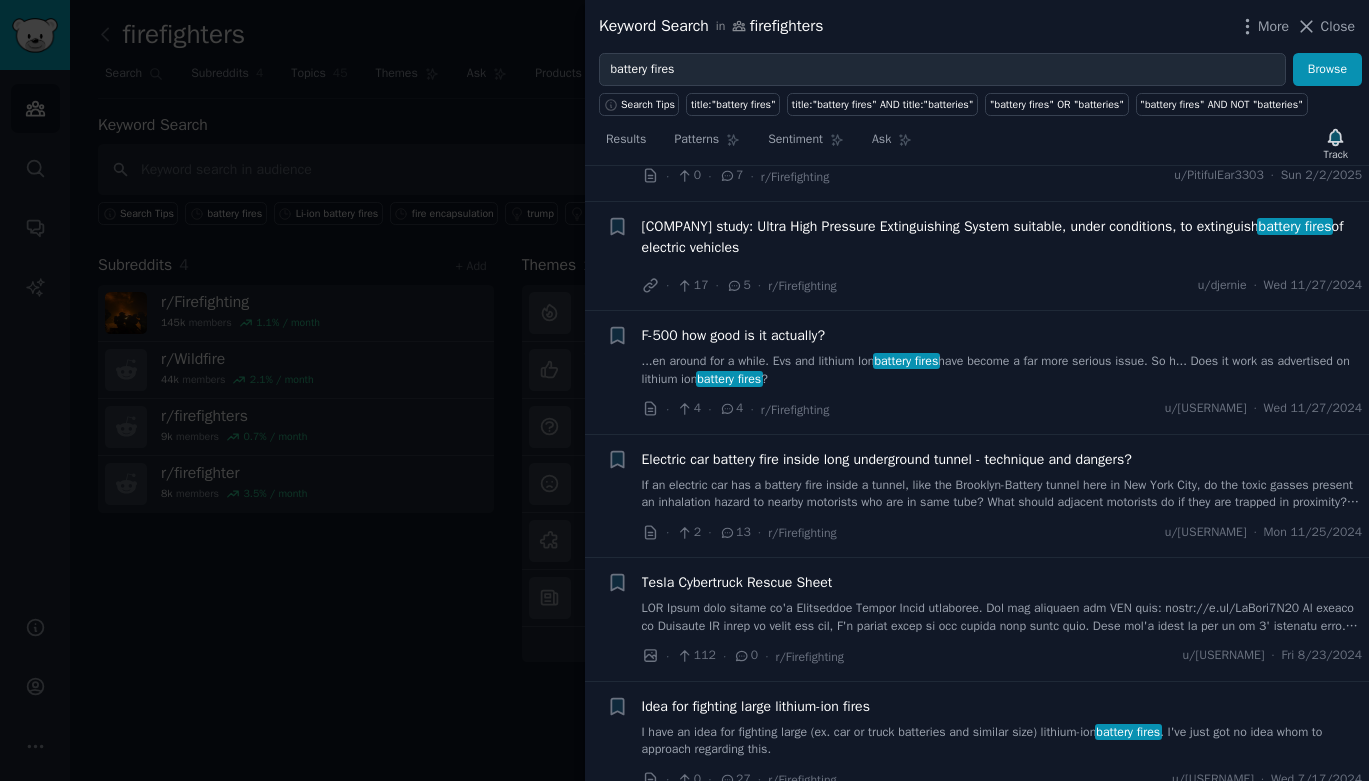 click on "F-500 how good is it actually?" at bounding box center (733, 335) 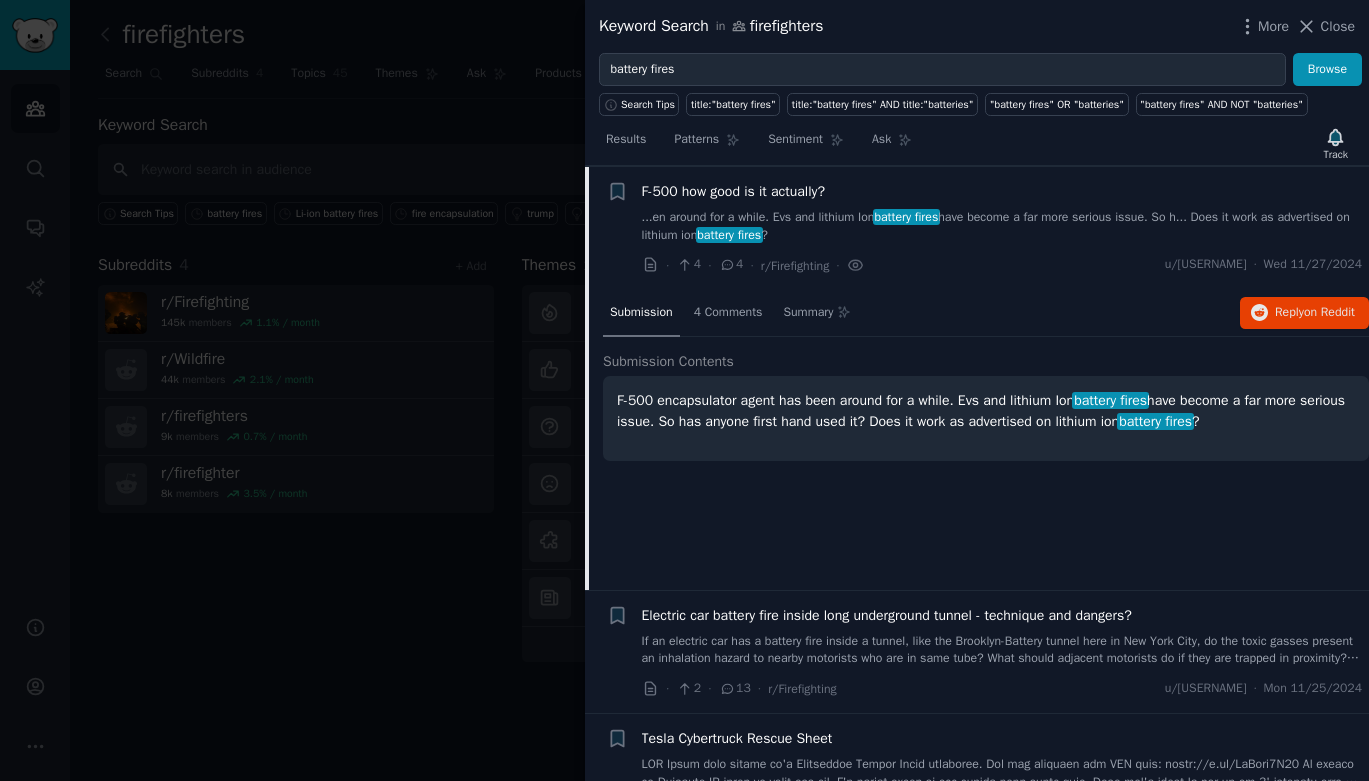scroll, scrollTop: 868, scrollLeft: 0, axis: vertical 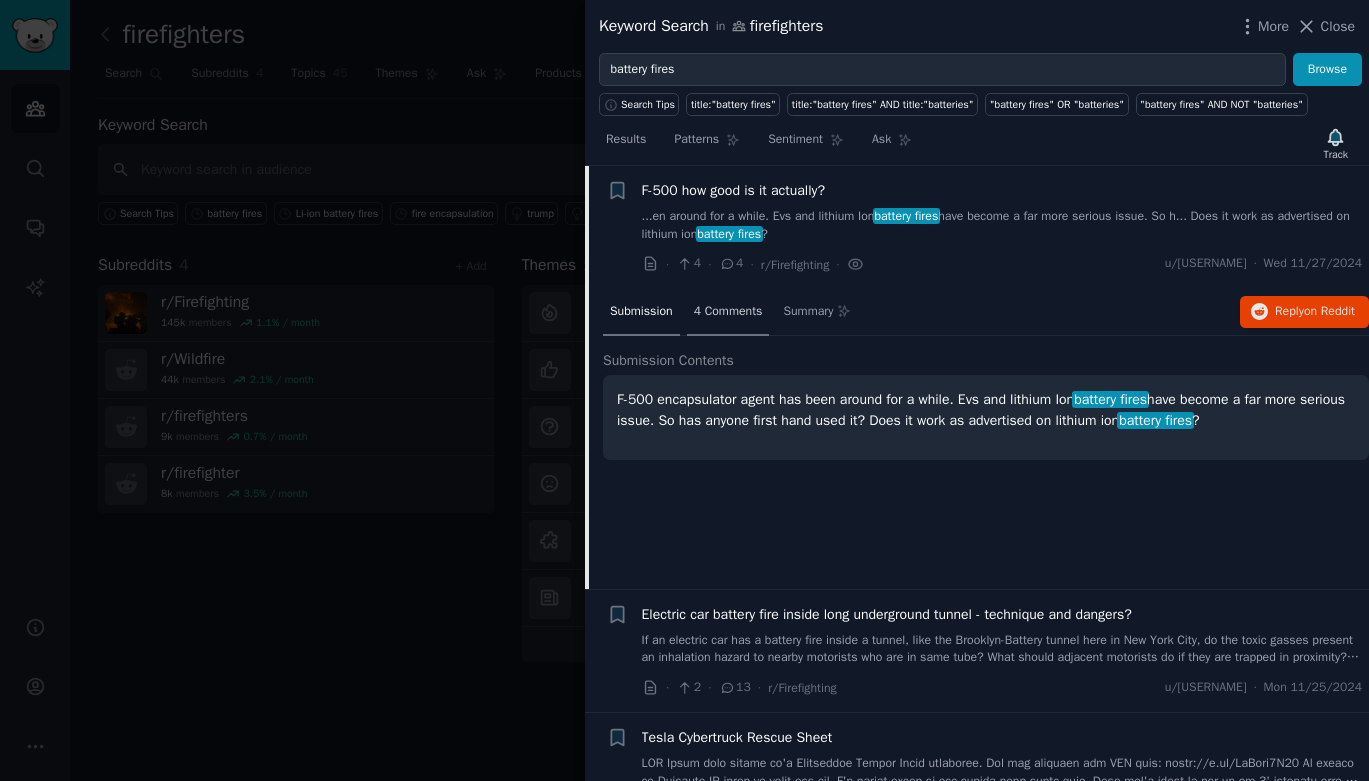 click on "4 Comments" at bounding box center [728, 312] 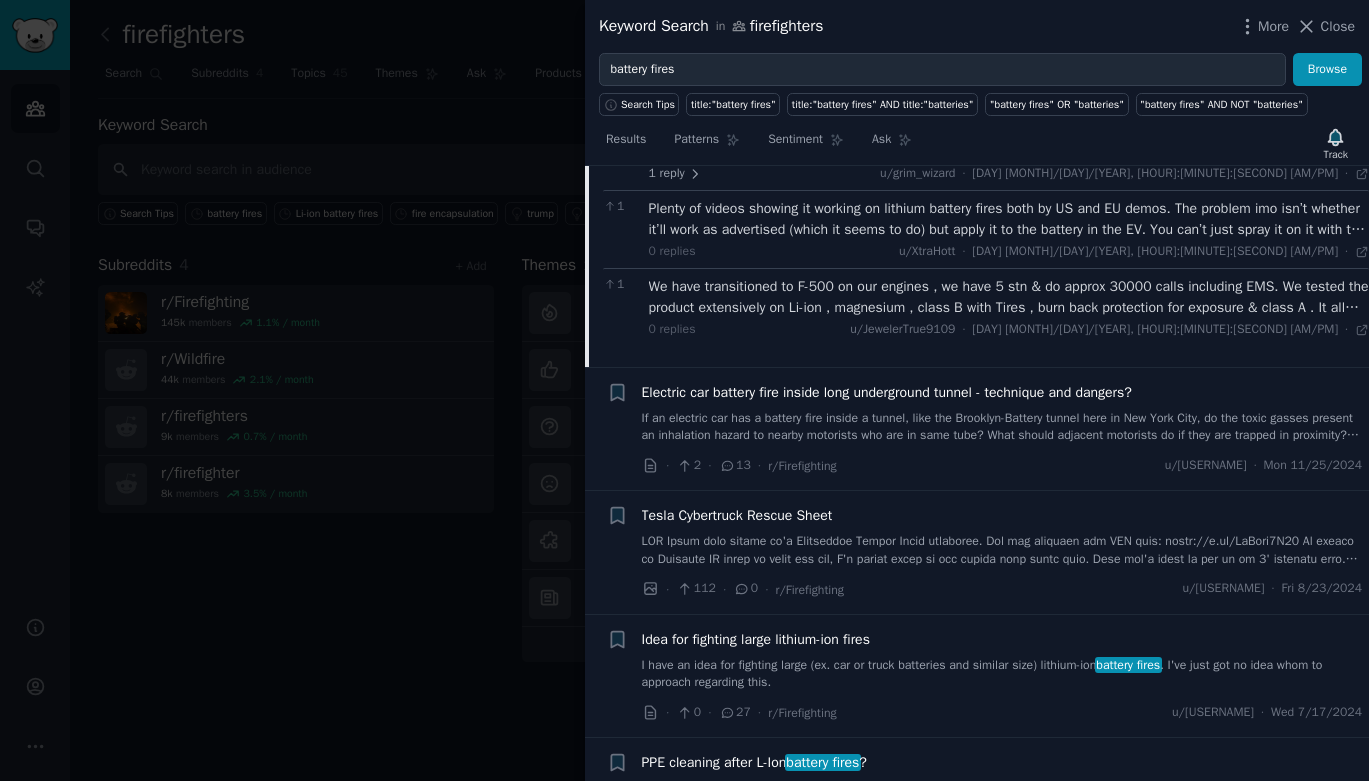 scroll, scrollTop: 1139, scrollLeft: 0, axis: vertical 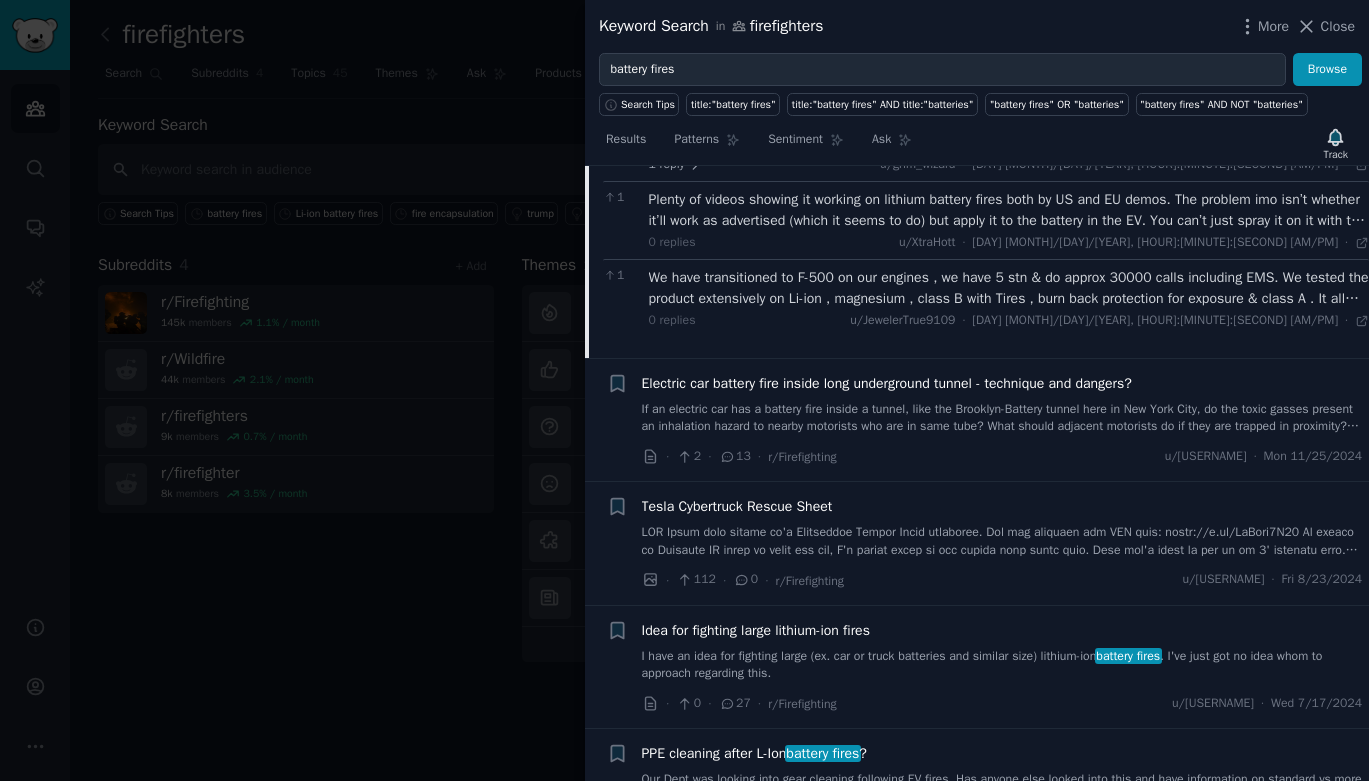 click on "We have transitioned to F-500 on our engines , we have 5 stn & do approx 30000 calls including EMS. We tested the product extensively on Li-ion , magnesium , class B with Tires , burn back protection for exposure & class A . It all works as advertised. For EV car fire, put it out & let it sit if the battery starts smoking you are dealing with thermal runaway let it burn 5-10 minutes to let the fire make is way out and make openings and then introduce F-500 3% solution to the battery where it will leand to the area to cool down.  We tested No pfas or fluorine." at bounding box center [1009, 288] 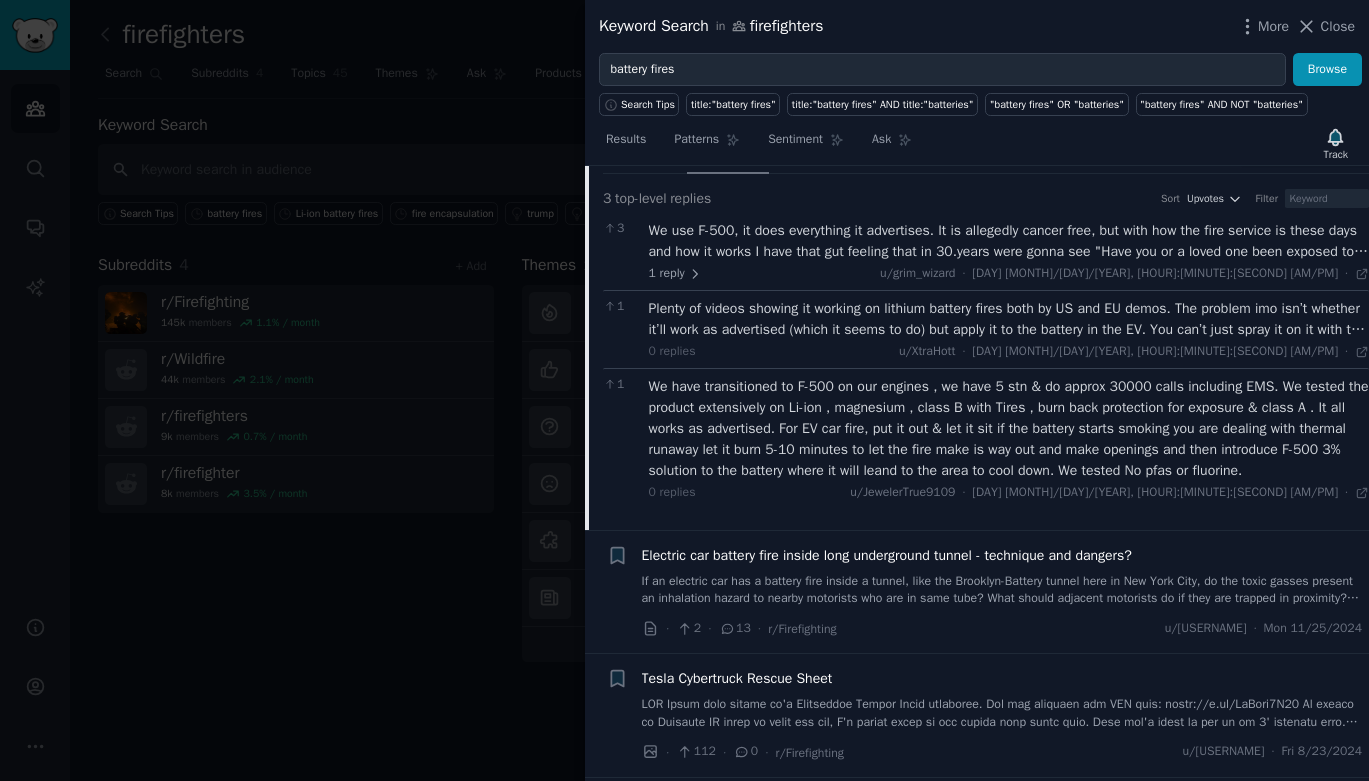 scroll, scrollTop: 1002, scrollLeft: 0, axis: vertical 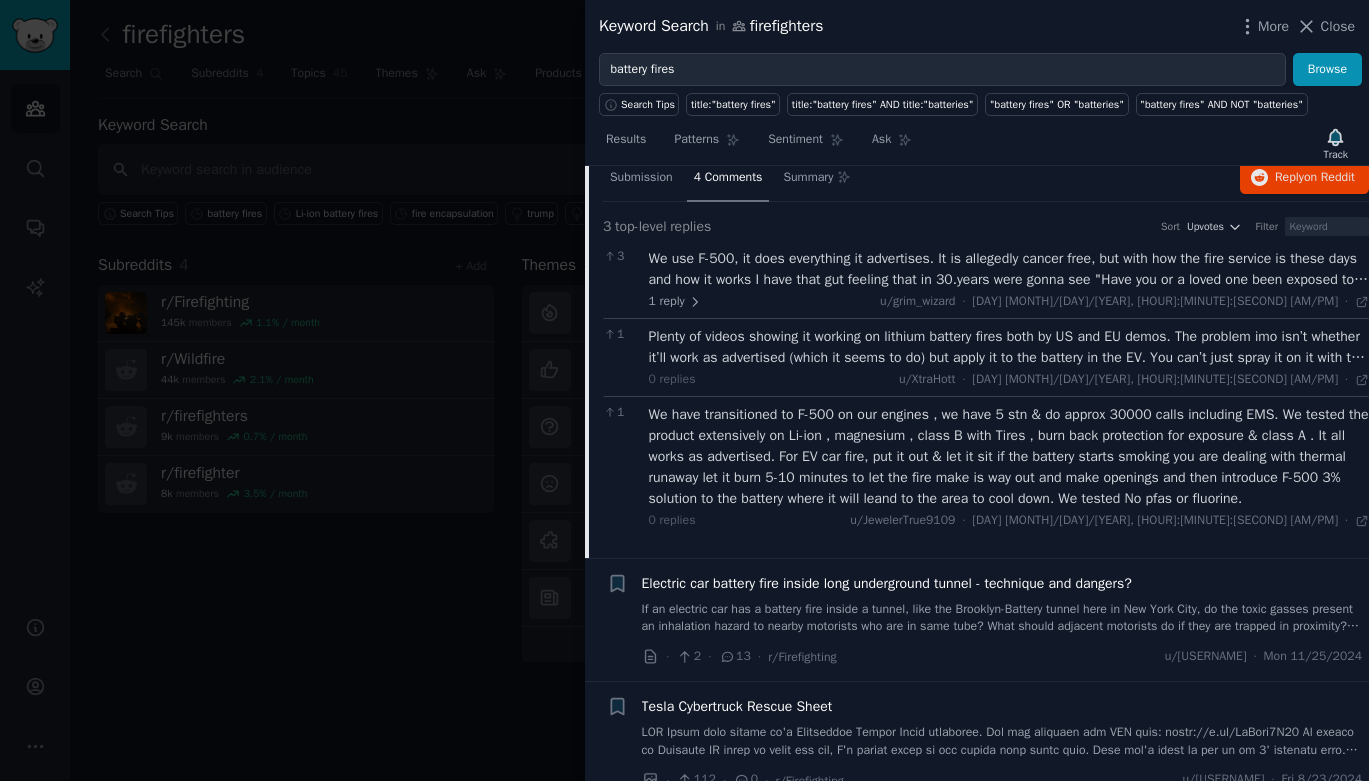 click on "We use F-500, it does everything it advertises. It is allegedly cancer free, but with how the fire service is these days and how it works I have that gut feeling that in 30.years were gonna see "Have you or a loved one been exposed to the F-500 molecular encapsulation firefighting agent, if so..." on the television that gets beamed to our head." at bounding box center [1009, 269] 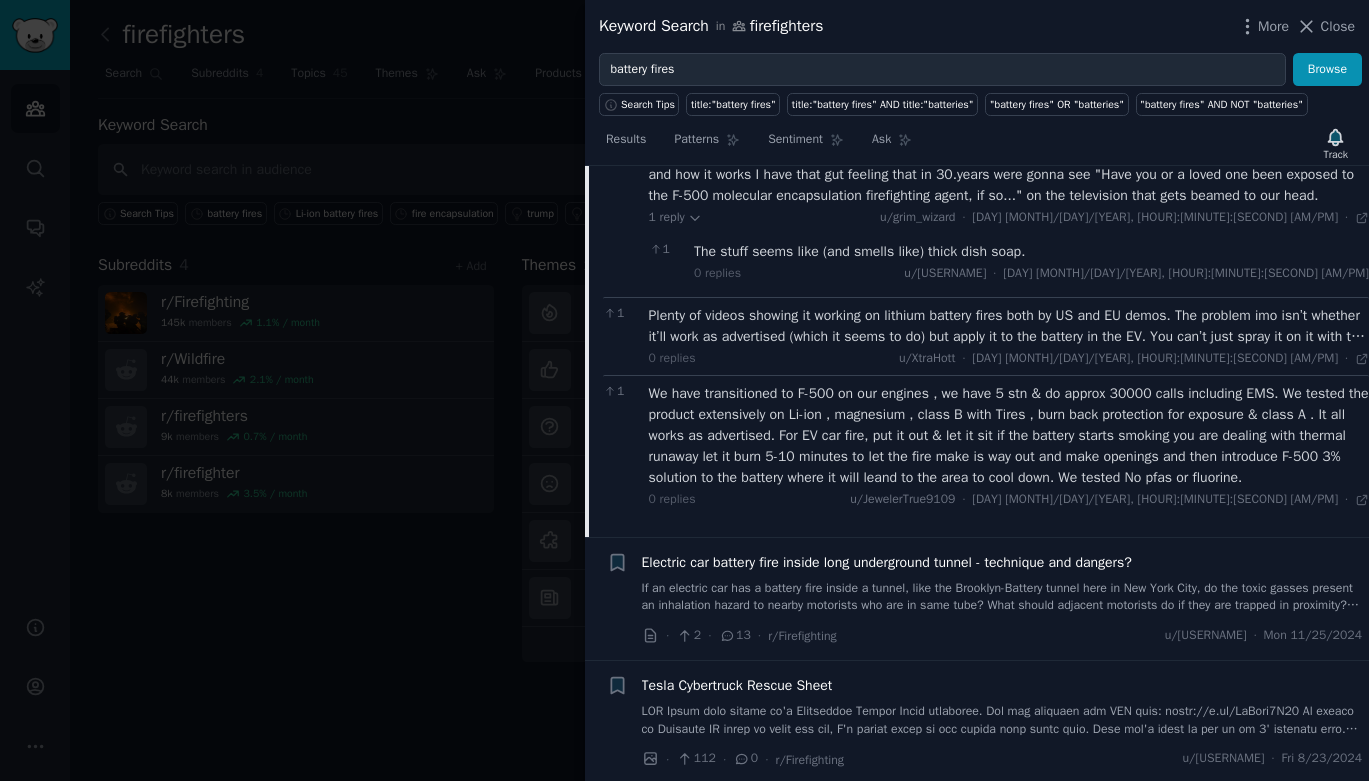 scroll, scrollTop: 1117, scrollLeft: 0, axis: vertical 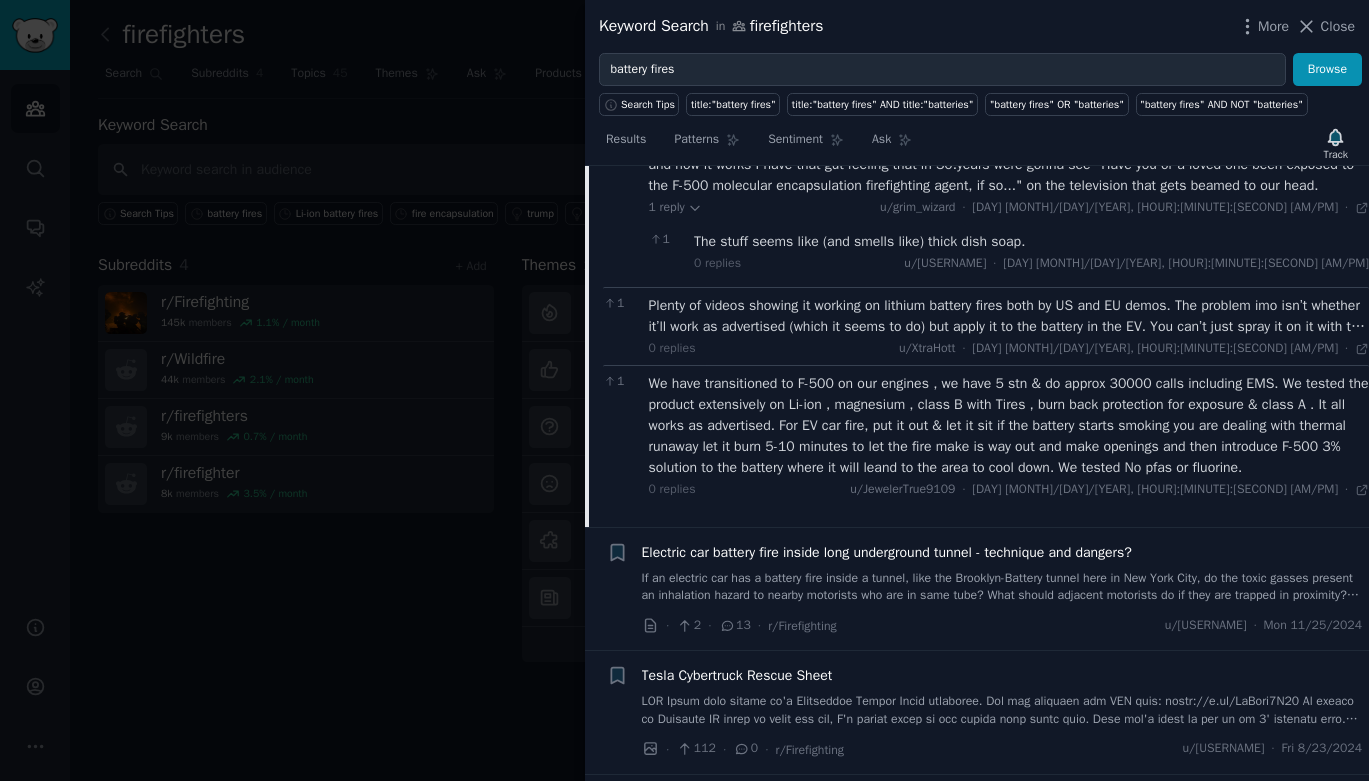 click on "Plenty of videos showing it working on lithium battery fires both by US and EU demos.  The problem imo isn’t whether it’ll work as advertised (which it seems to do) but apply it to the battery in the EV.  You can’t just spray it on it with the EV batteries being hidden/protected.  Couple options to help with that which I haven’t seen tested yet like the turtle shell nozzle or whatever it’s actually called.  I haven’t seen tested experienced it on Mag fires and it works as advertised impressively." at bounding box center [1009, 316] 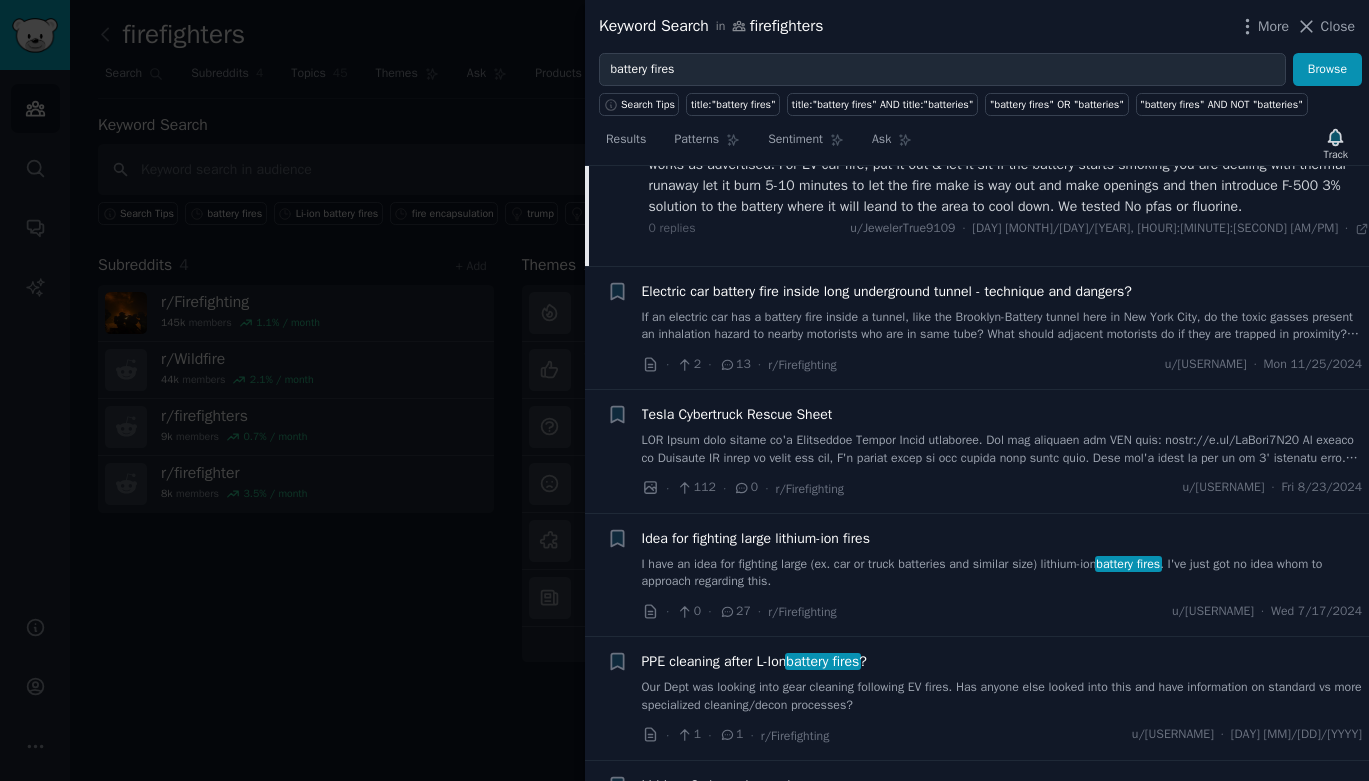 scroll, scrollTop: 1419, scrollLeft: 0, axis: vertical 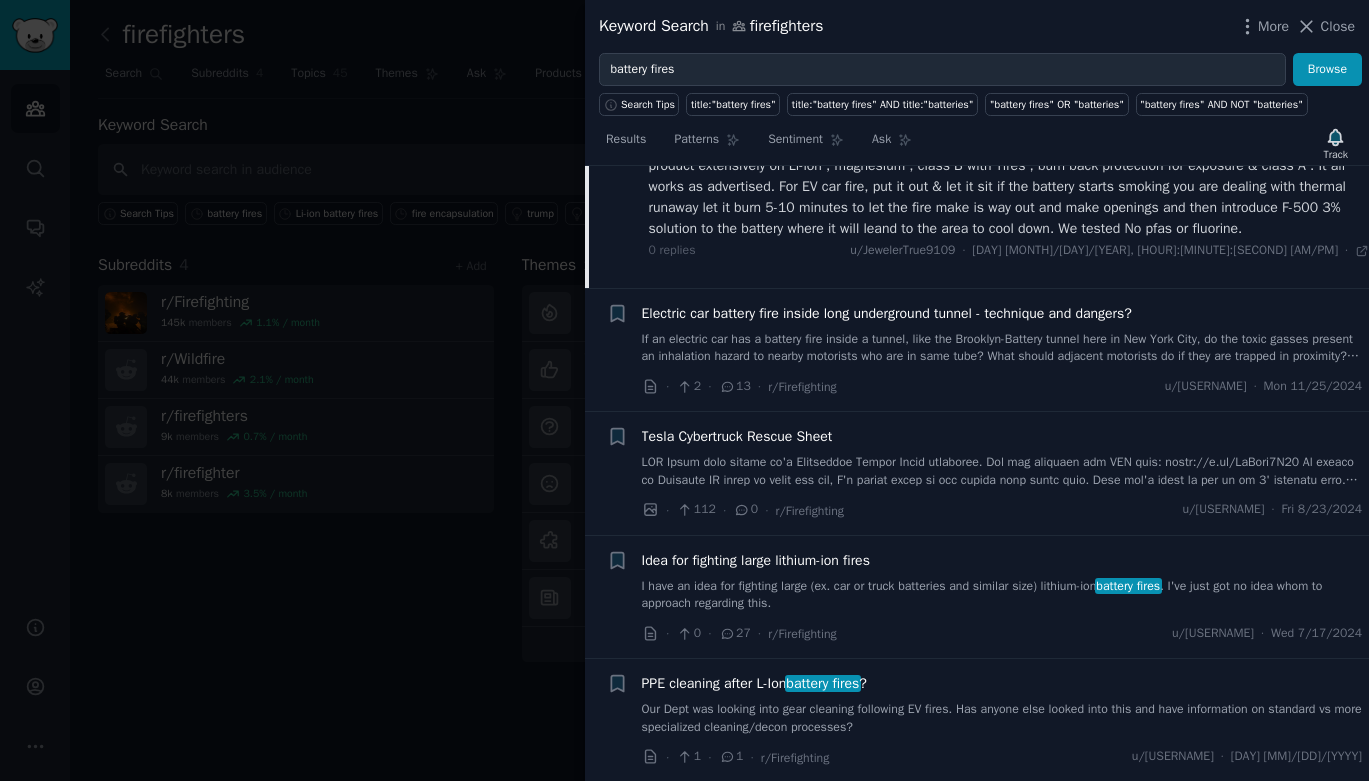 click on "Electric car battery fire inside long underground tunnel - technique and dangers?" at bounding box center (887, 313) 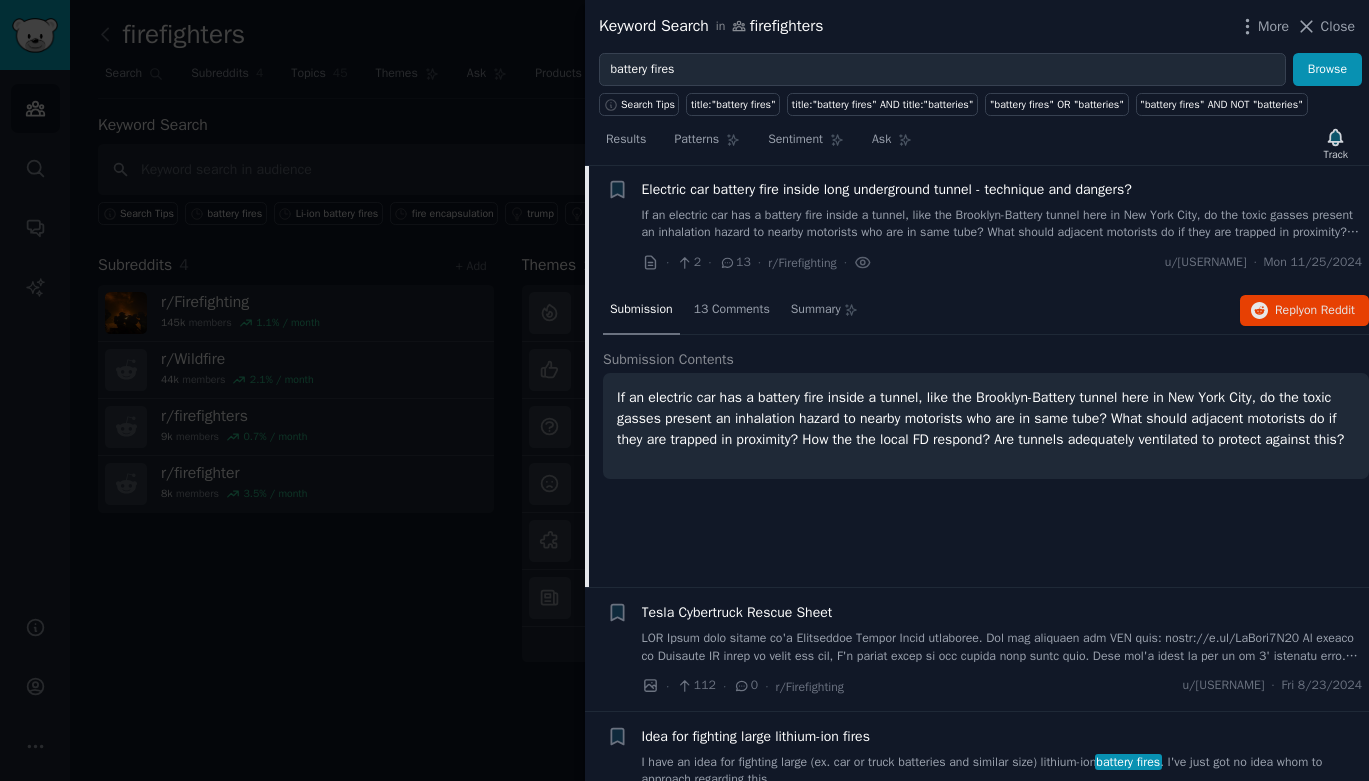 scroll, scrollTop: 991, scrollLeft: 0, axis: vertical 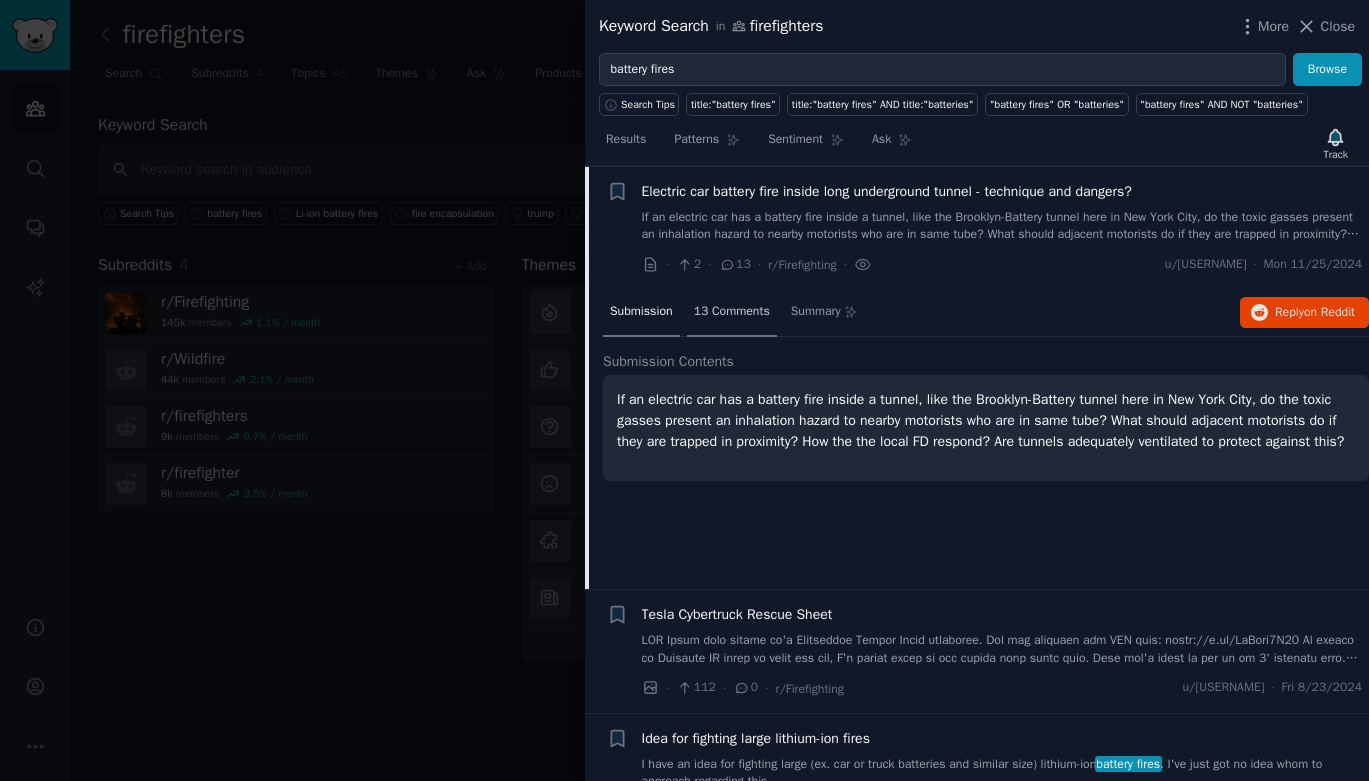 click on "13 Comments" at bounding box center (732, 312) 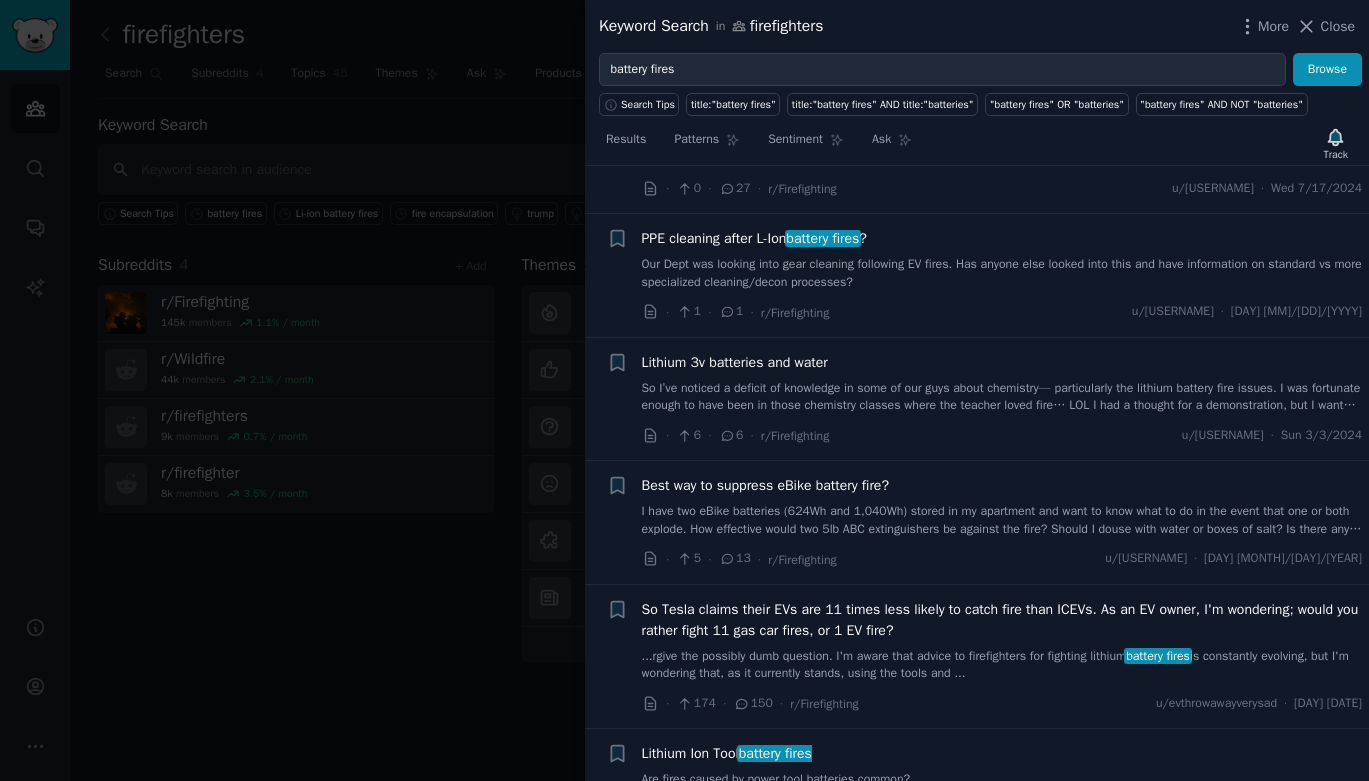 scroll, scrollTop: 1891, scrollLeft: 0, axis: vertical 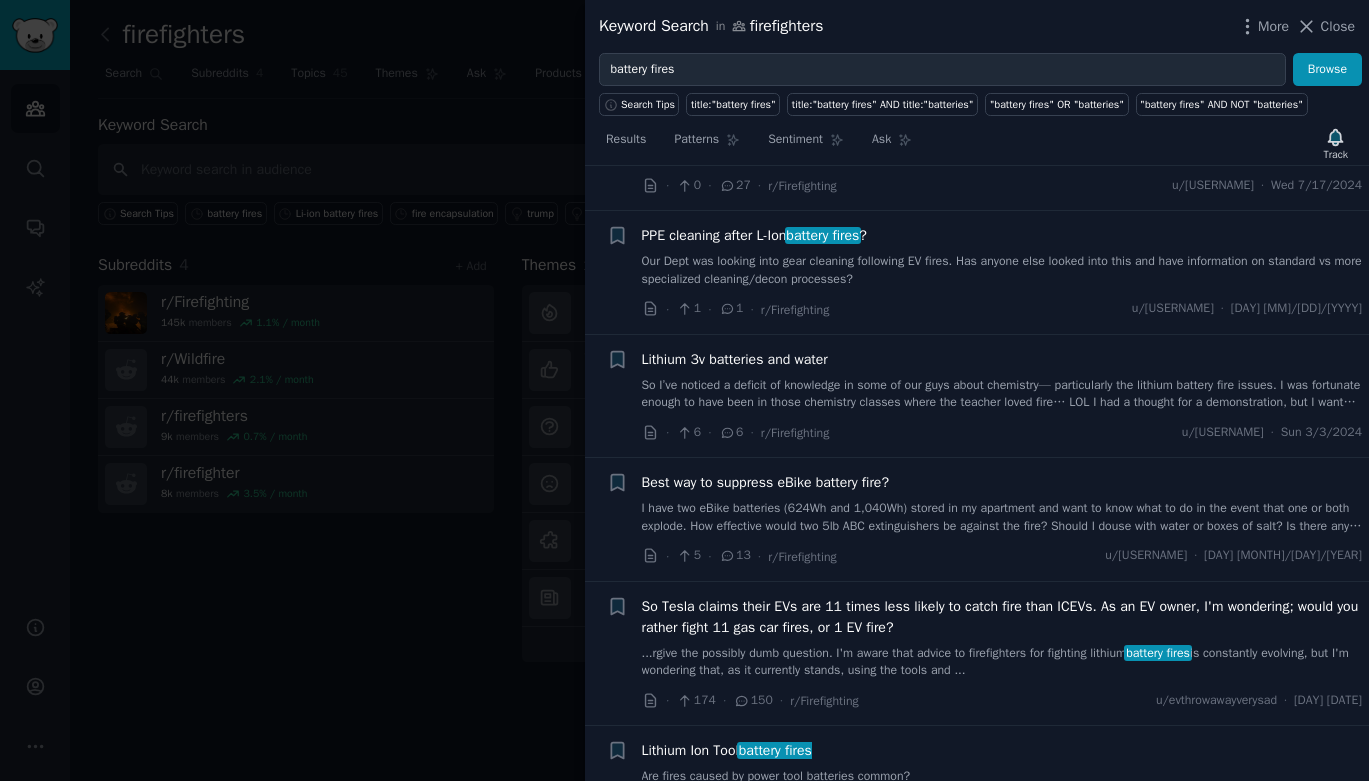 click on "Our Dept was looking into gear cleaning following EV fires. Has anyone else looked into this and have information on standard vs more specialized cleaning/decon processes?" at bounding box center (1002, 270) 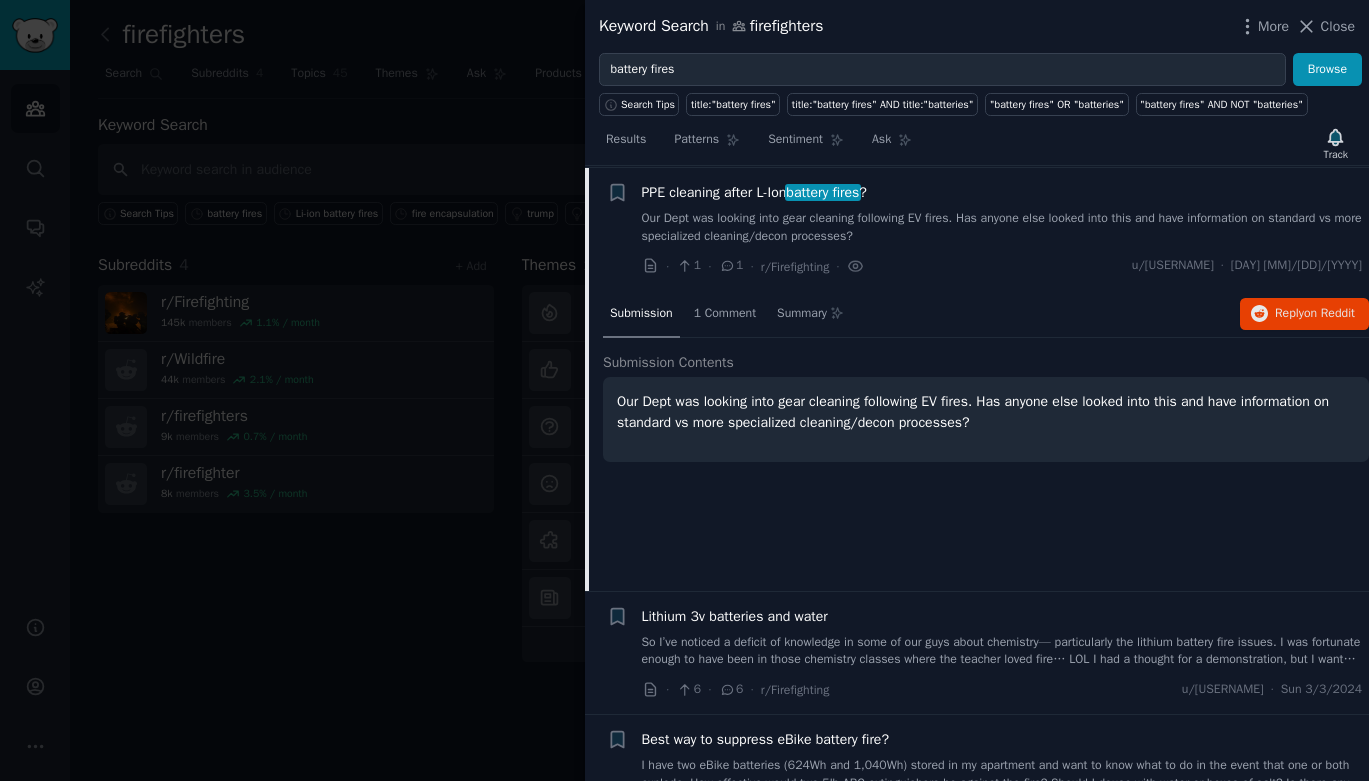 scroll, scrollTop: 1362, scrollLeft: 0, axis: vertical 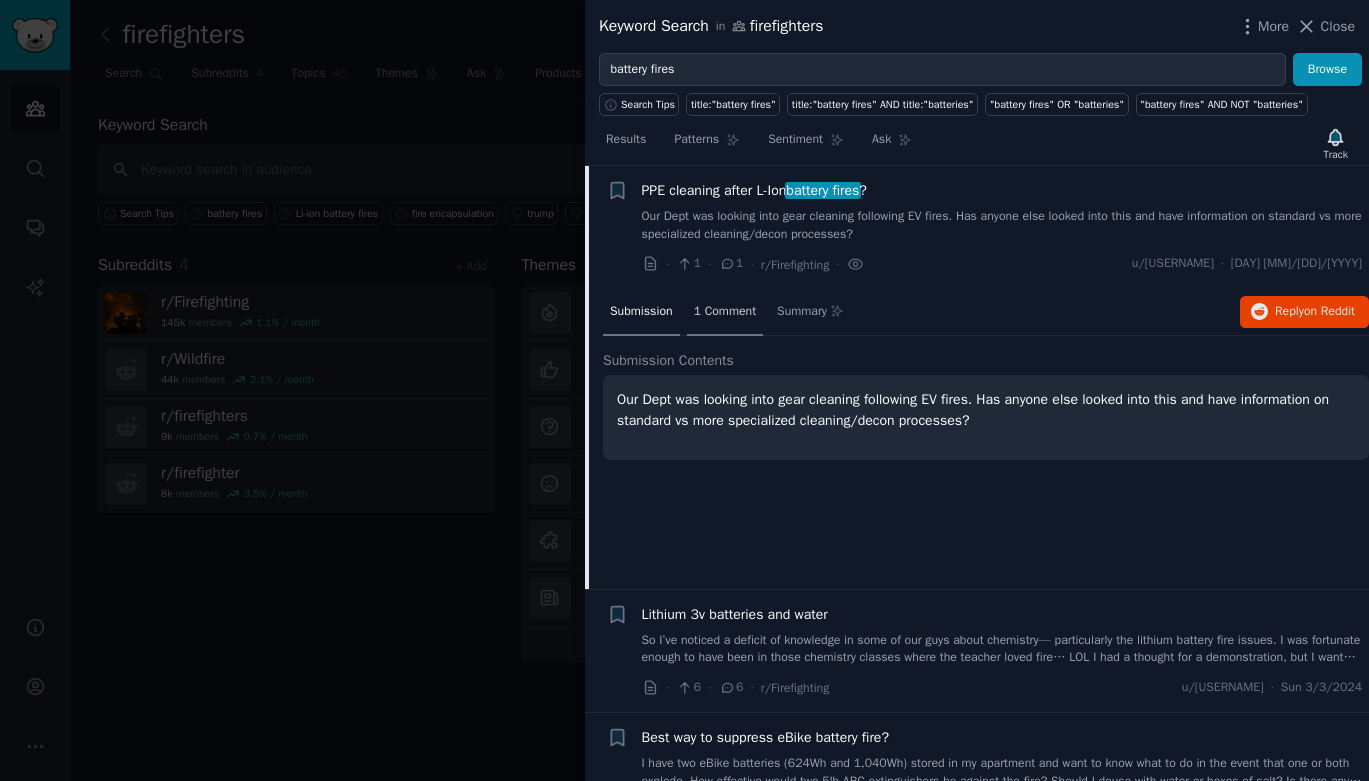 click on "1 Comment" at bounding box center [725, 312] 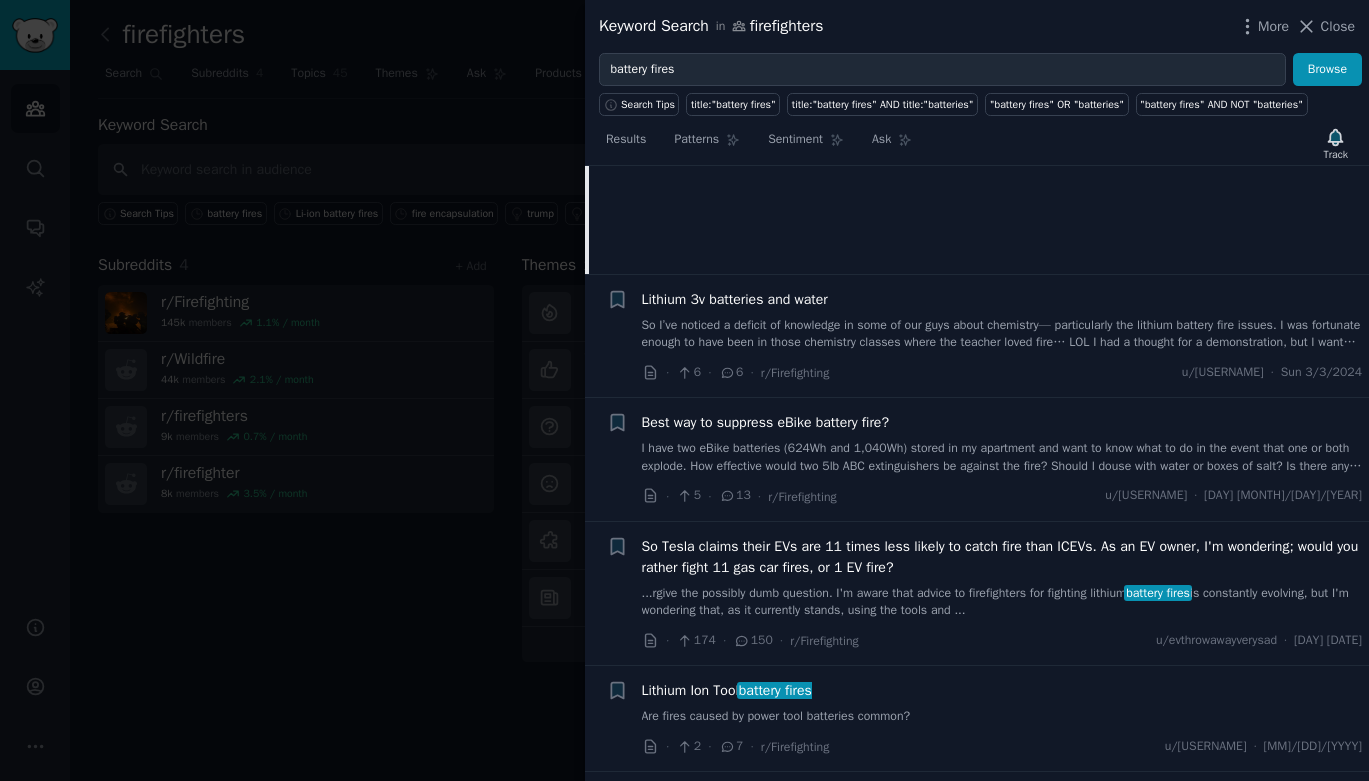 scroll, scrollTop: 1681, scrollLeft: 0, axis: vertical 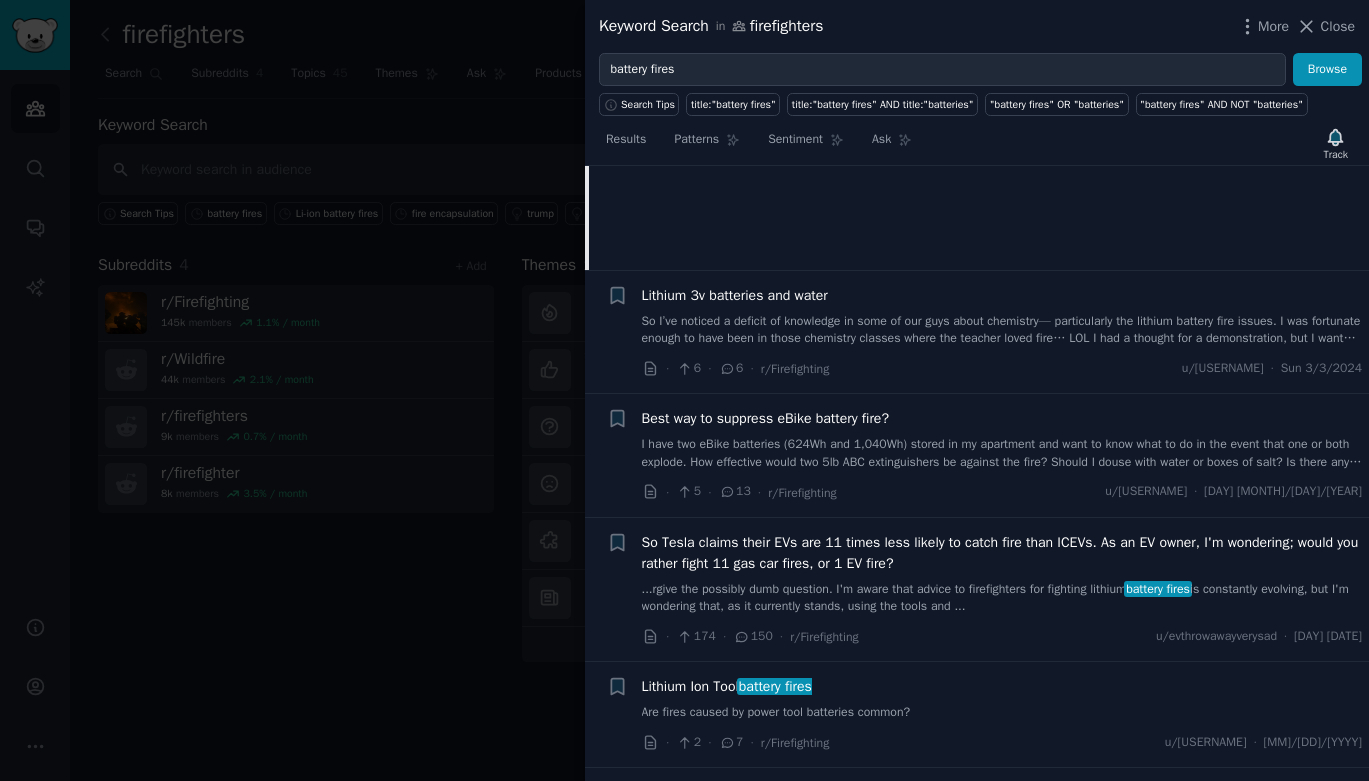 click on "So I’ve noticed a deficit of knowledge in some of our guys about chemistry— particularly the lithium battery fire issues.
I was fortunate enough to have been in those chemistry classes where the teacher loved fire… LOL
I had a thought for a demonstration, but I wanted to run through the safety with other minds.    If you snap a 3v streamlight battery in half over some water (they’re lithium) will it create a little fireworks show, without being overly risky (ie: becoming a grenade)?
This qualifies on the list of “stupid ideas” so feel free to publicly shame..." at bounding box center [1002, 330] 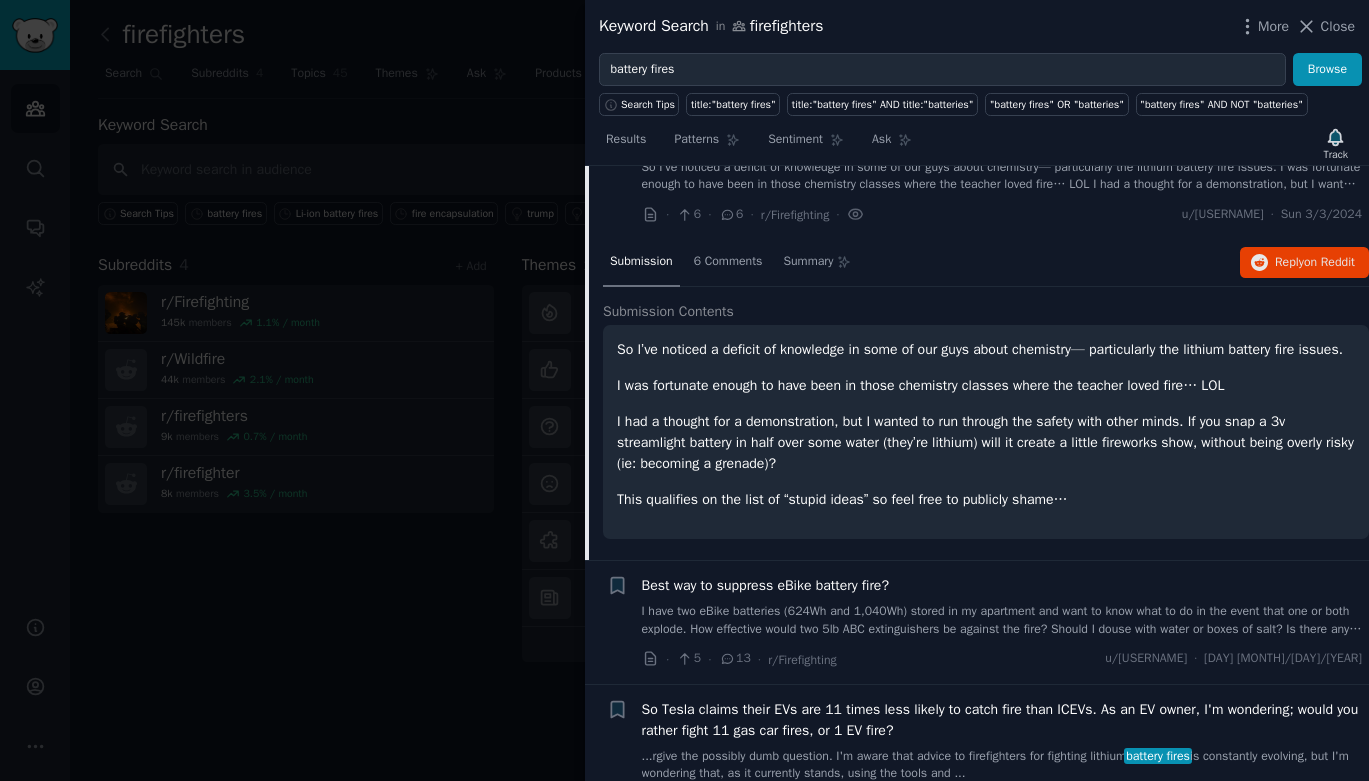 scroll, scrollTop: 1526, scrollLeft: 0, axis: vertical 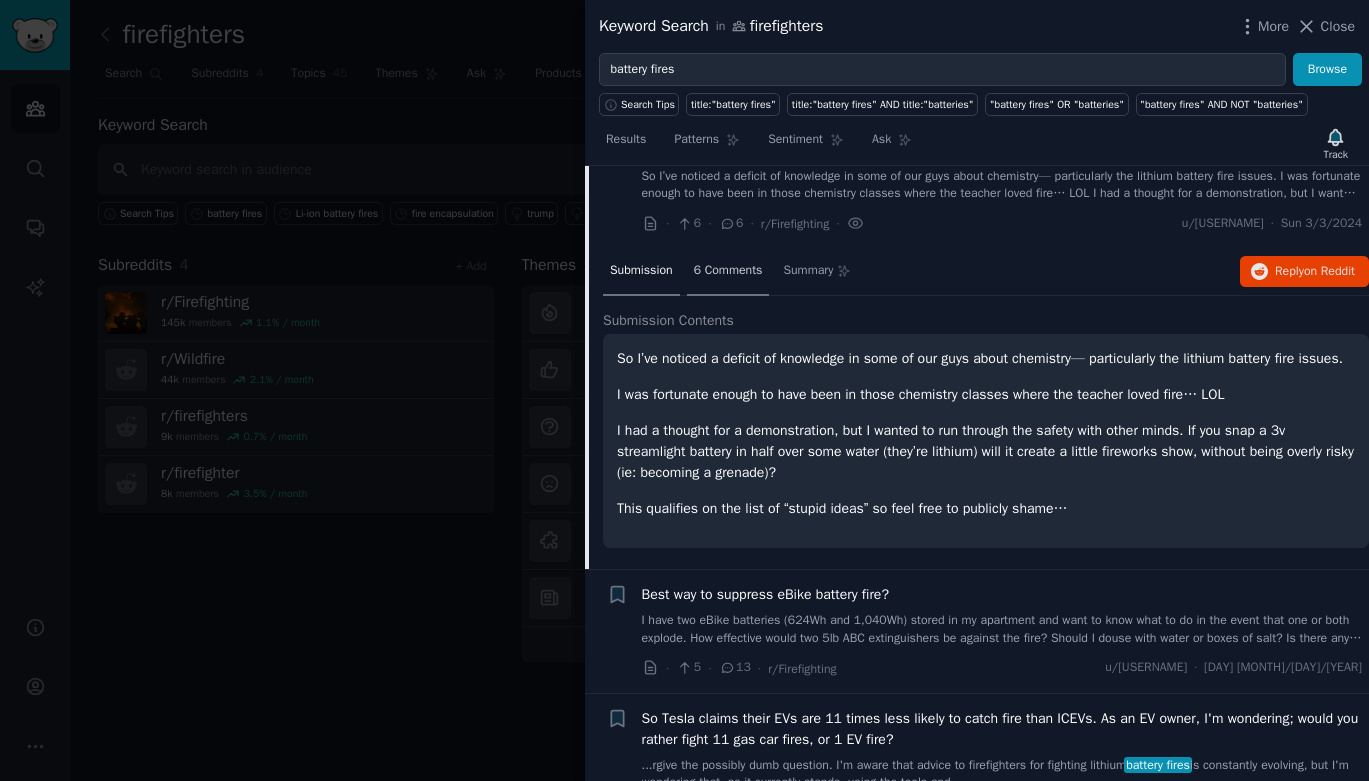 click on "6 Comments" at bounding box center (728, 271) 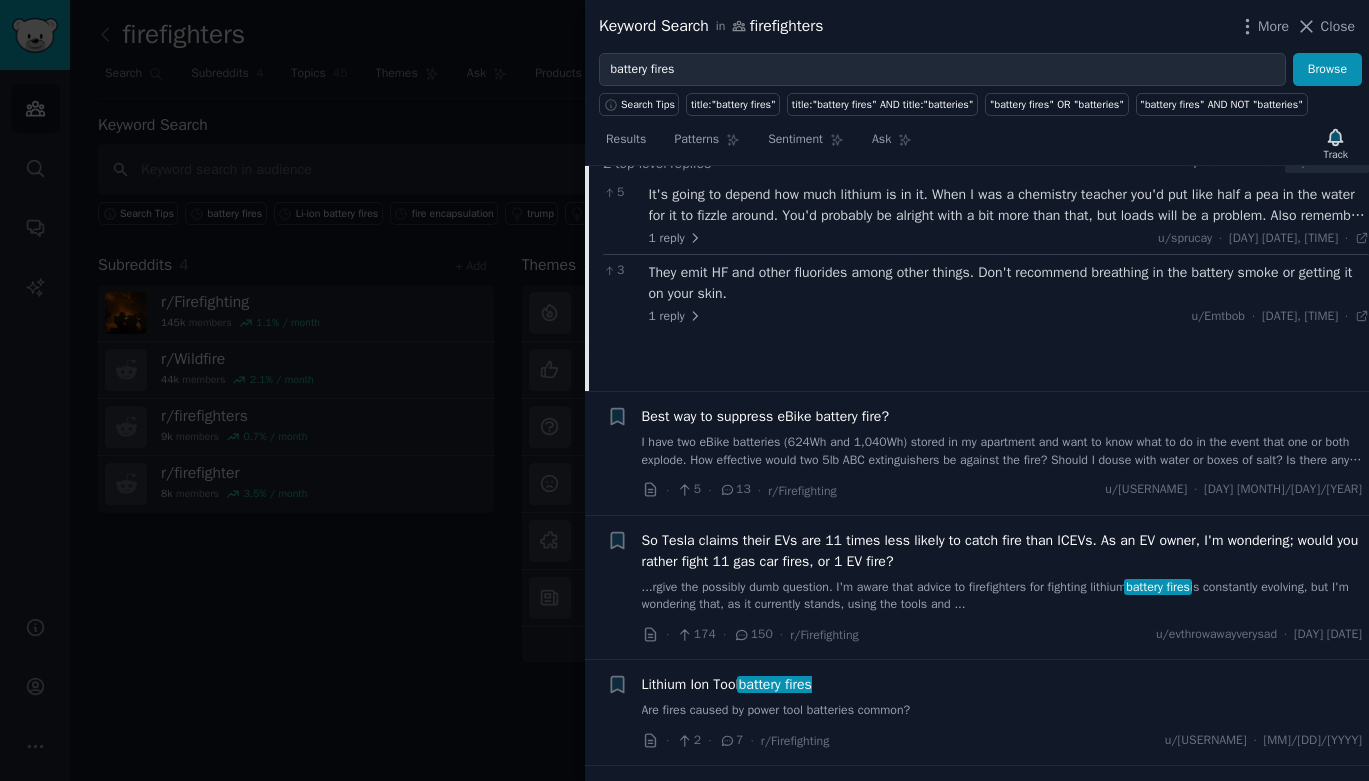scroll, scrollTop: 1682, scrollLeft: 0, axis: vertical 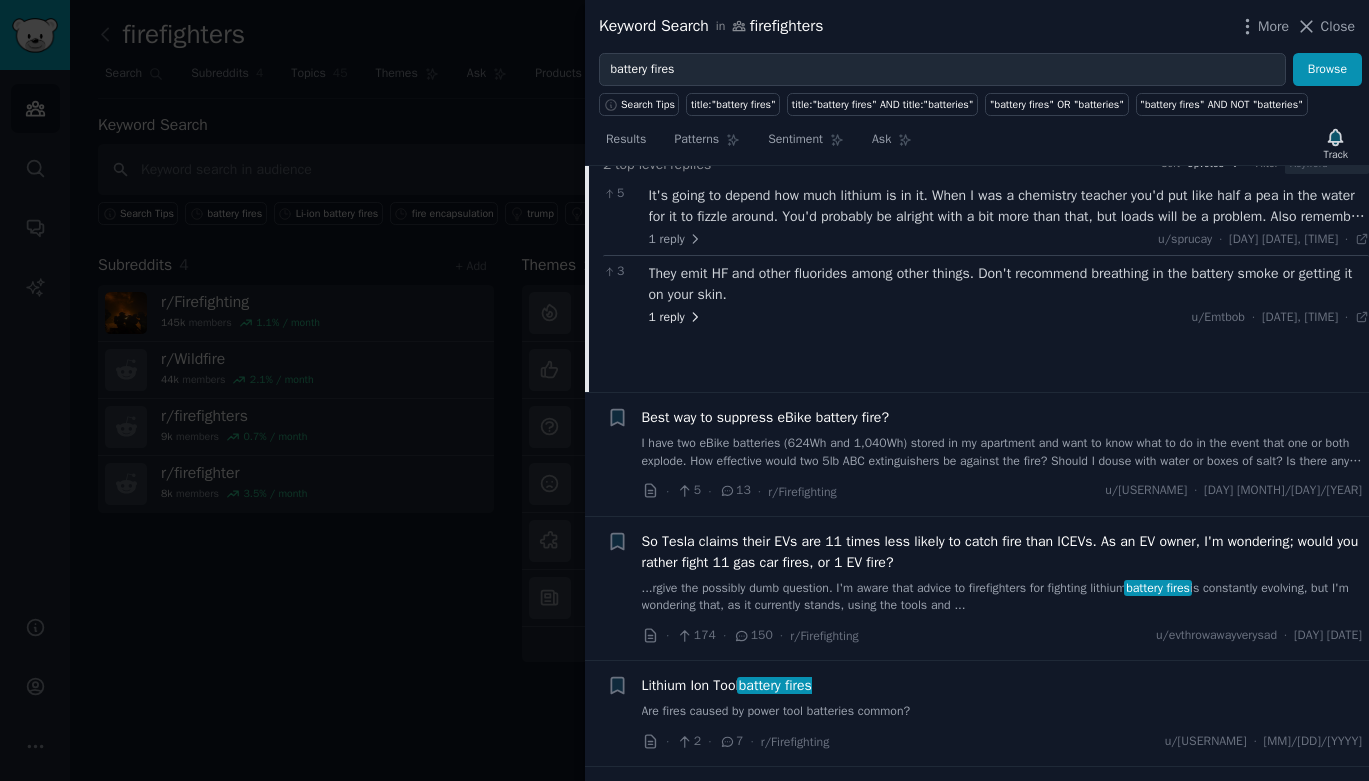 click on "1   reply" at bounding box center [676, 318] 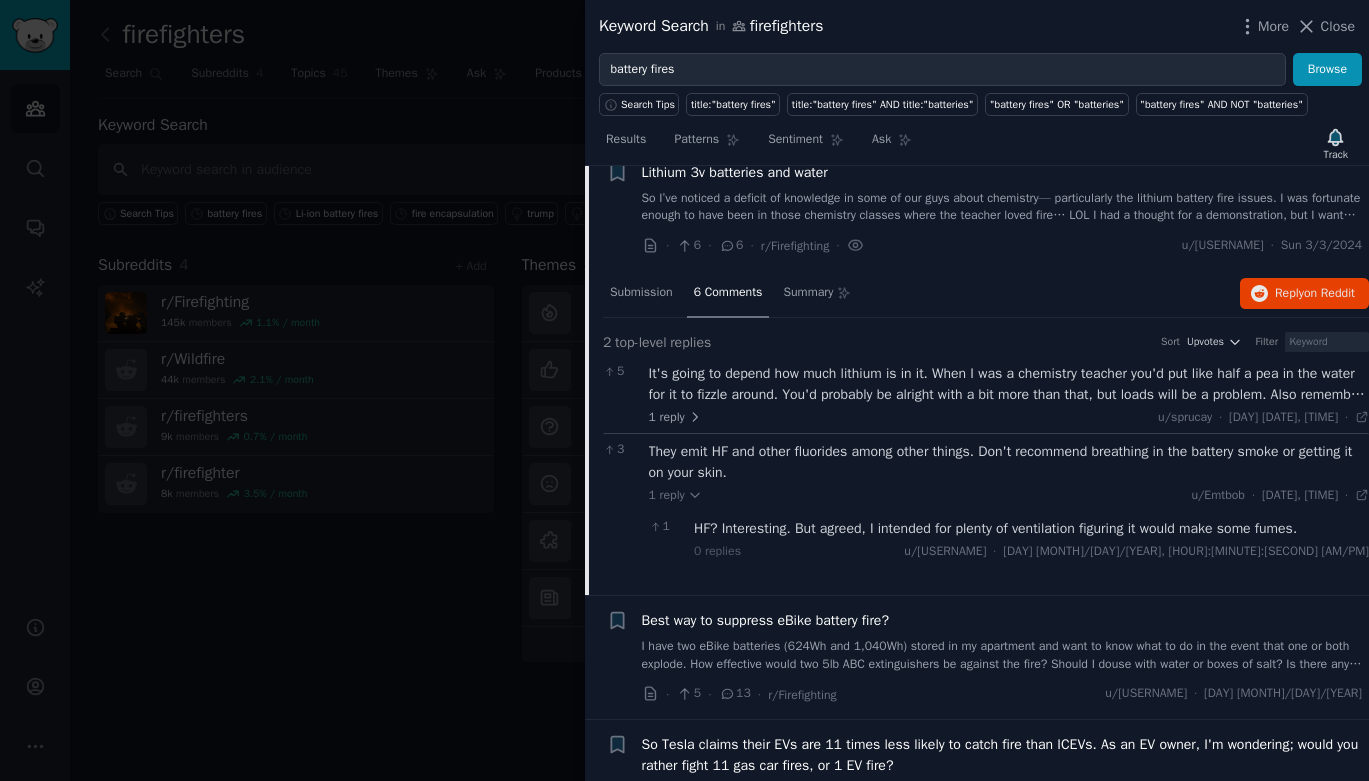 scroll, scrollTop: 1497, scrollLeft: 0, axis: vertical 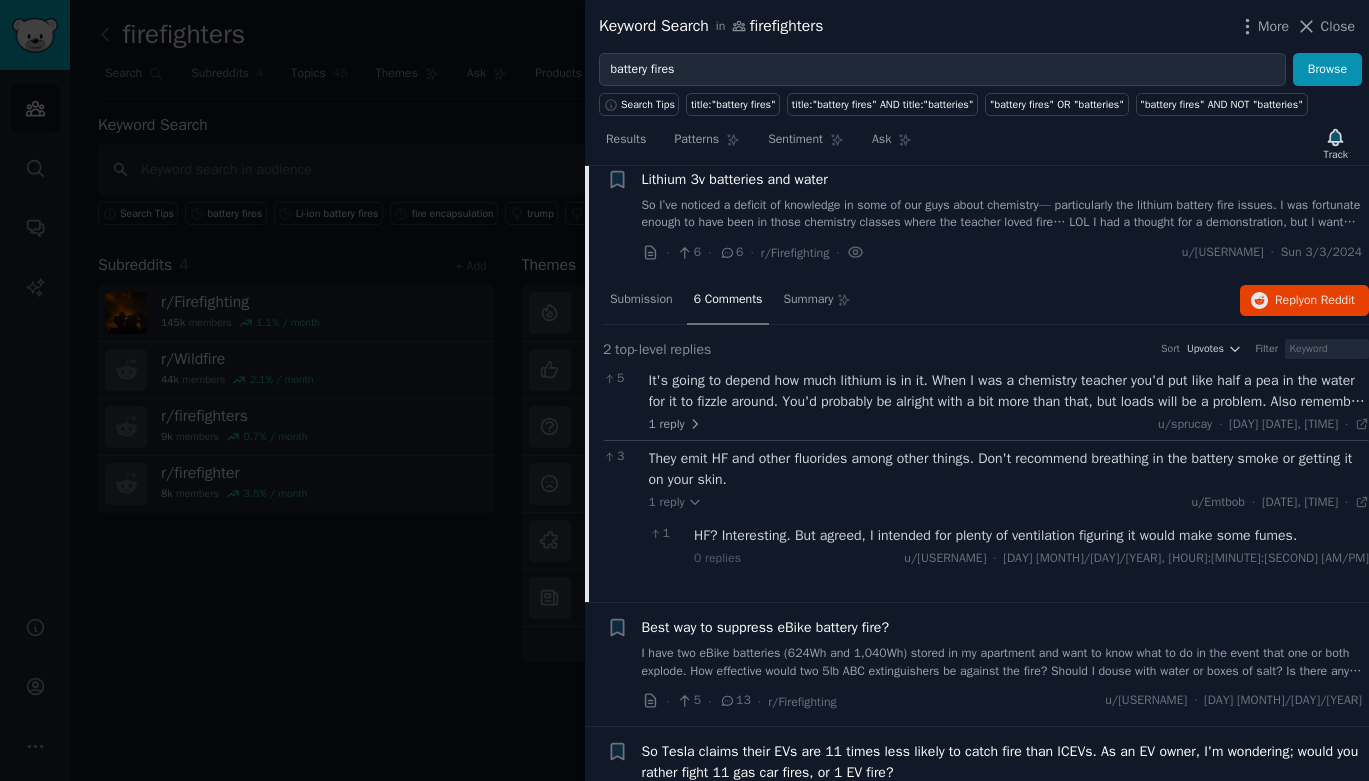 click on "6 Comments" at bounding box center [728, 300] 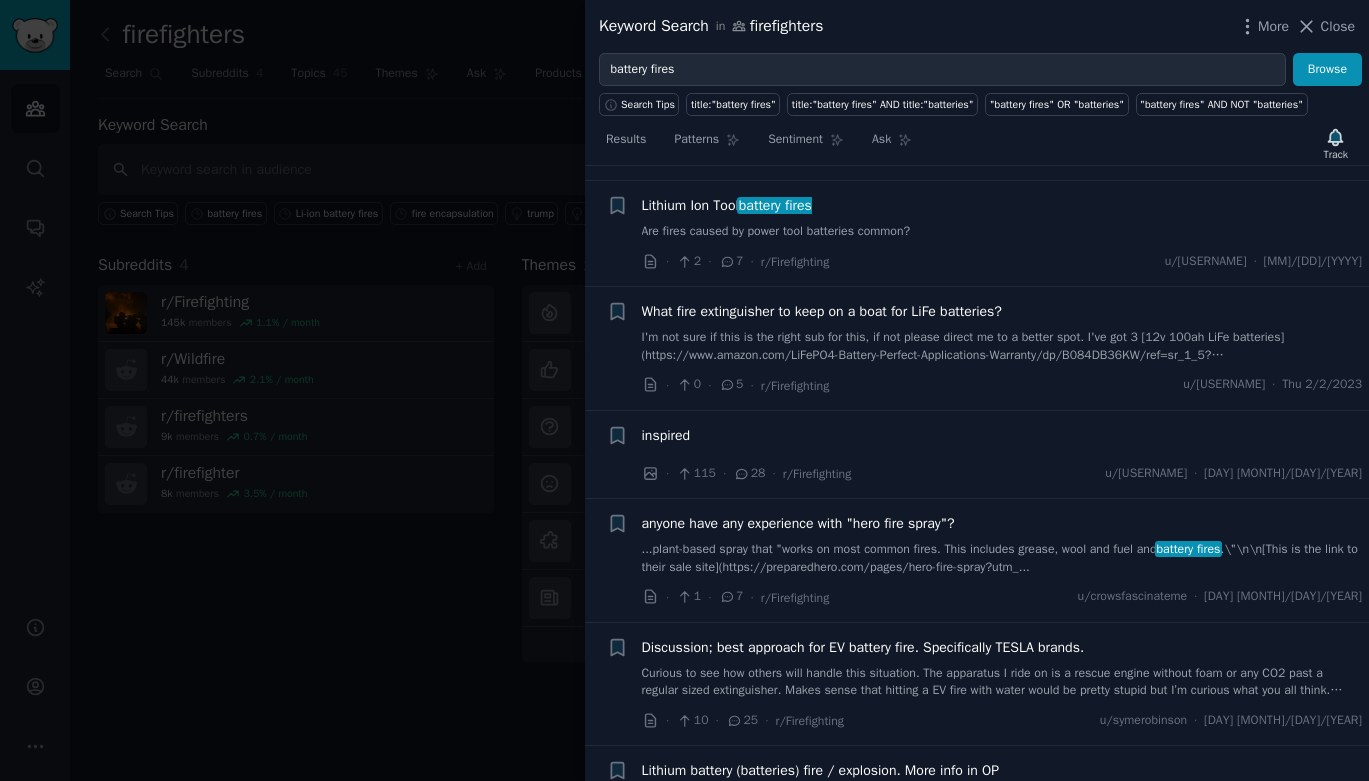 scroll, scrollTop: 2195, scrollLeft: 0, axis: vertical 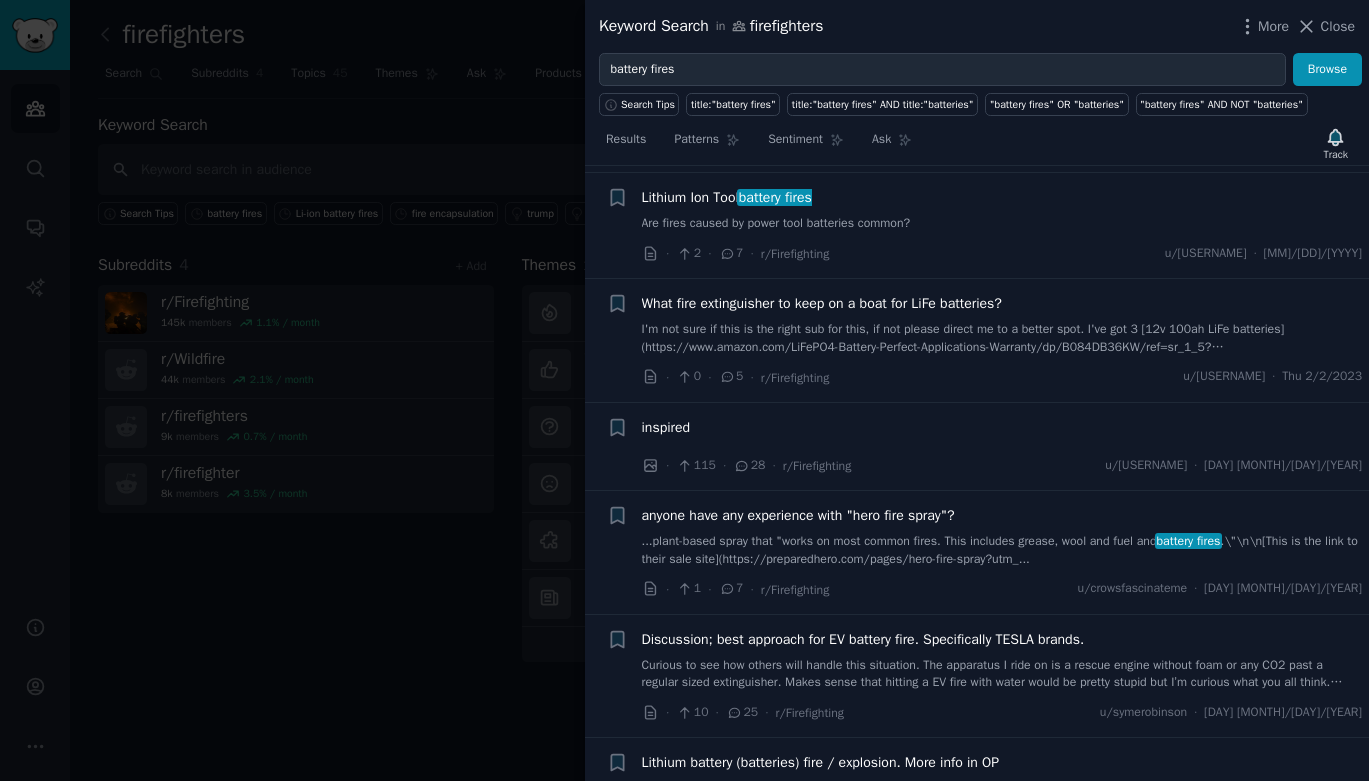 click on "I'm not sure if this is the right sub for this, if not please direct me to a better spot.
I've got 3 [12v 100ah LiFe batteries](https://www.amazon.com/LiFePO4-Battery-Perfect-Applications-Warranty/dp/B084DB36KW/ref=sr_1_5?crid=11AVJ2SR91F08&keywords=lithium+batteries+12v&qid=1675358485&sprefix=lithiu%2Caps%2C146&sr=8-5) on my fiberglass boat for powering my trolling motor.  They're mounted right next to each other, so if one goes the other two will likely go as well.  Obviously, any fire on a boat is no bueno, but I'm especially concerned about a lithium fire.  I keep a 10lb ABC bottle on the boat, but I'd like to get a more dedicated setup specifically for dealing with a potential battery fire.
What are some good options to consider?  I've looked at things like the [Elide fire ball](https://www.elidefire.com/) but I don't know if something like that would be sufficient.  What about dumping buckets of salt water on it?" at bounding box center [1002, 338] 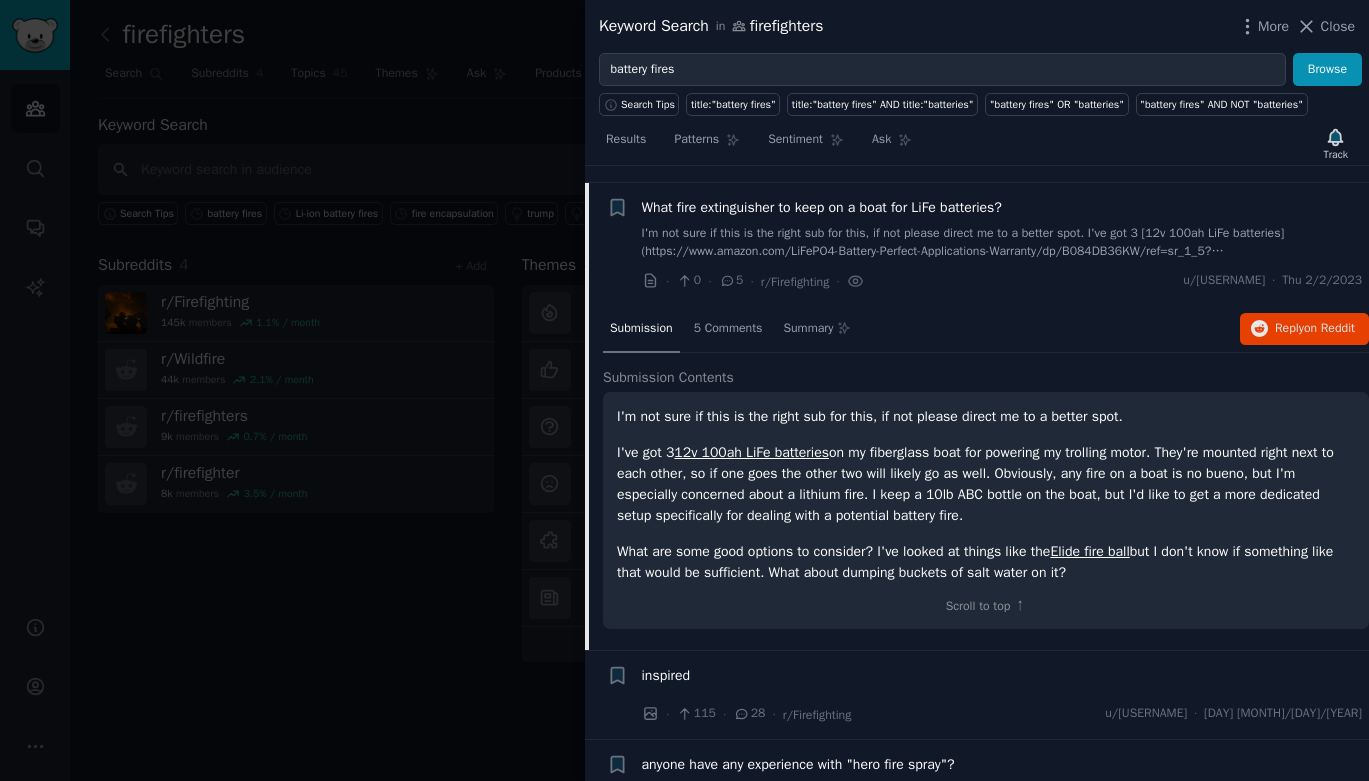 scroll, scrollTop: 1983, scrollLeft: 0, axis: vertical 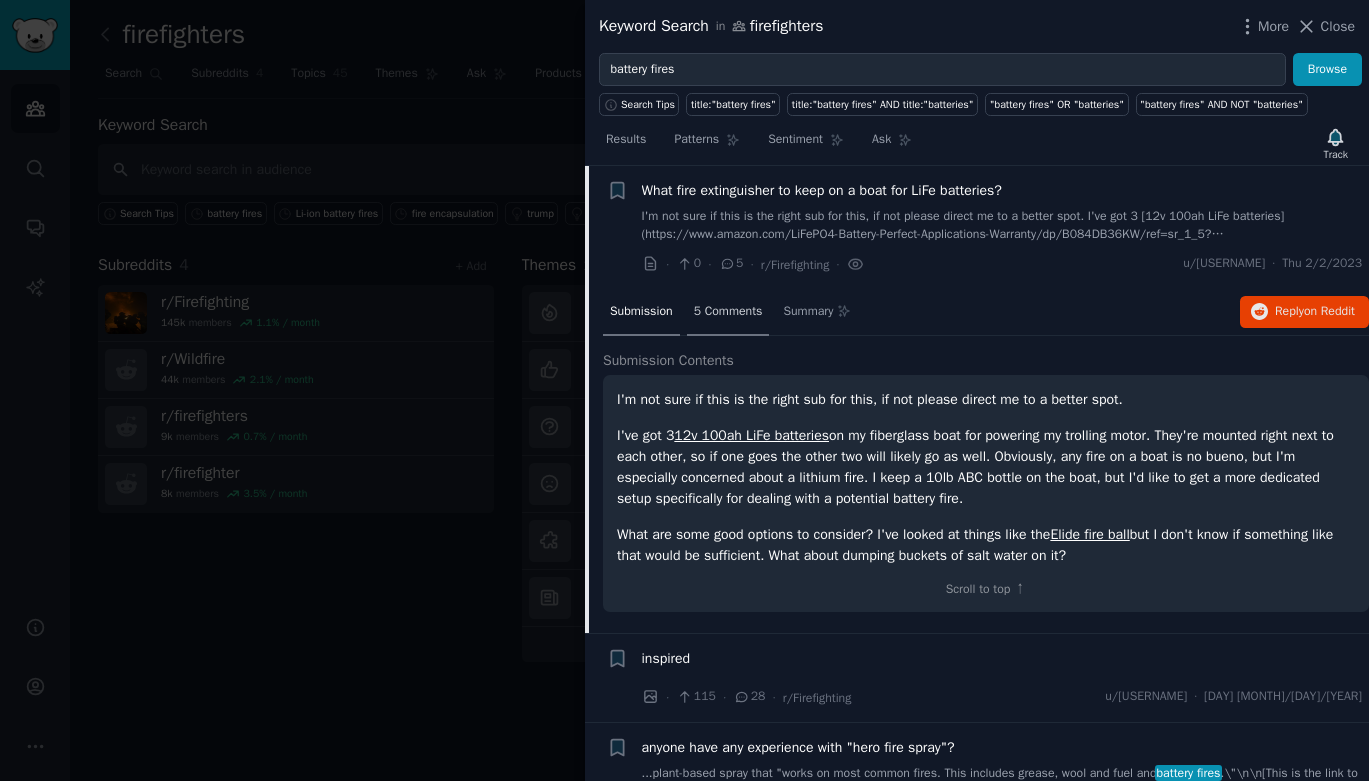 click on "5 Comments" at bounding box center (728, 312) 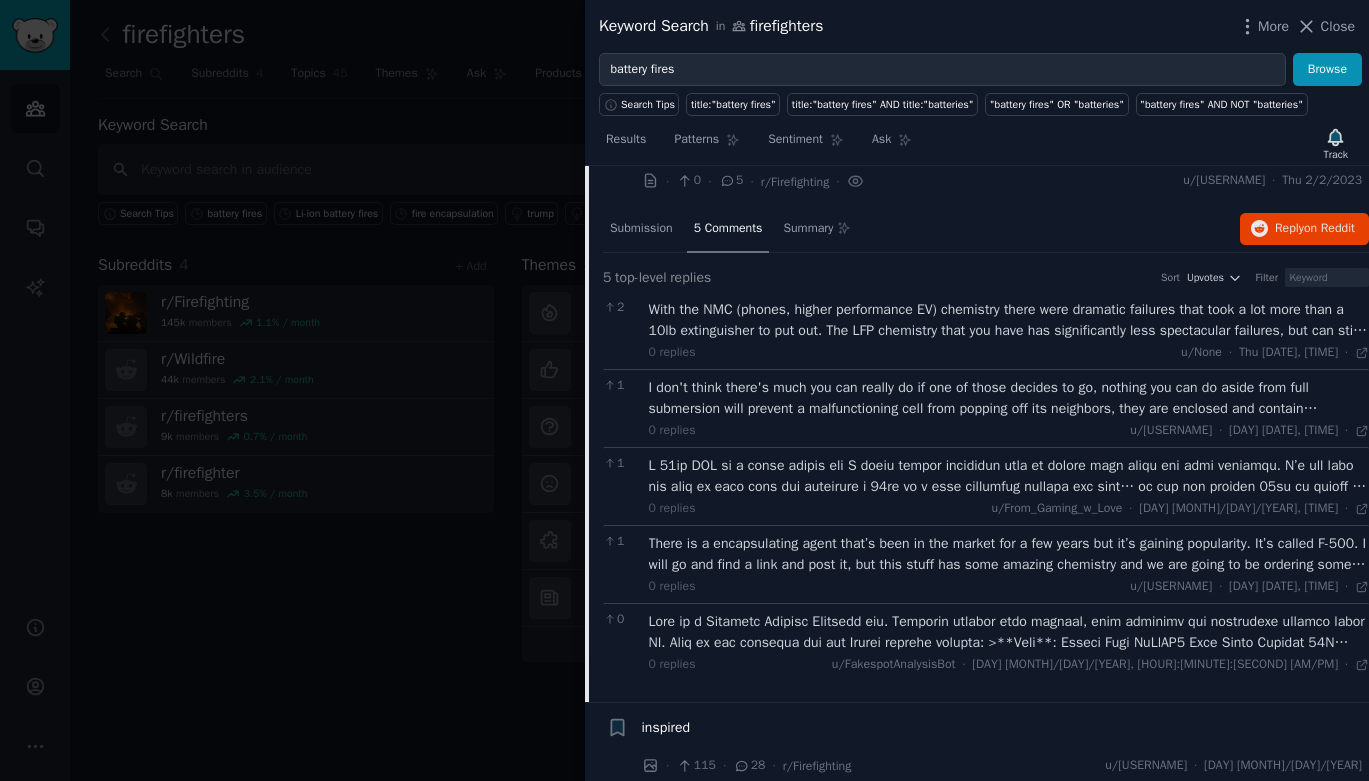 scroll, scrollTop: 2074, scrollLeft: 0, axis: vertical 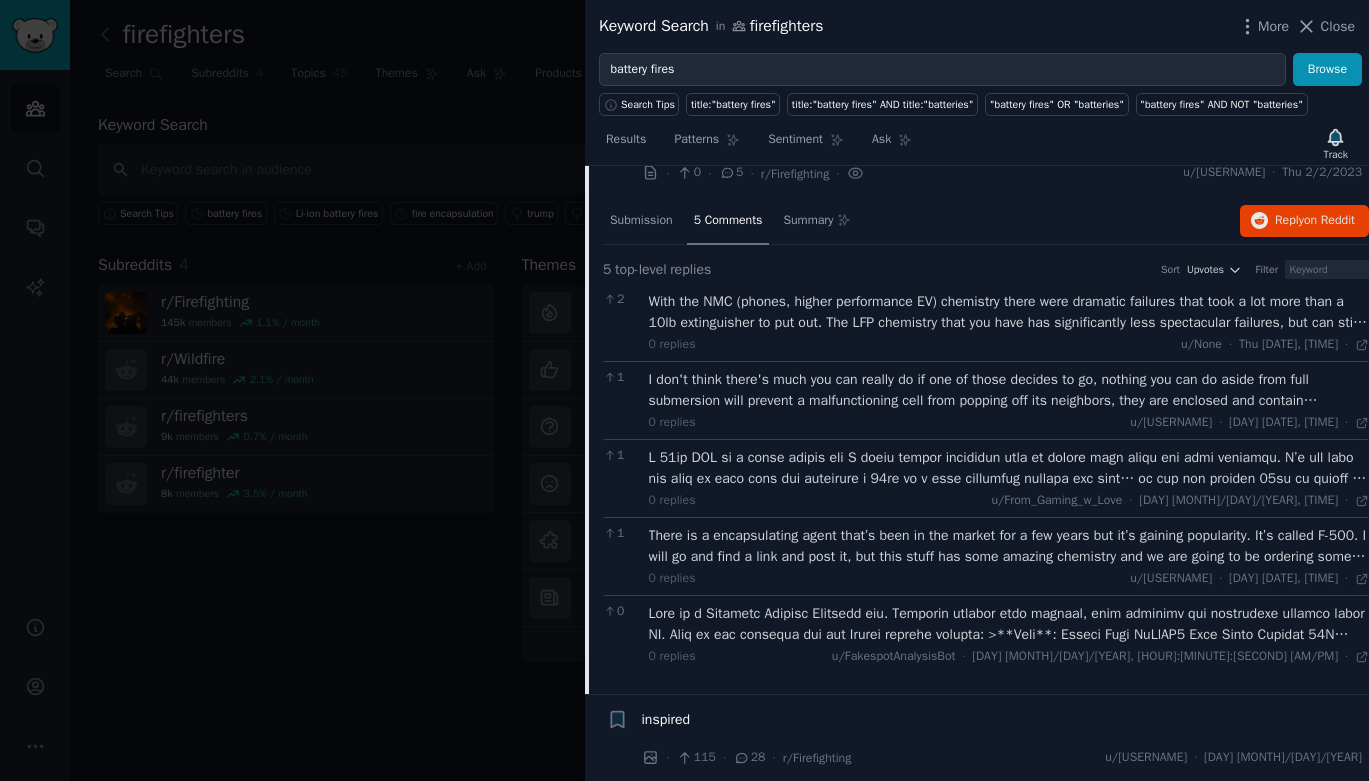 click on "There is a encapsulating agent that’s been in the market for a few years but it’s gaining popularity. It’s called F-500. I will go and find a link and post it, but this stuff has some amazing chemistry and we are going to be ordering some and doing some testing ourselves.
It has some amazing characteristics when dealing with all classes of fires but our main interest is how to address lithium ion / battery fires.
https://youtu.be/VTqkHv0-Ou0" at bounding box center [1009, 546] 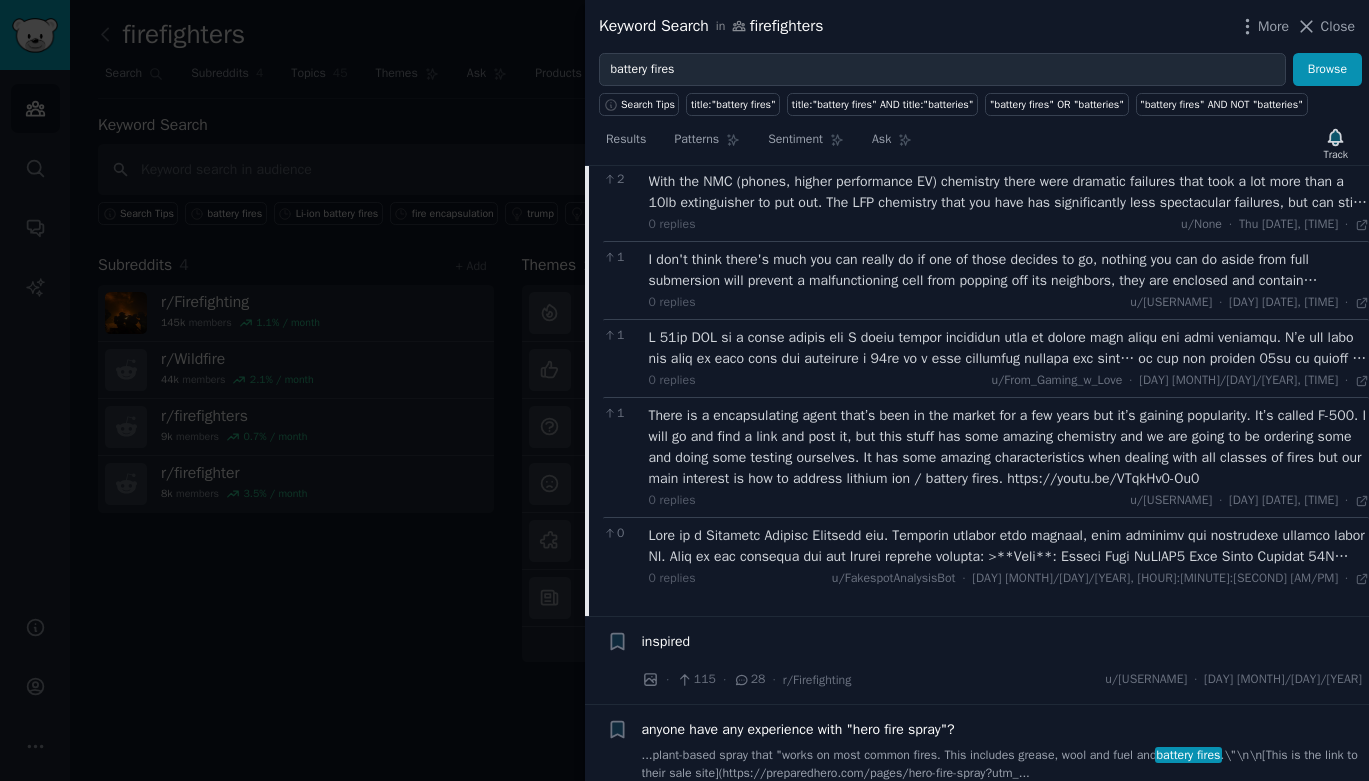 scroll, scrollTop: 2200, scrollLeft: 0, axis: vertical 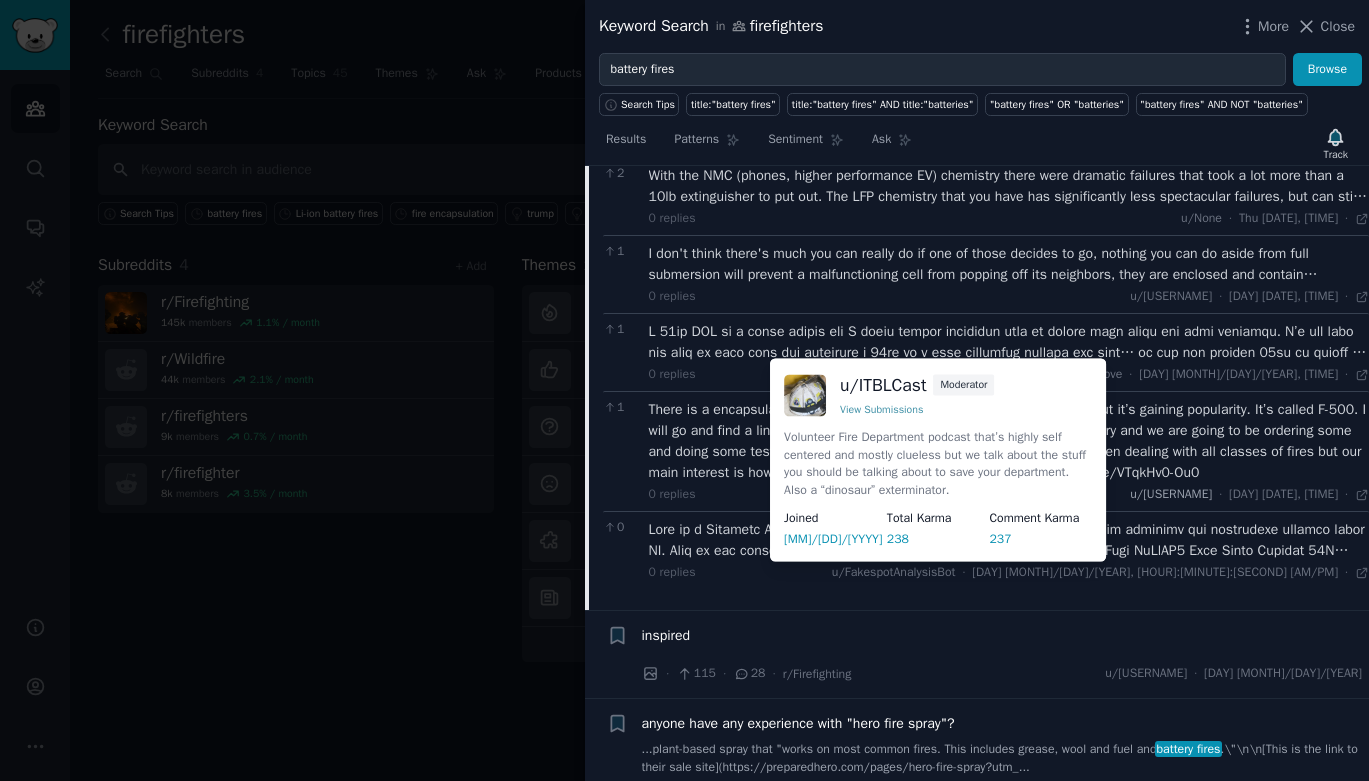 click on "u/[USERNAME]" at bounding box center [1171, 494] 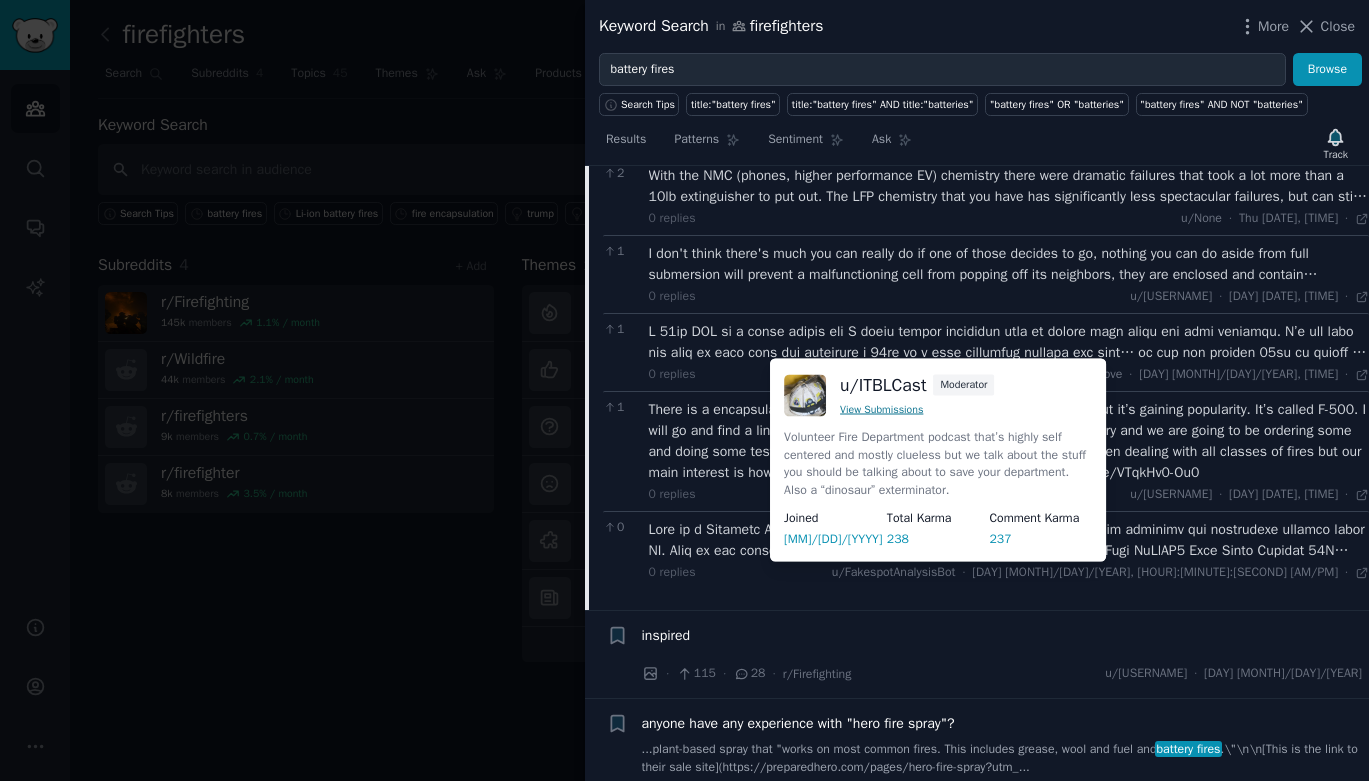 click on "View Submissions" at bounding box center [881, 408] 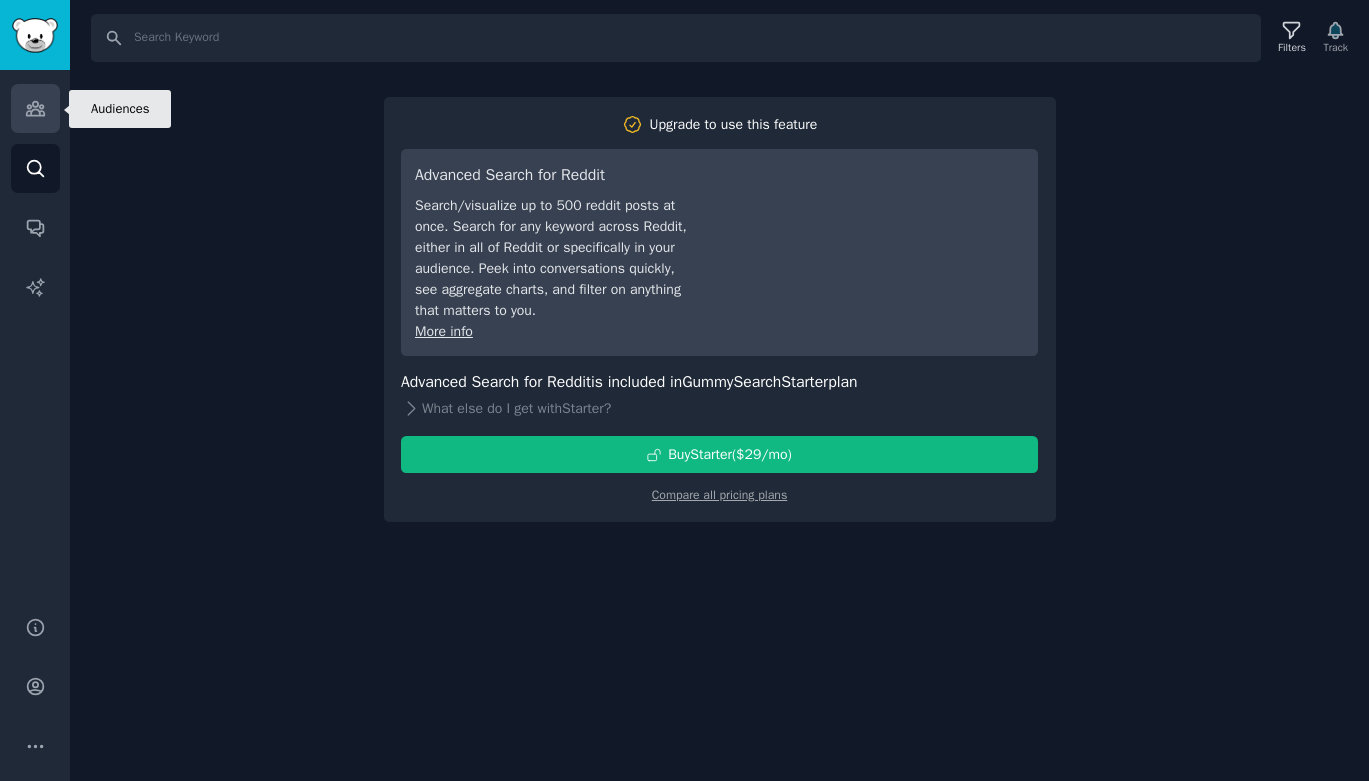 click 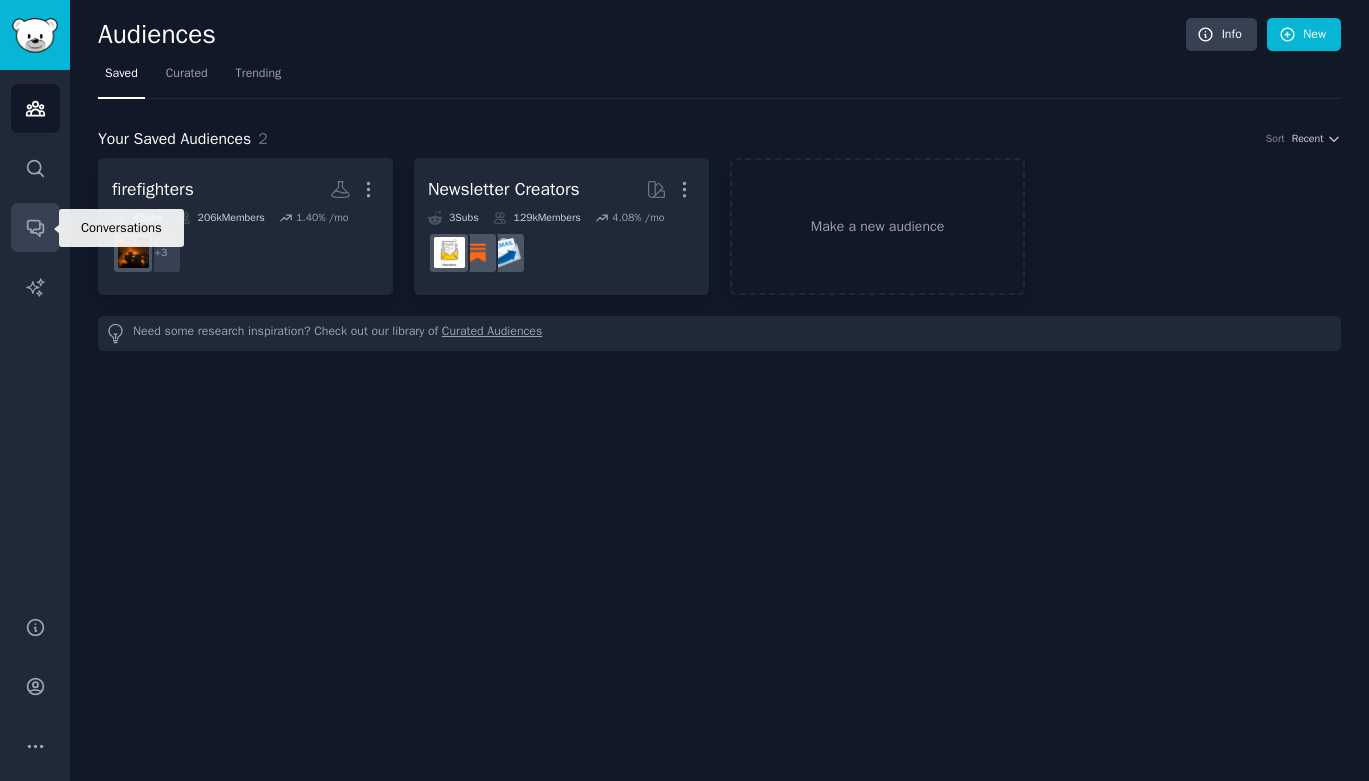 click 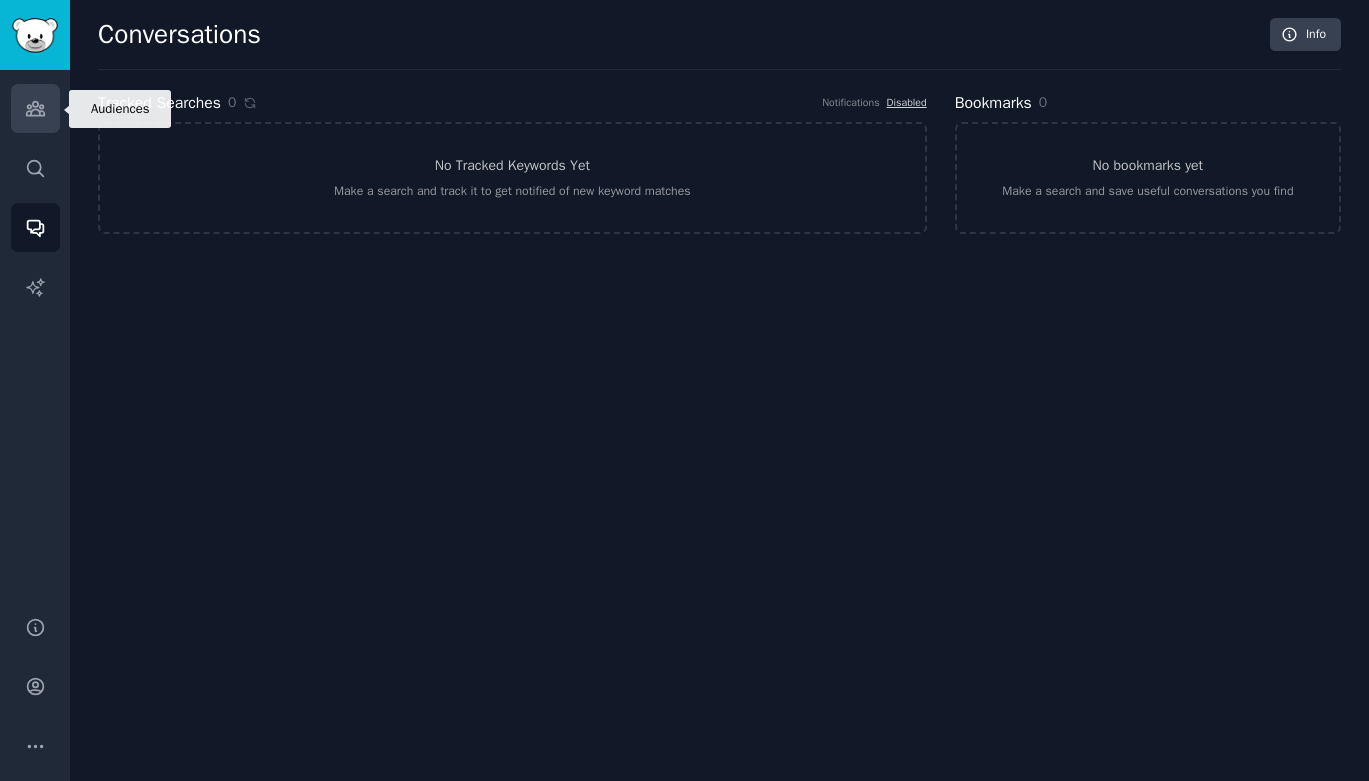click 